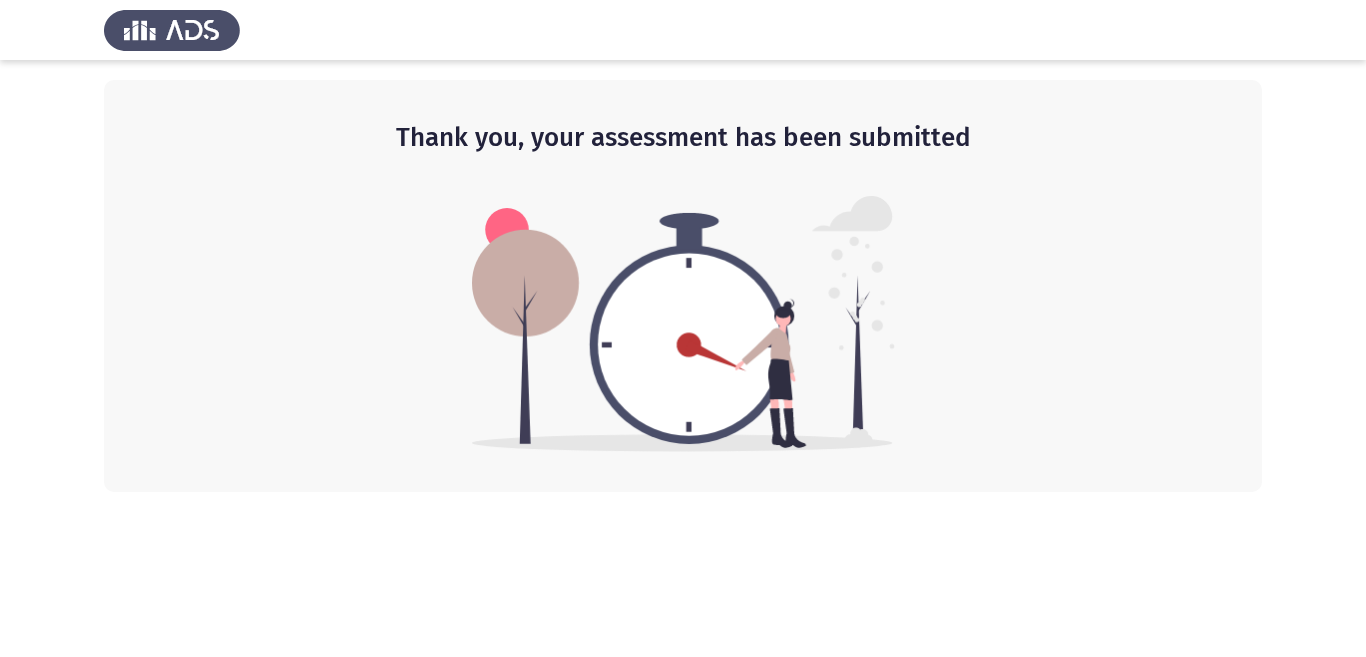 scroll, scrollTop: 0, scrollLeft: 0, axis: both 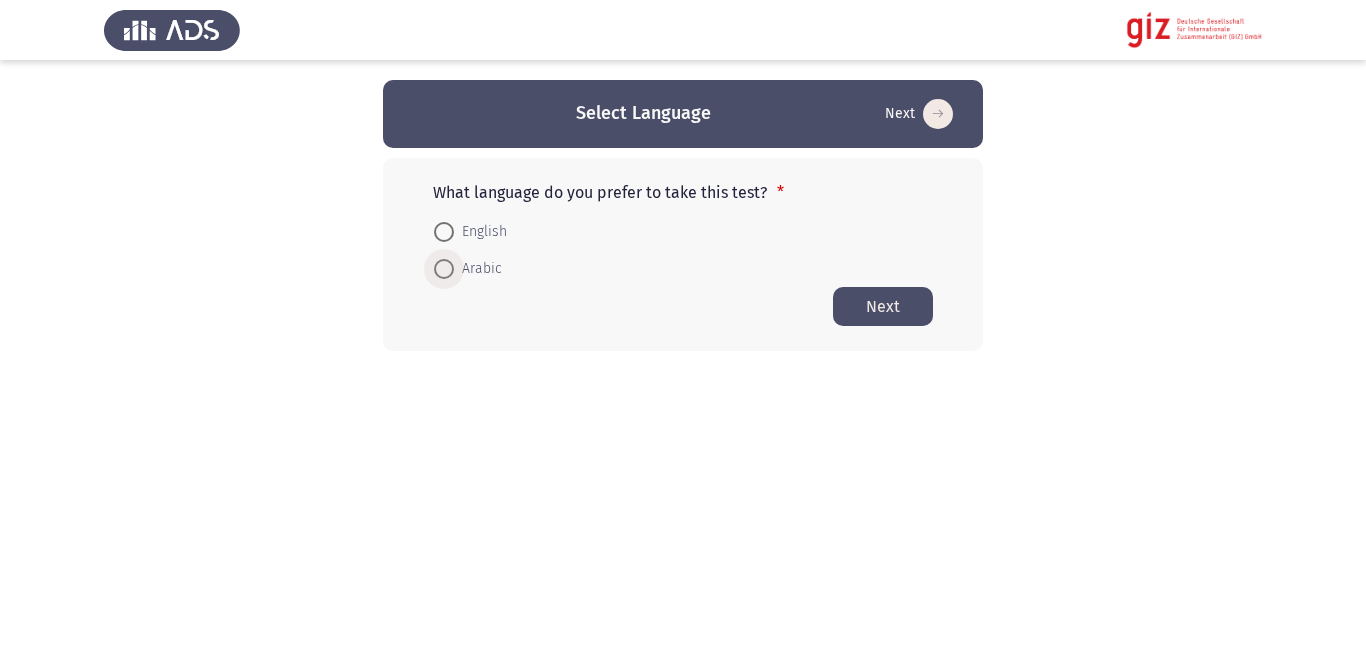 click at bounding box center [444, 269] 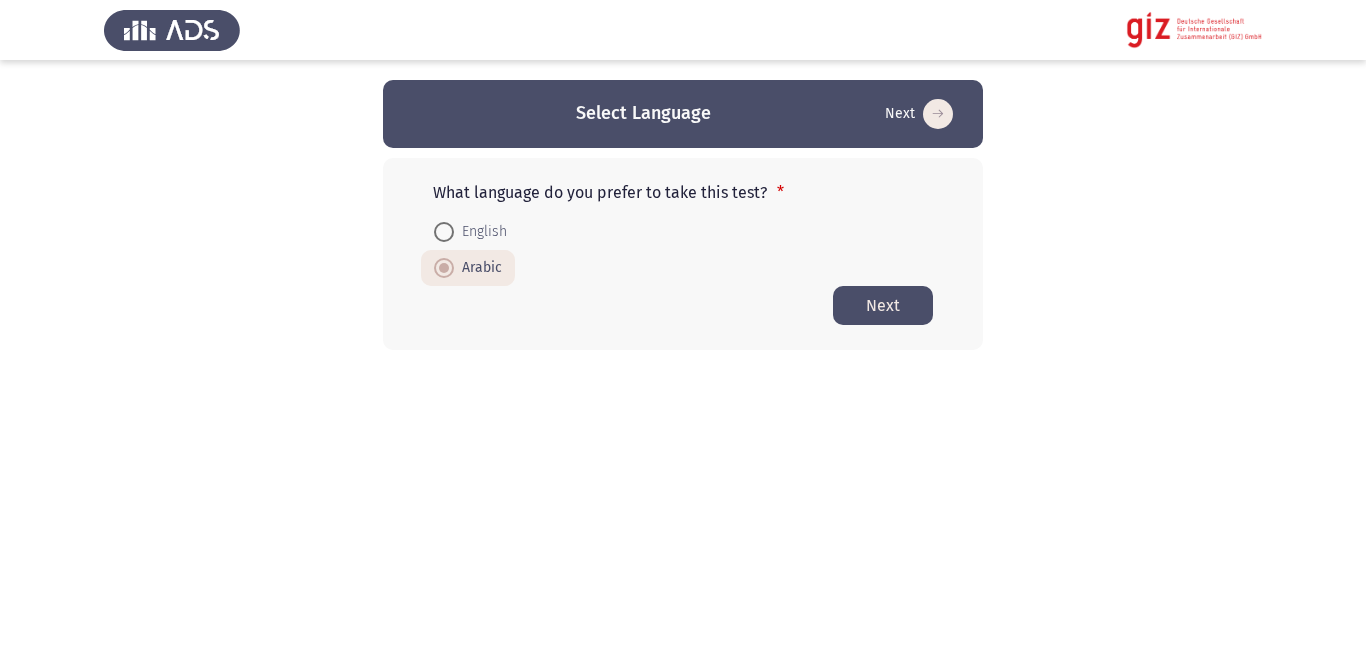 click on "Next" 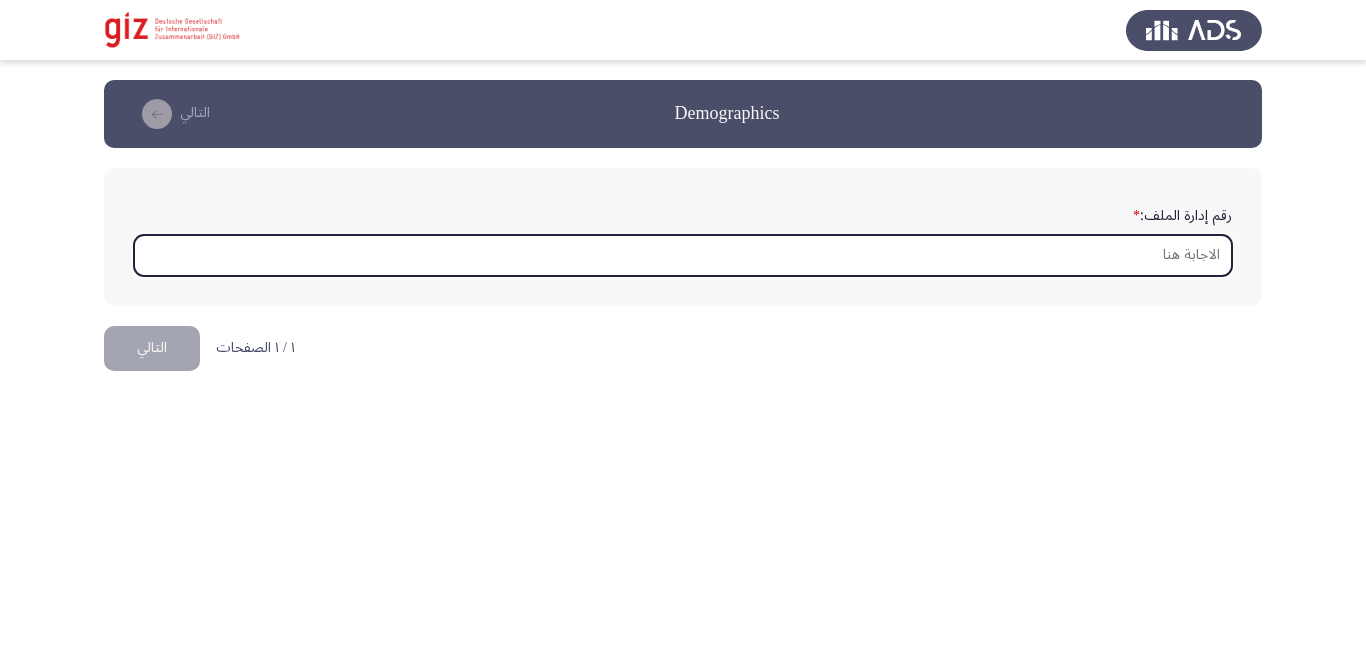 click on "رقم إدارة الملف:    *" at bounding box center [683, 255] 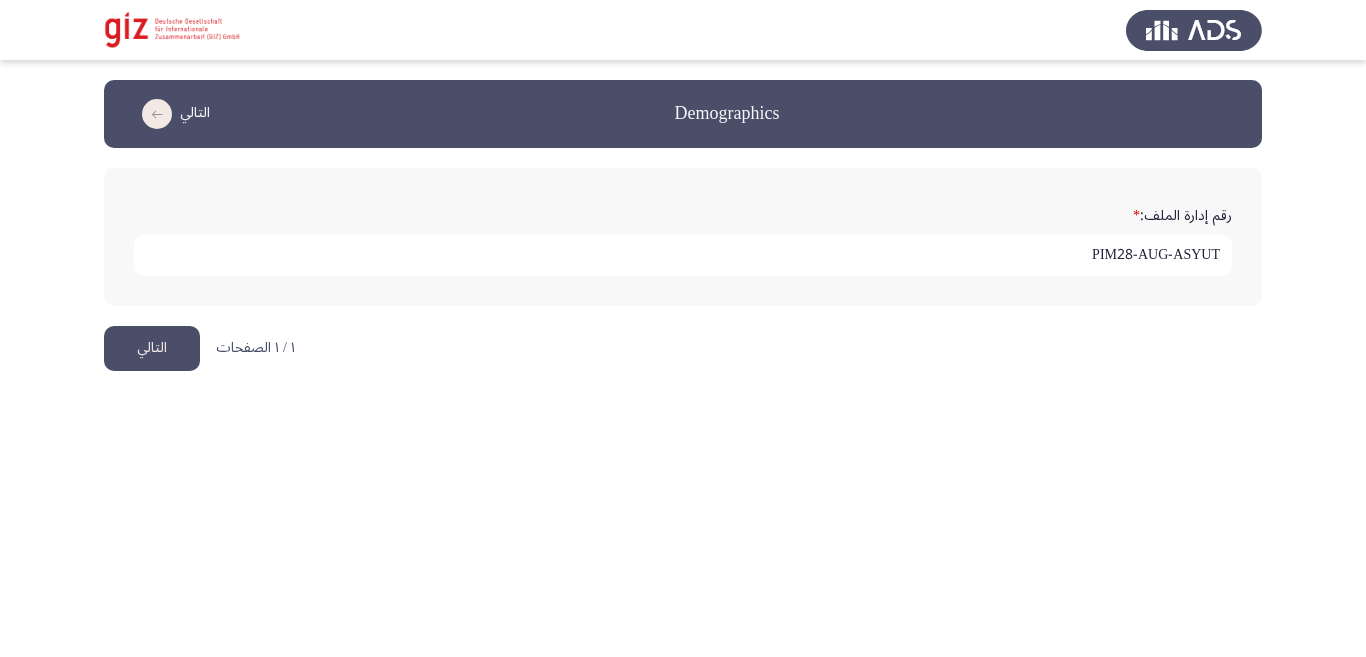 type on "PIM28-AUG-ASYUT" 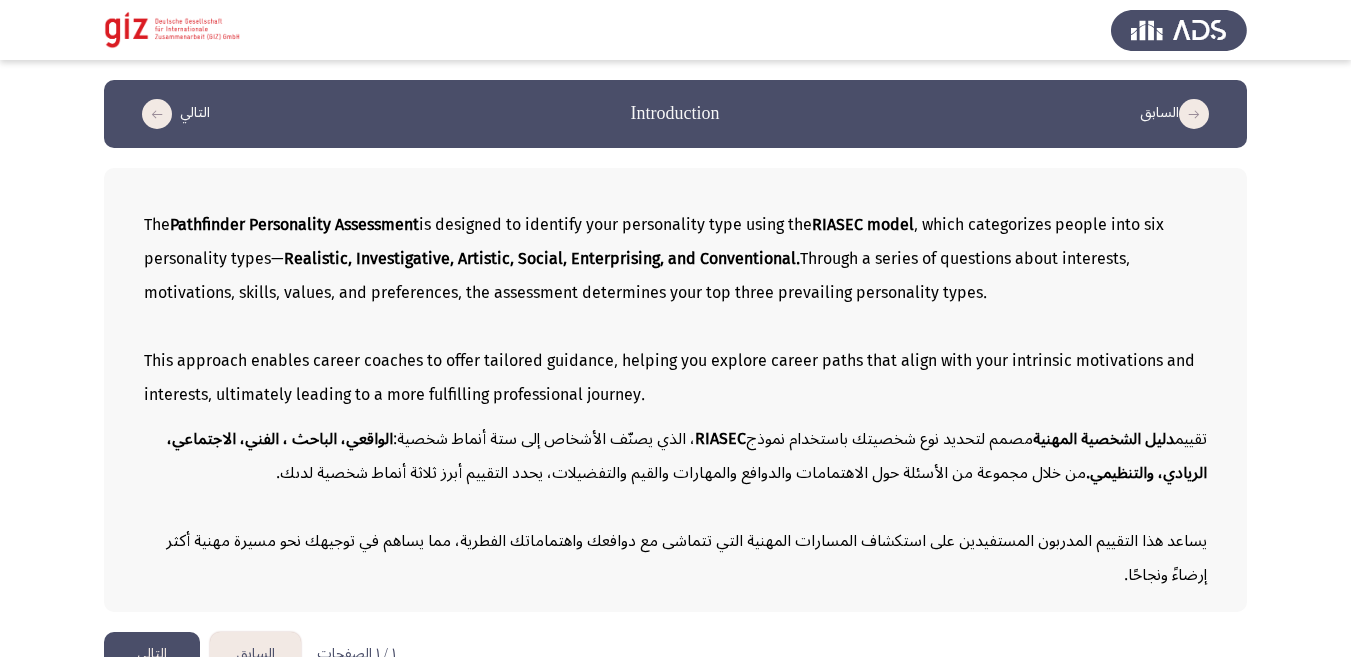 click on "التالي" 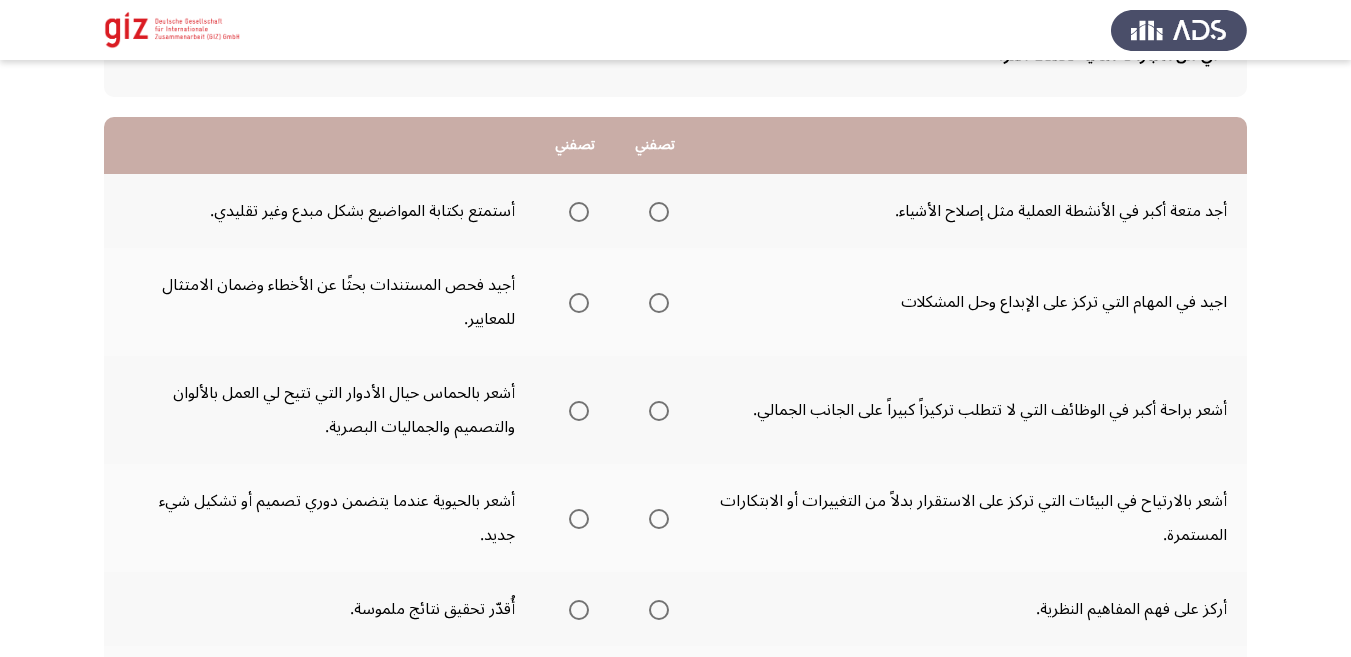 scroll, scrollTop: 181, scrollLeft: 0, axis: vertical 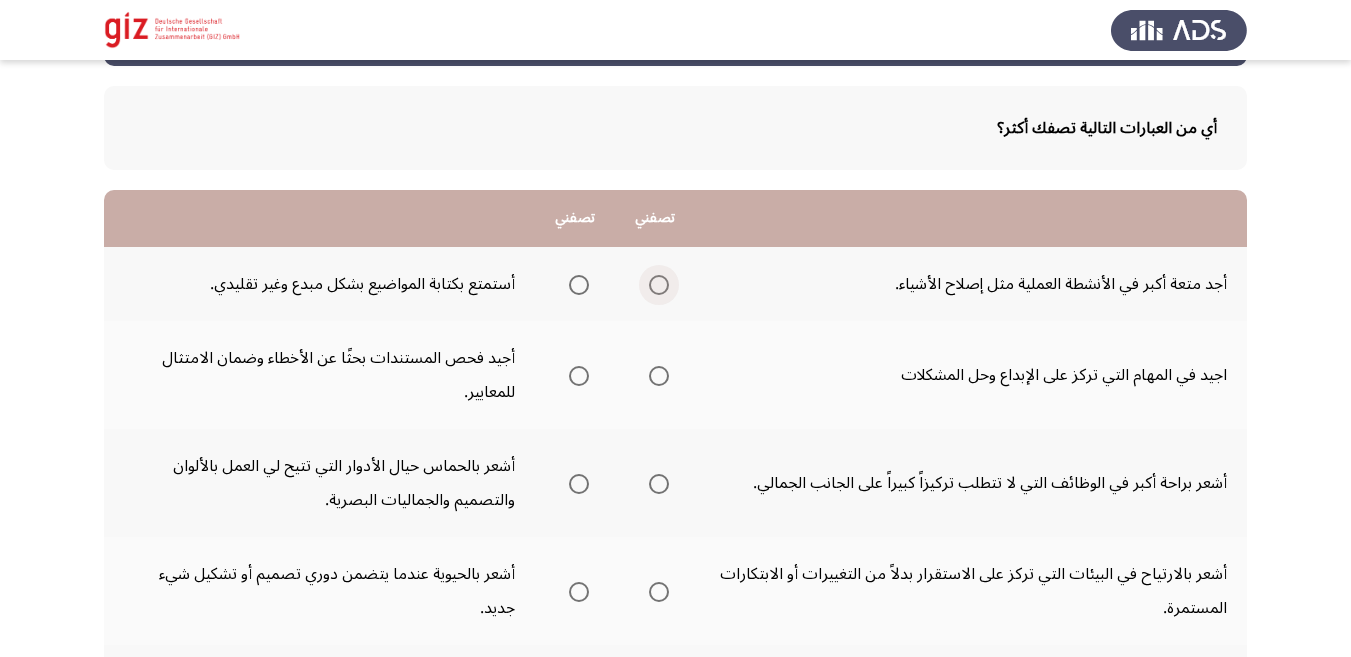 click at bounding box center (659, 285) 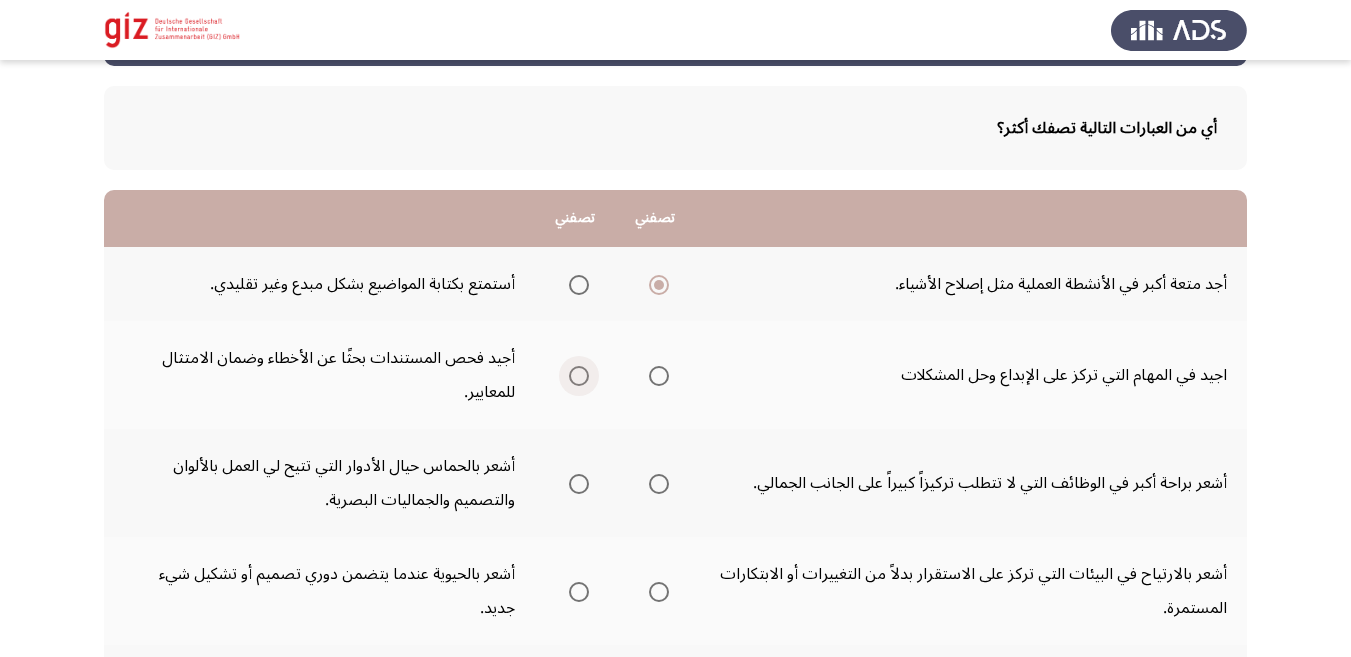 click at bounding box center (579, 376) 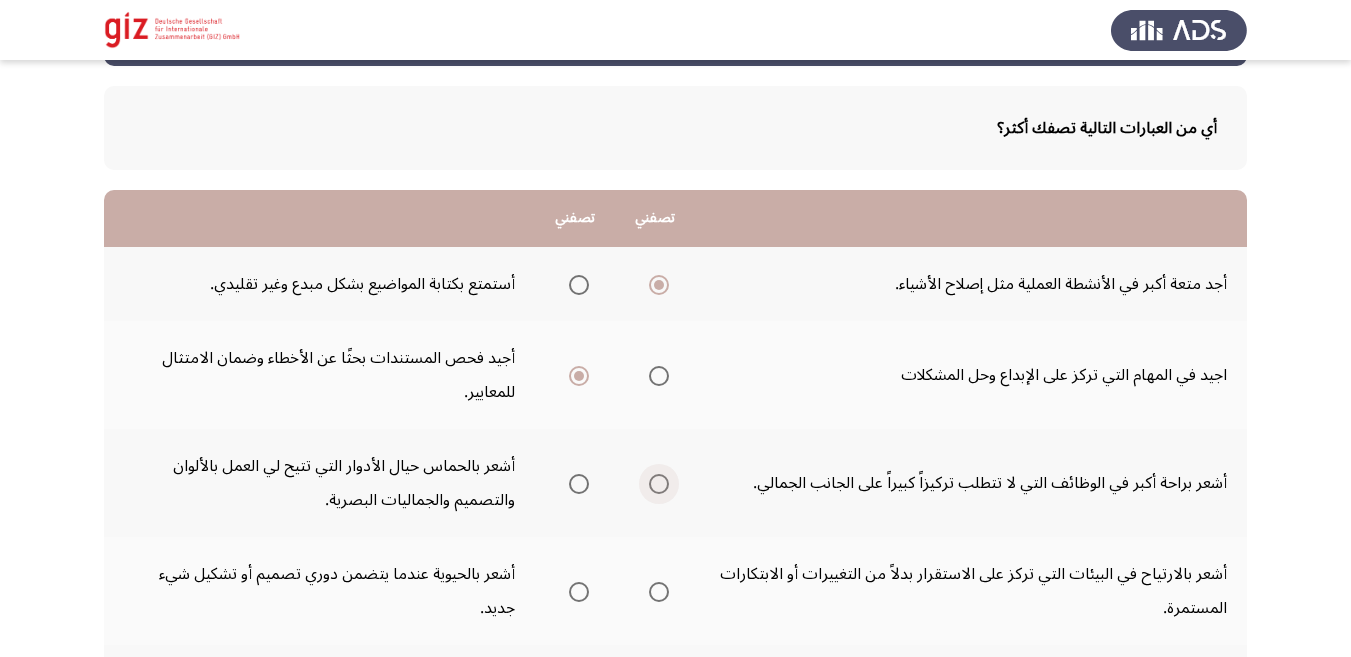 click at bounding box center (659, 484) 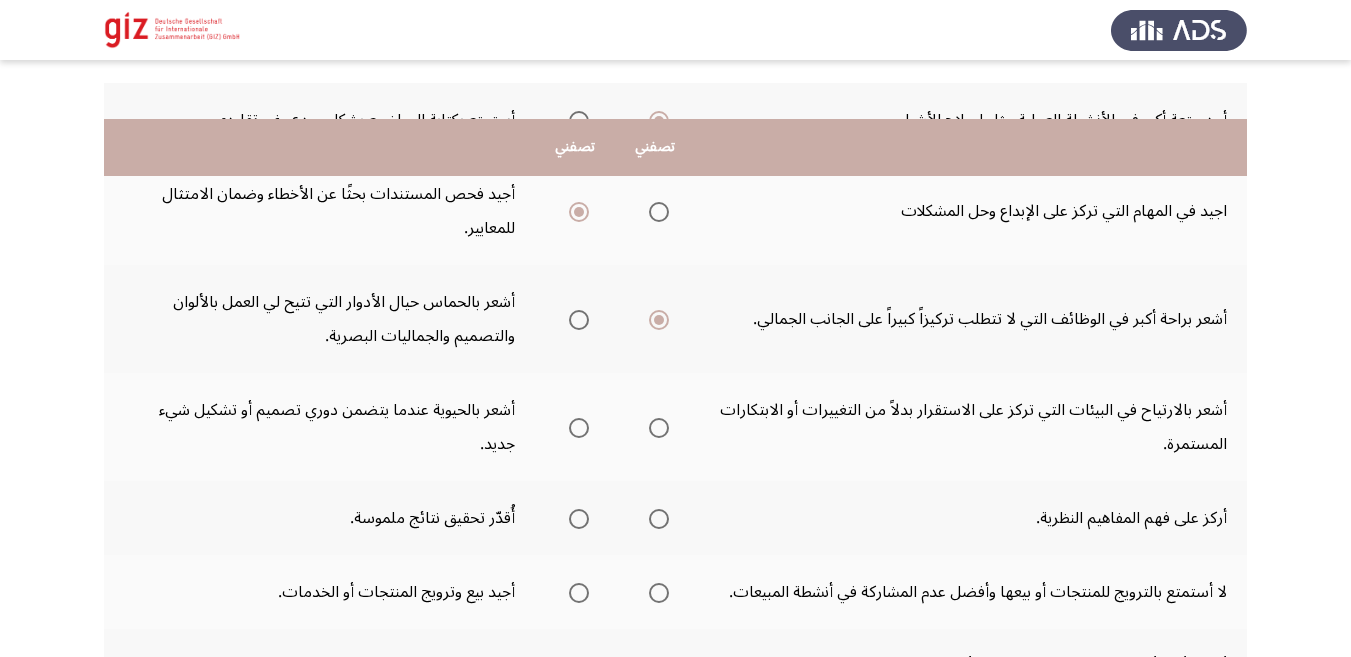 scroll, scrollTop: 328, scrollLeft: 0, axis: vertical 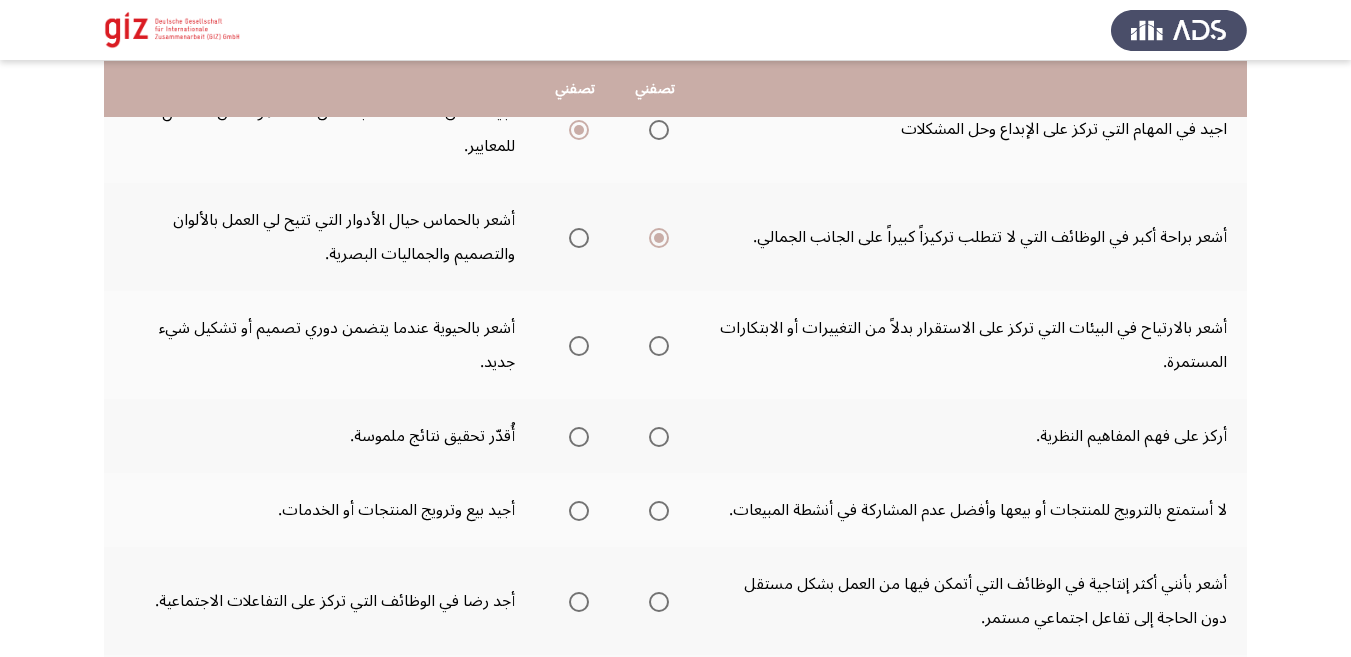 click 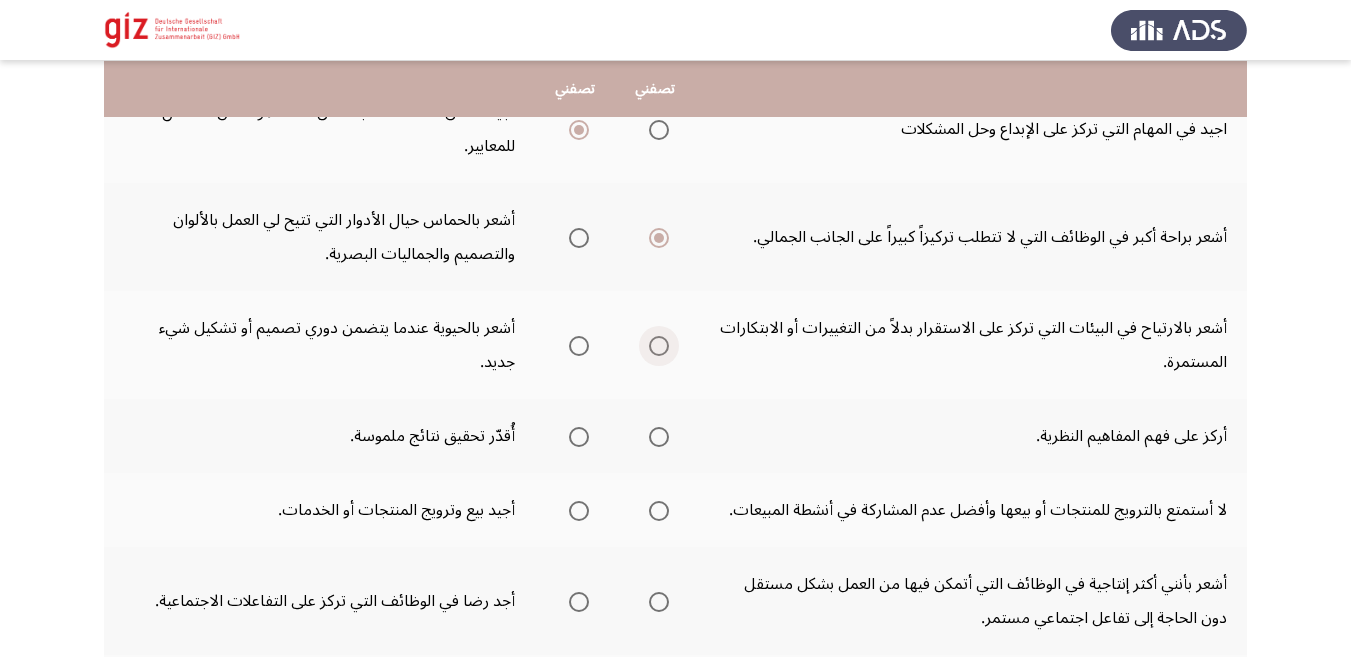 click at bounding box center (659, 346) 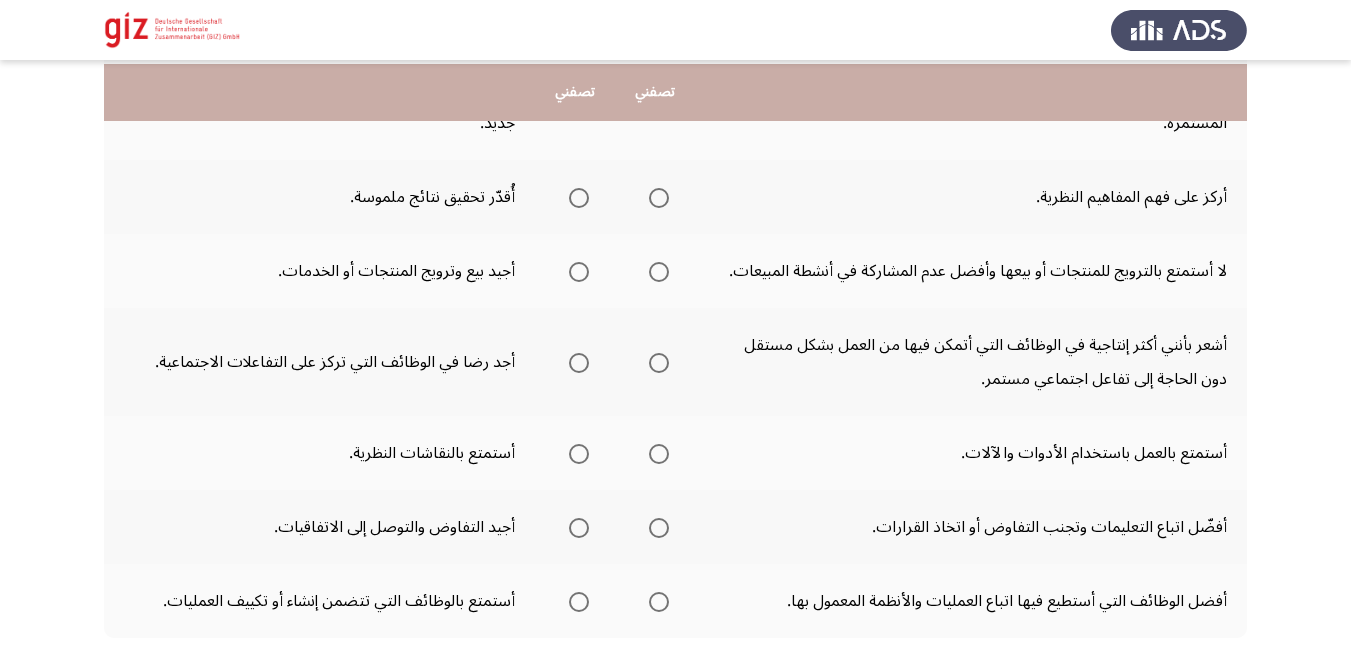 scroll, scrollTop: 574, scrollLeft: 0, axis: vertical 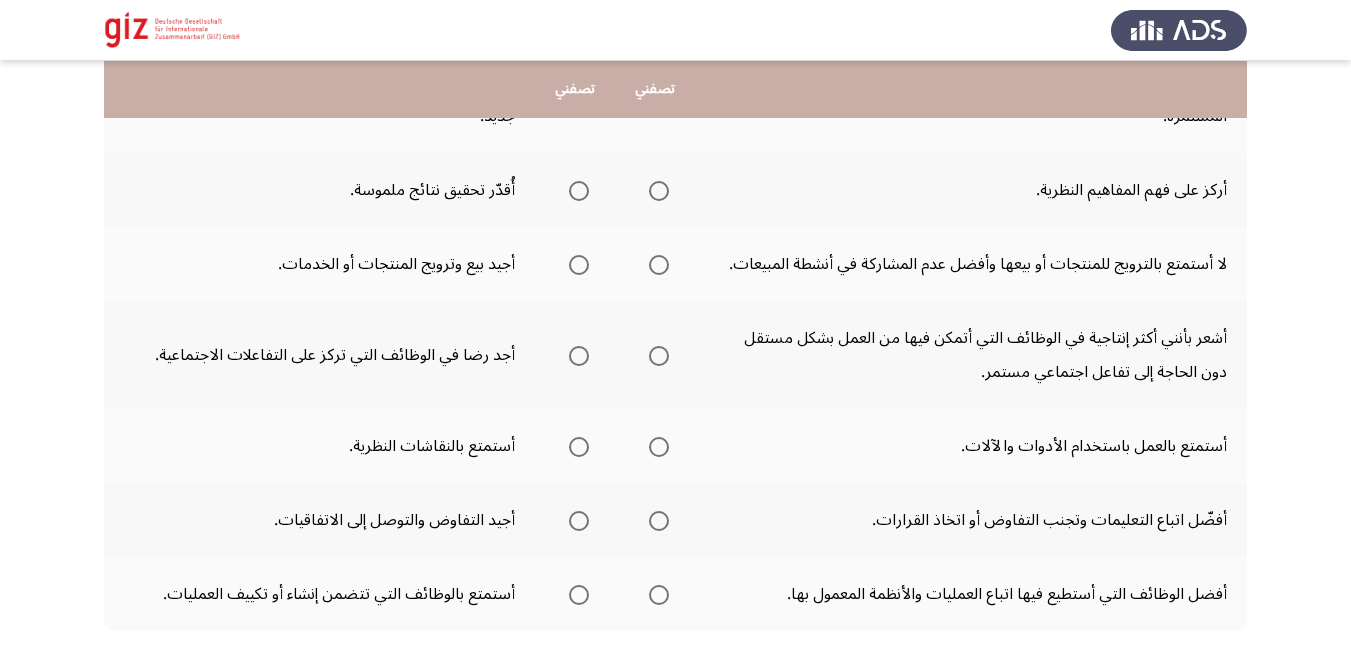 click on "أشعر بأنني أكثر إنتاجية في الوظائف التي أتمكن فيها من العمل بشكل مستقل دون الحاجة إلى تفاعل اجتماعي مستمر." 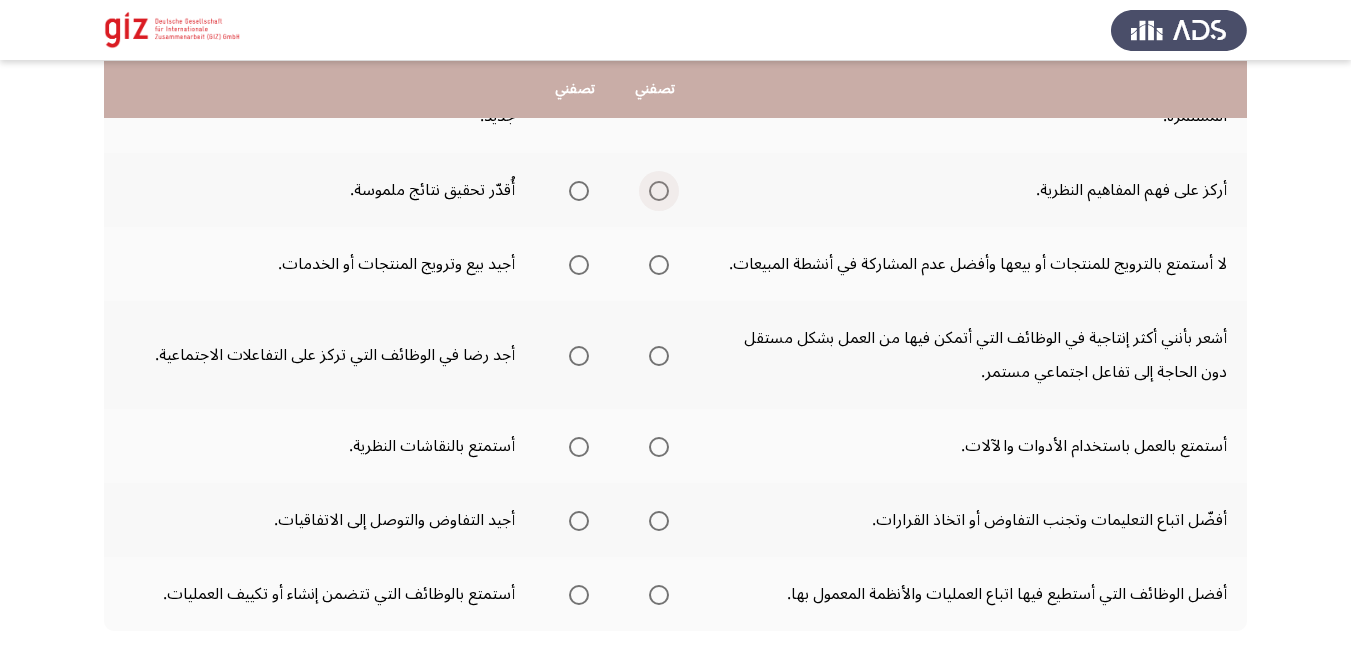 click at bounding box center [659, 191] 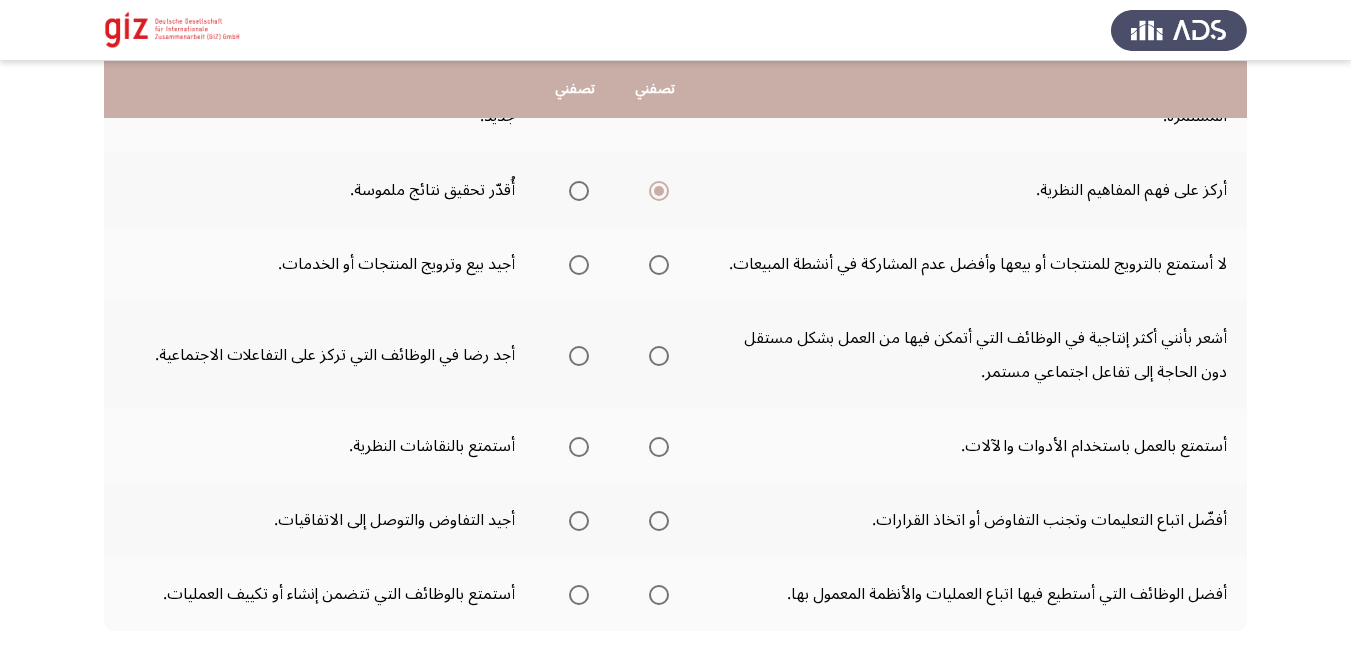 drag, startPoint x: 578, startPoint y: 261, endPoint x: 700, endPoint y: 399, distance: 184.19554 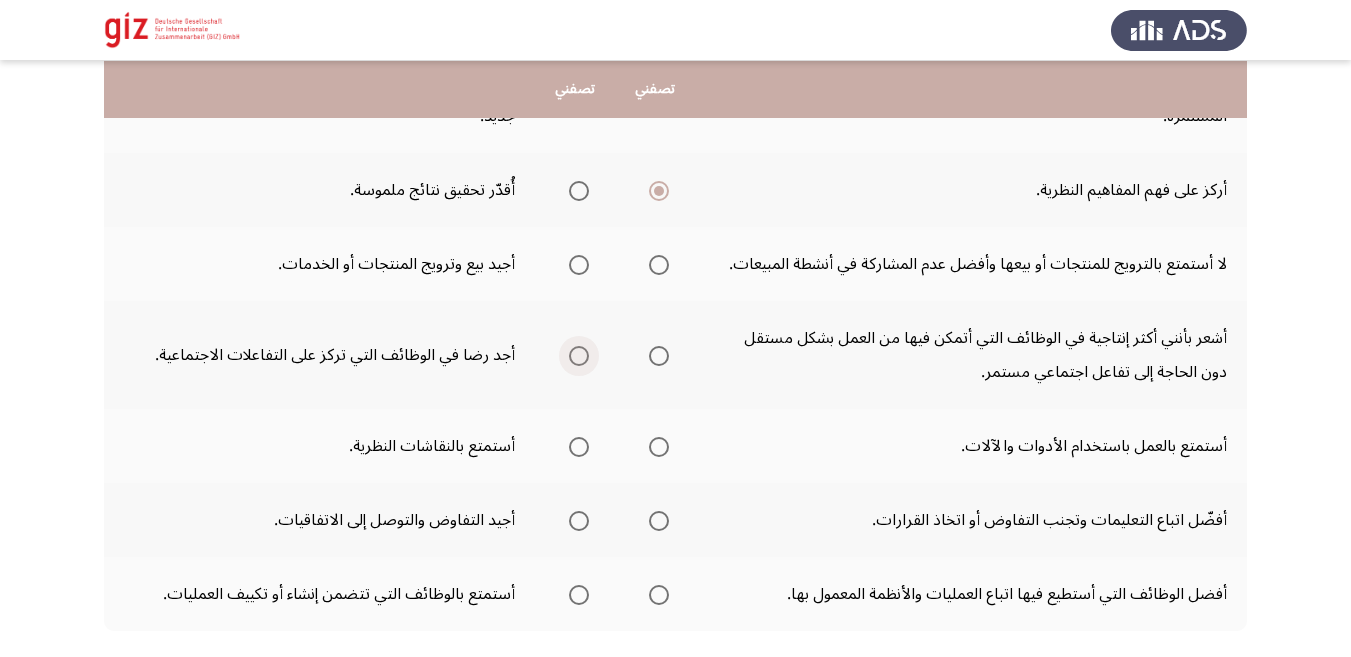 click at bounding box center (579, 356) 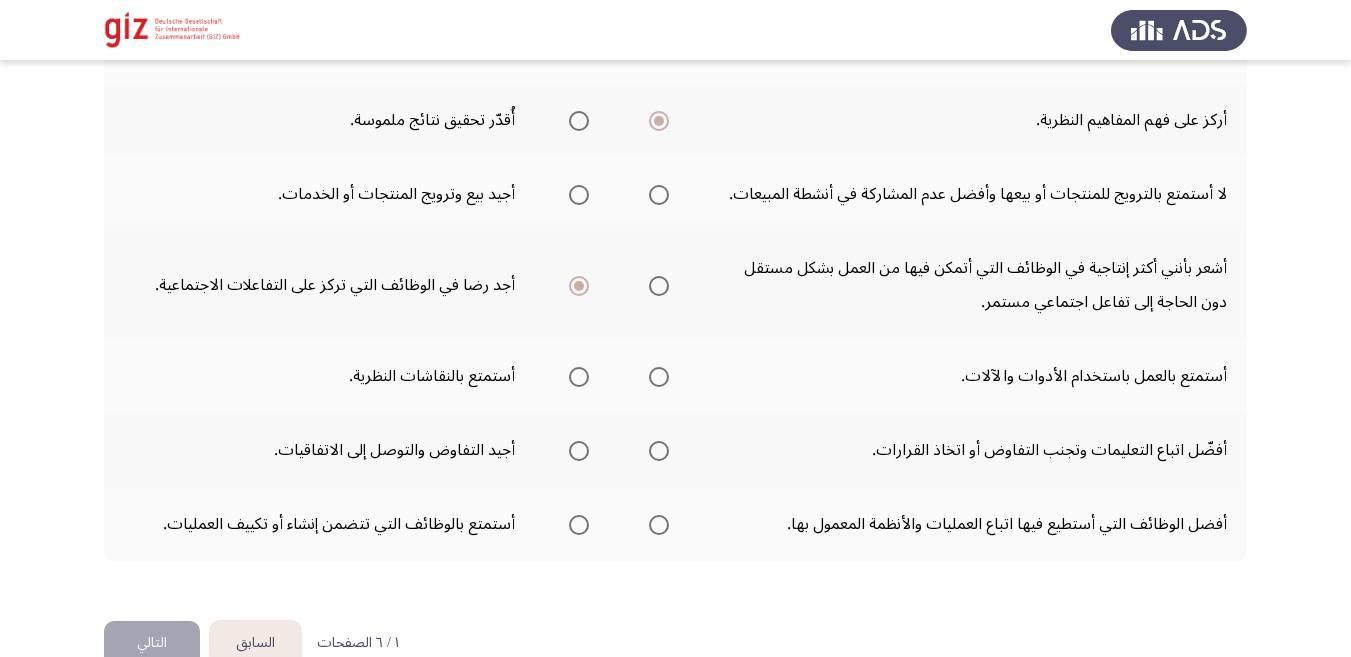 scroll, scrollTop: 657, scrollLeft: 0, axis: vertical 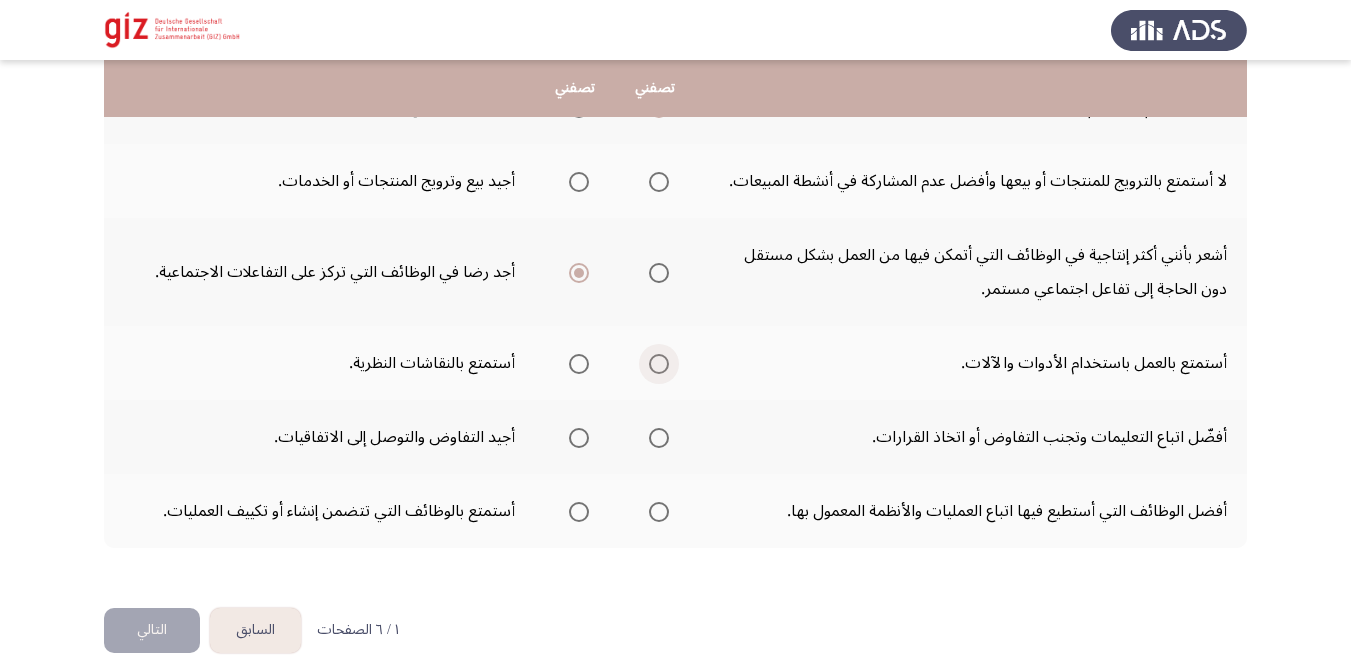 click at bounding box center (659, 364) 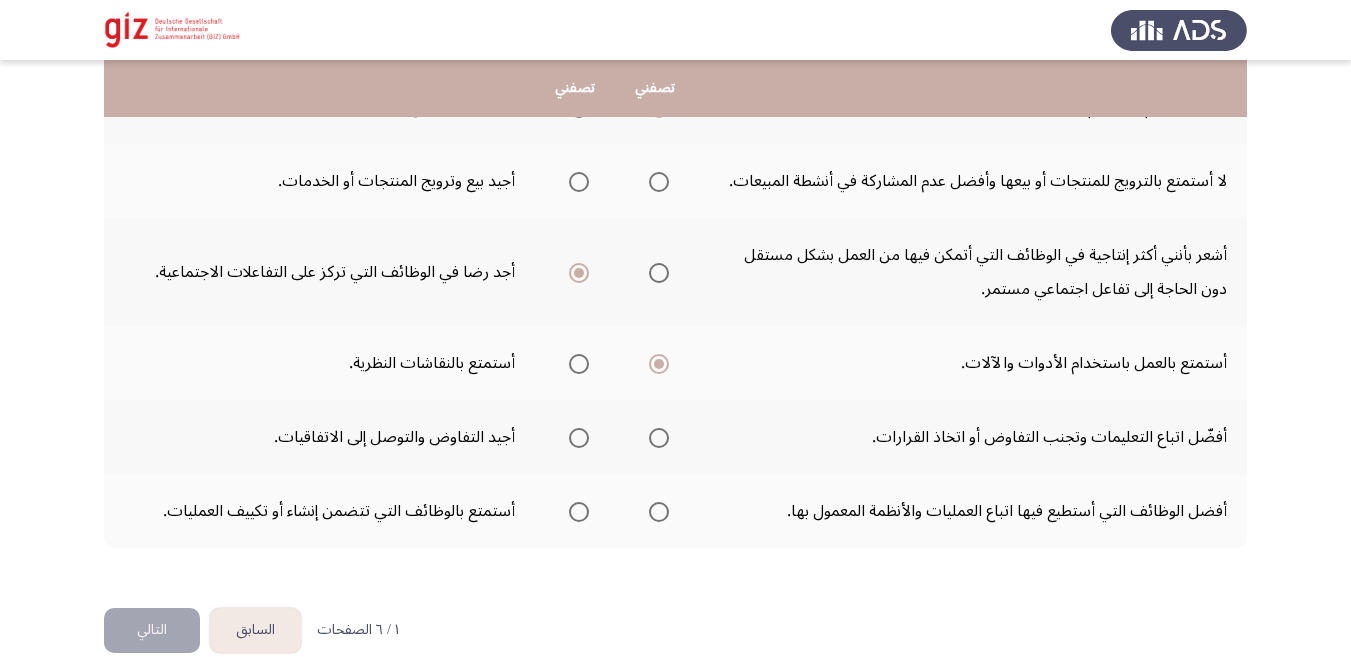 click at bounding box center (659, 438) 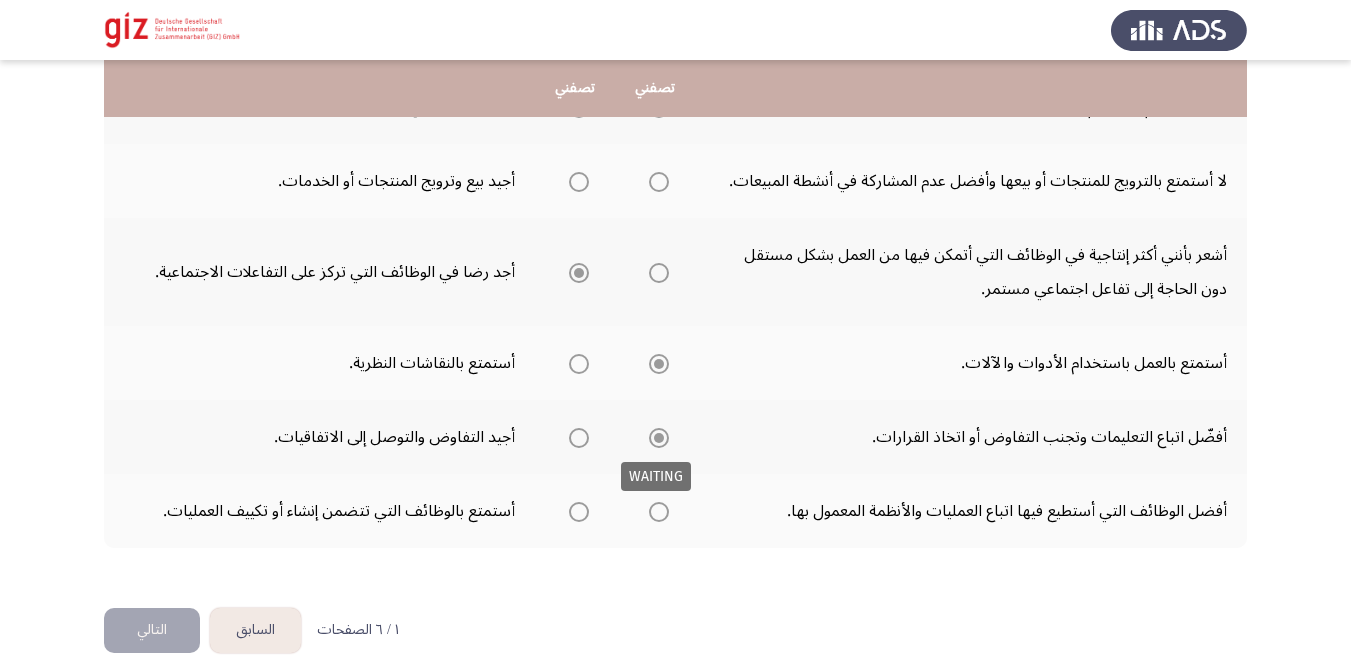 click at bounding box center (659, 438) 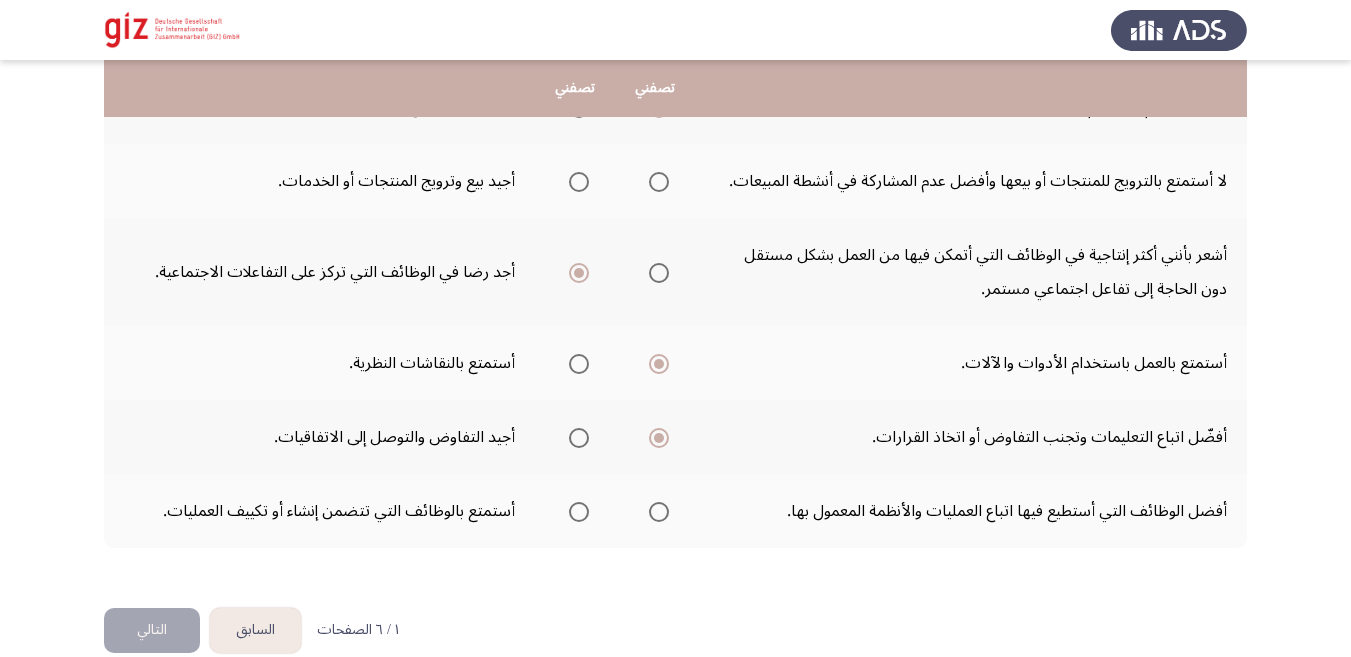 click at bounding box center (579, 512) 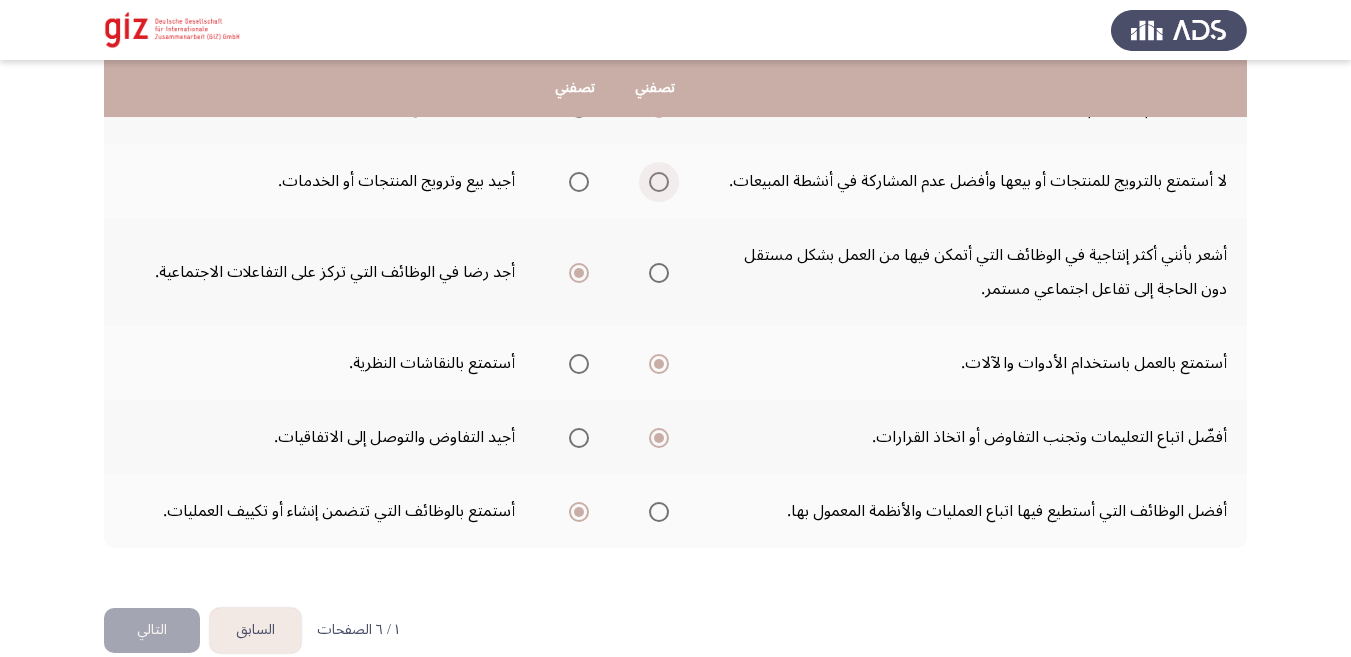 click at bounding box center (659, 182) 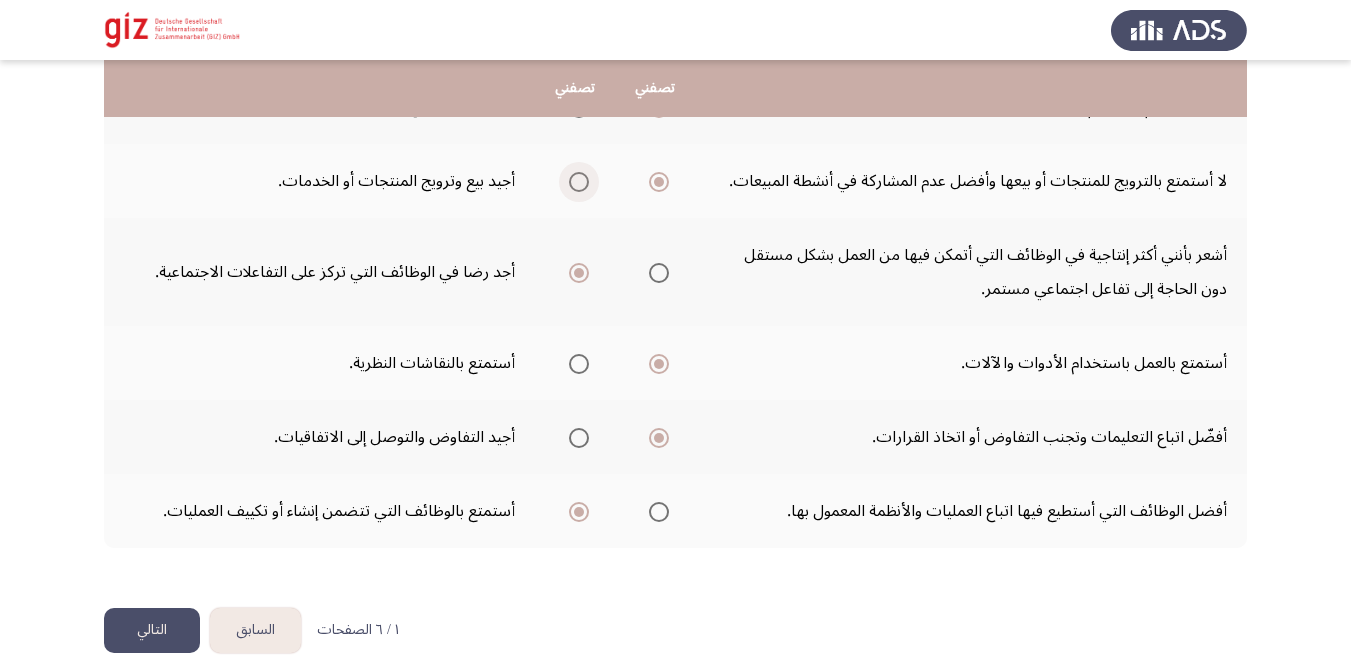 click at bounding box center [579, 182] 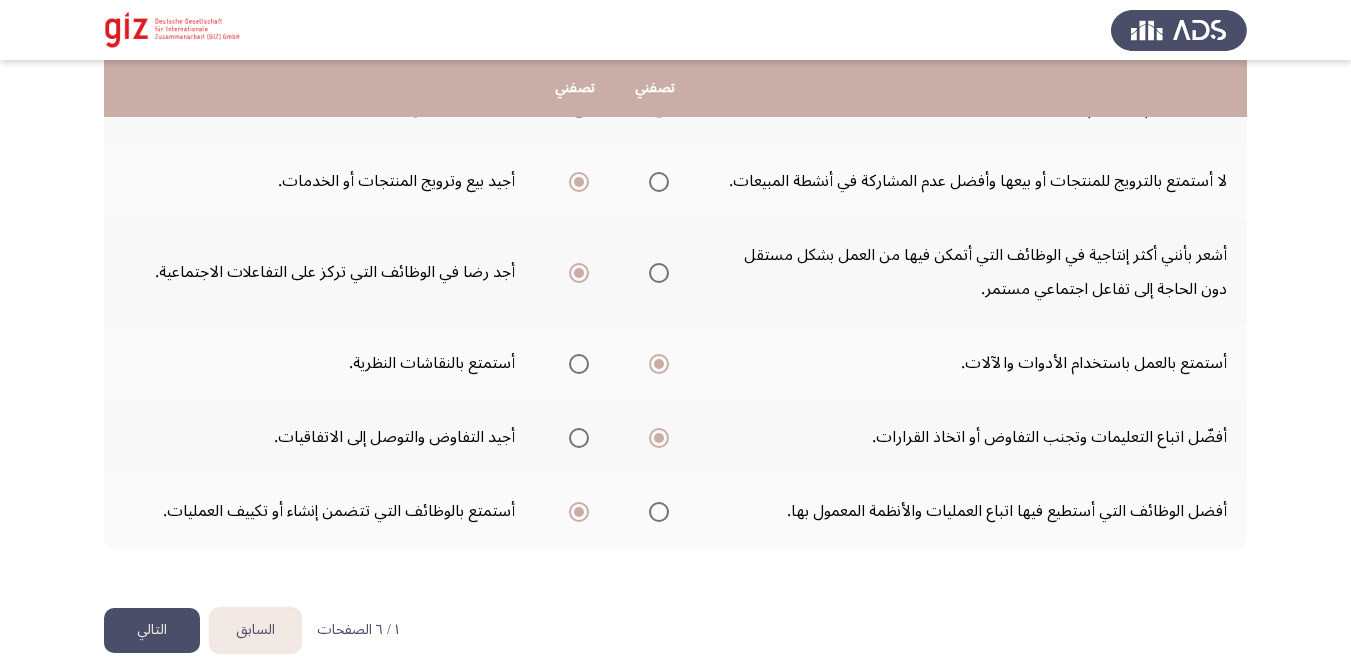 click on "التالي" 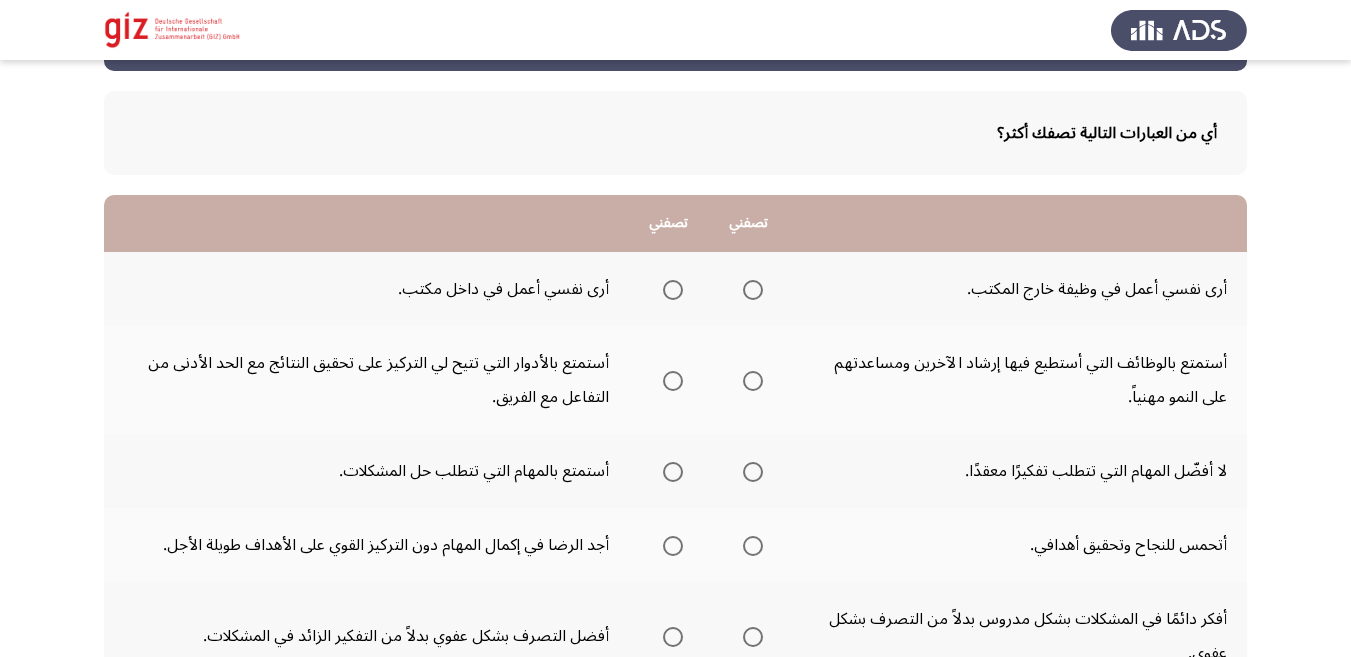 scroll, scrollTop: 82, scrollLeft: 0, axis: vertical 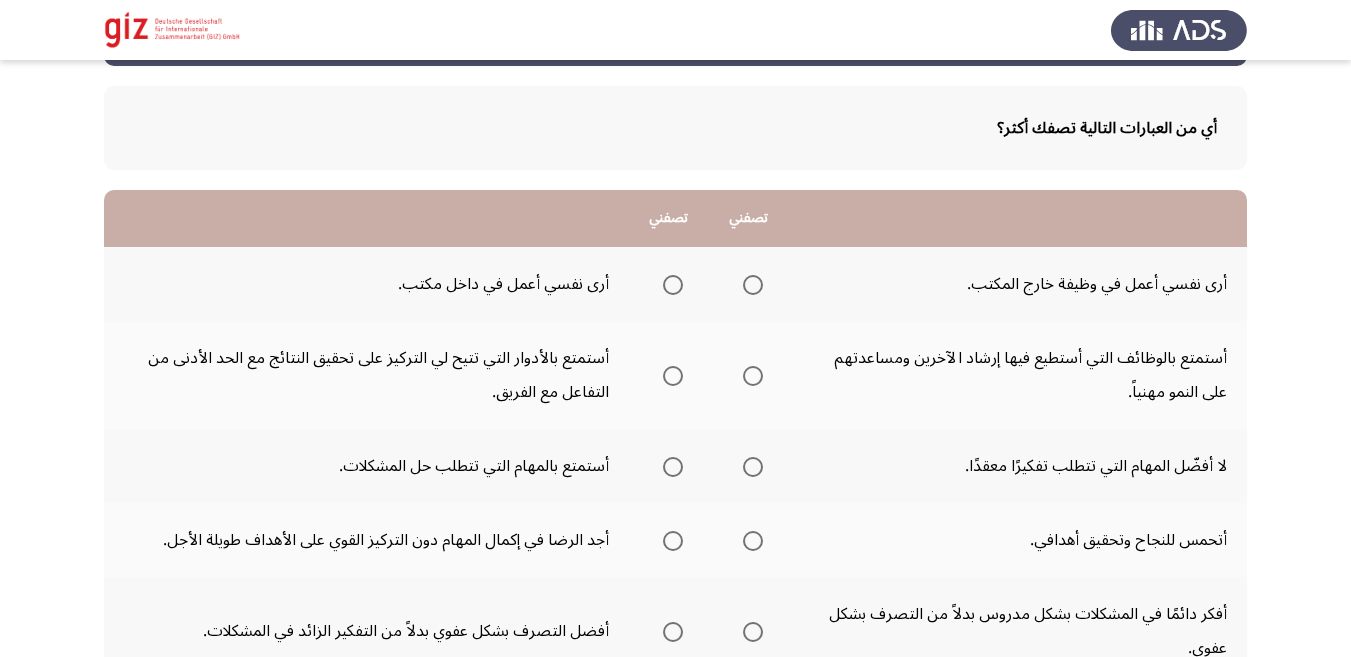 click on "أرى نفسي أعمل في داخل مكتب." 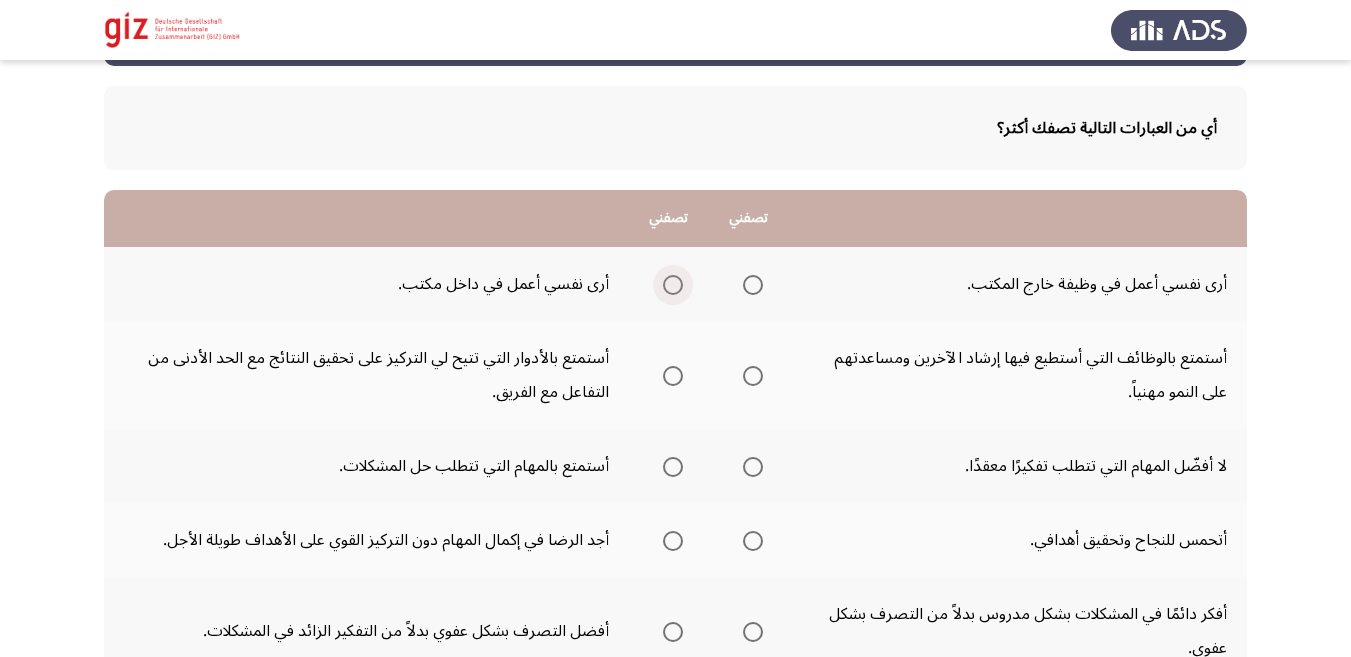 click at bounding box center [673, 285] 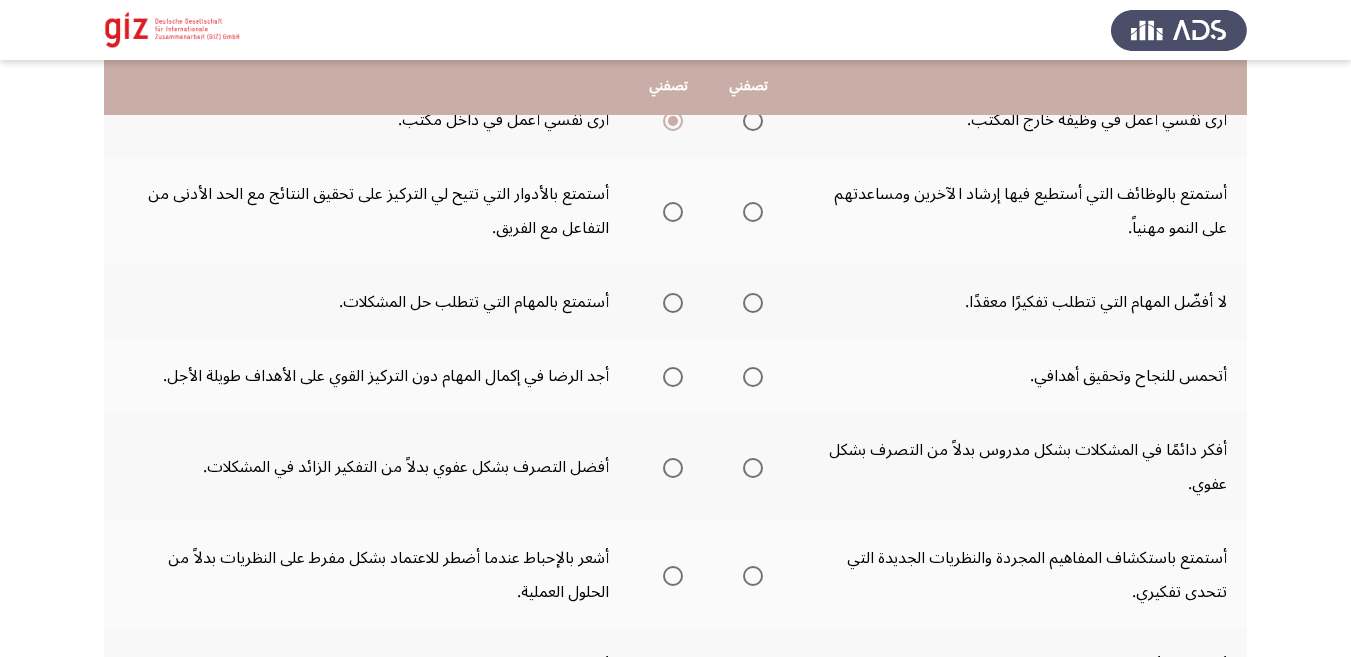 scroll, scrollTop: 246, scrollLeft: 0, axis: vertical 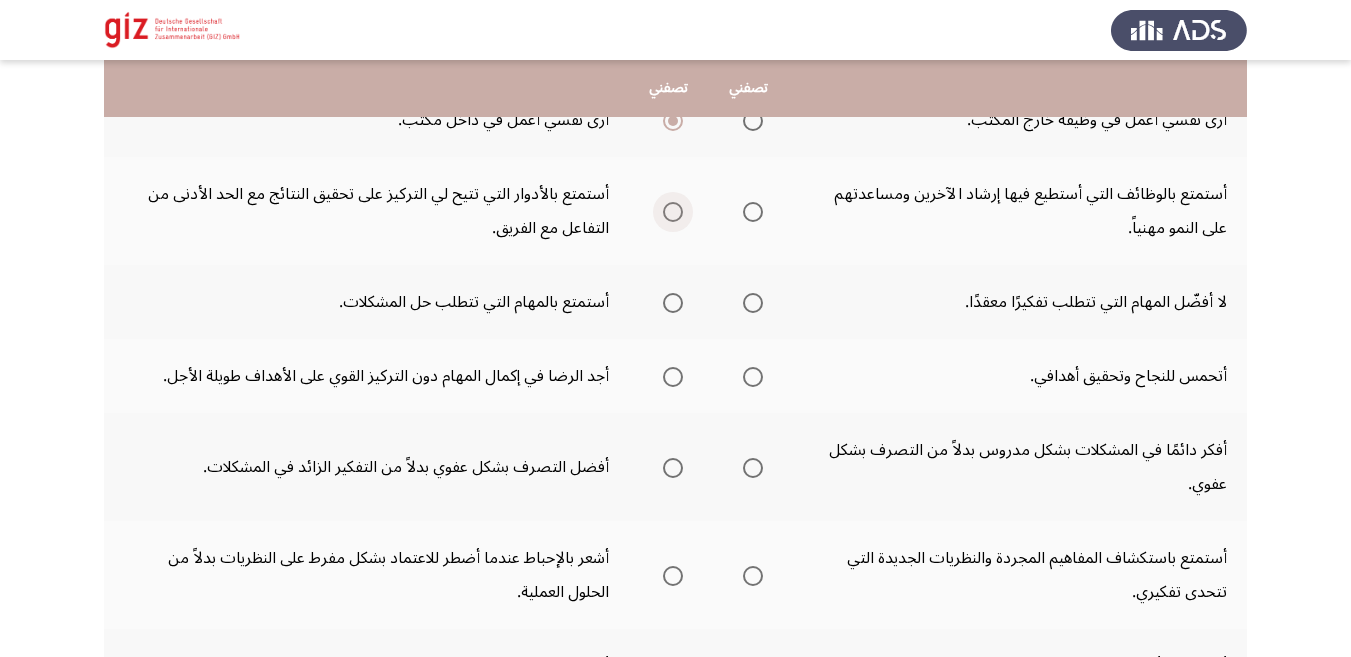 click at bounding box center [673, 212] 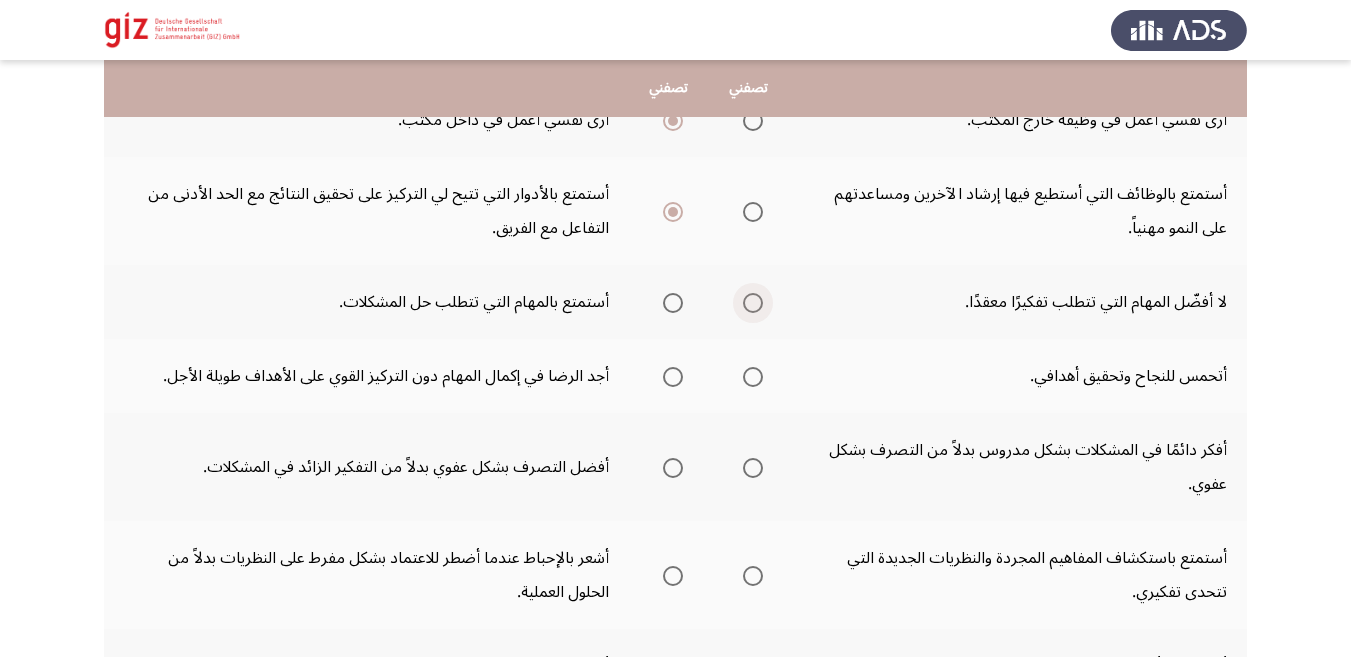click at bounding box center [753, 303] 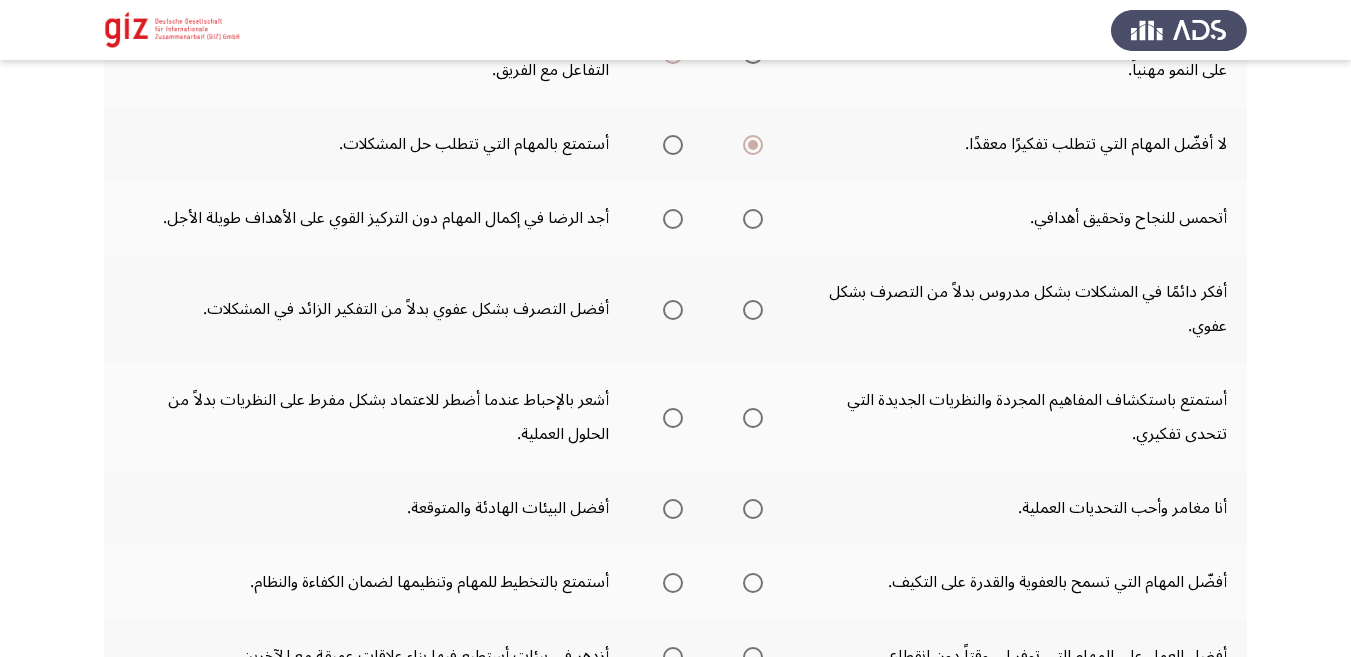 scroll, scrollTop: 410, scrollLeft: 0, axis: vertical 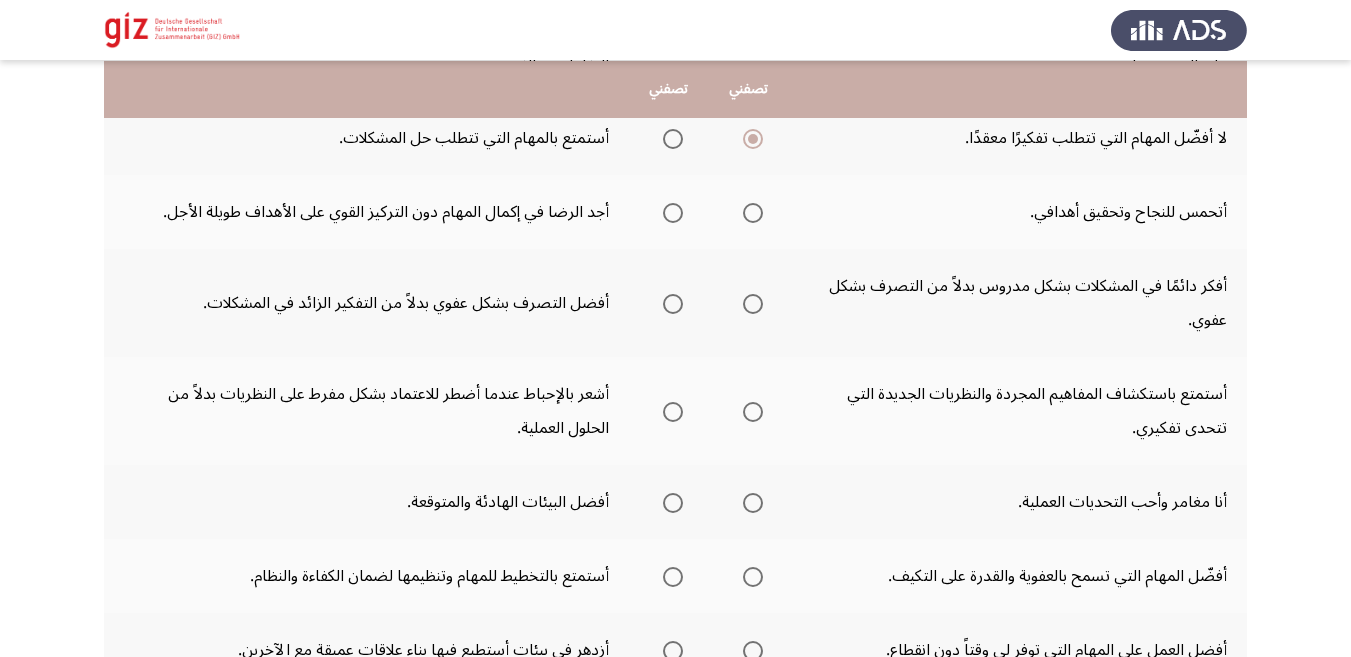 click 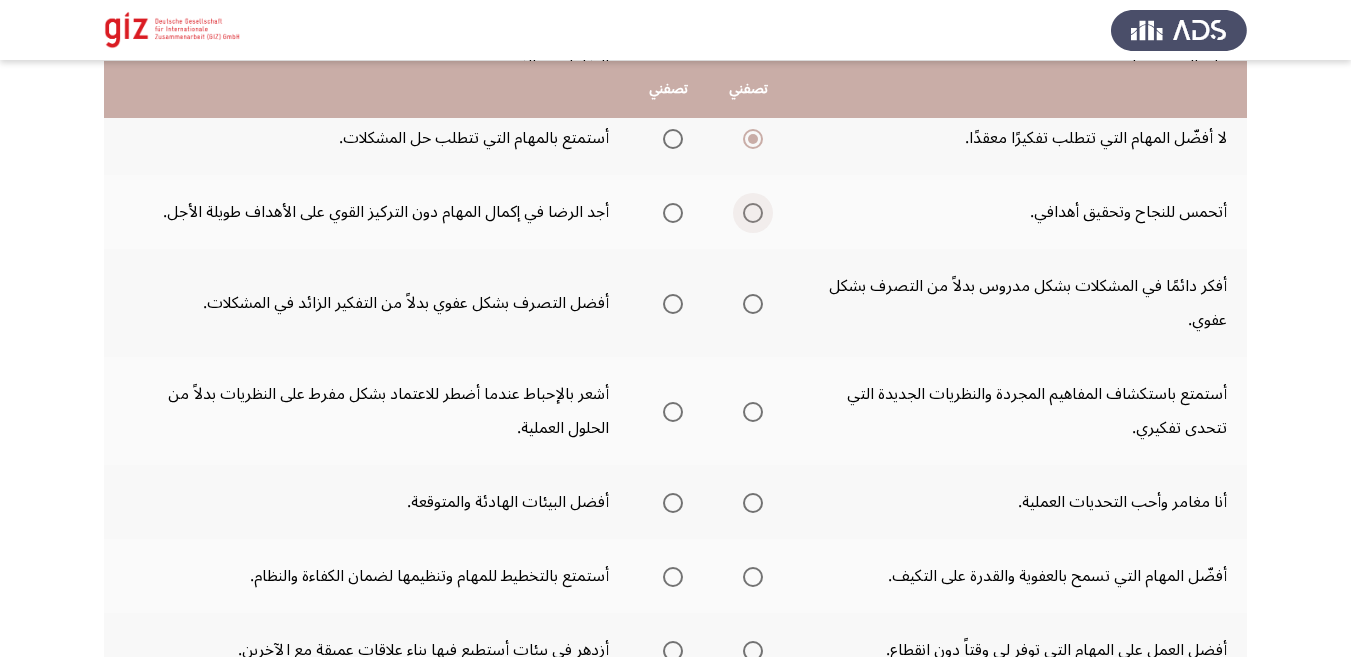 click at bounding box center (753, 213) 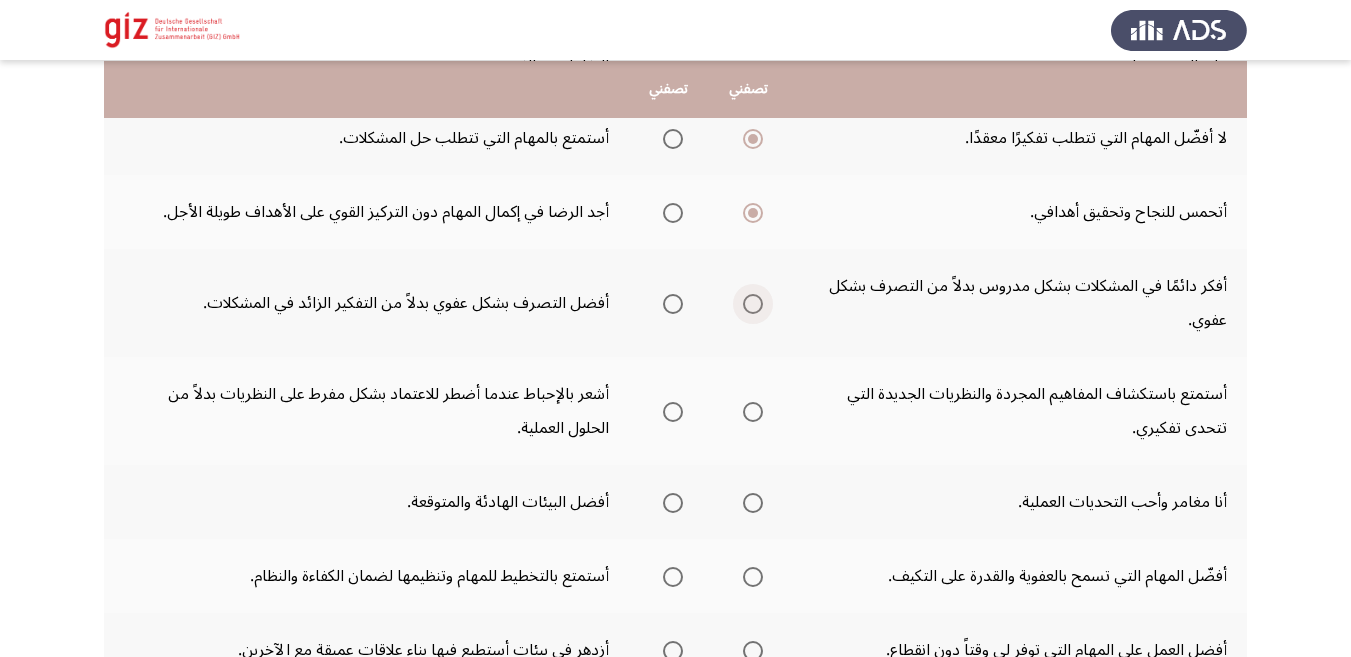 click at bounding box center [753, 304] 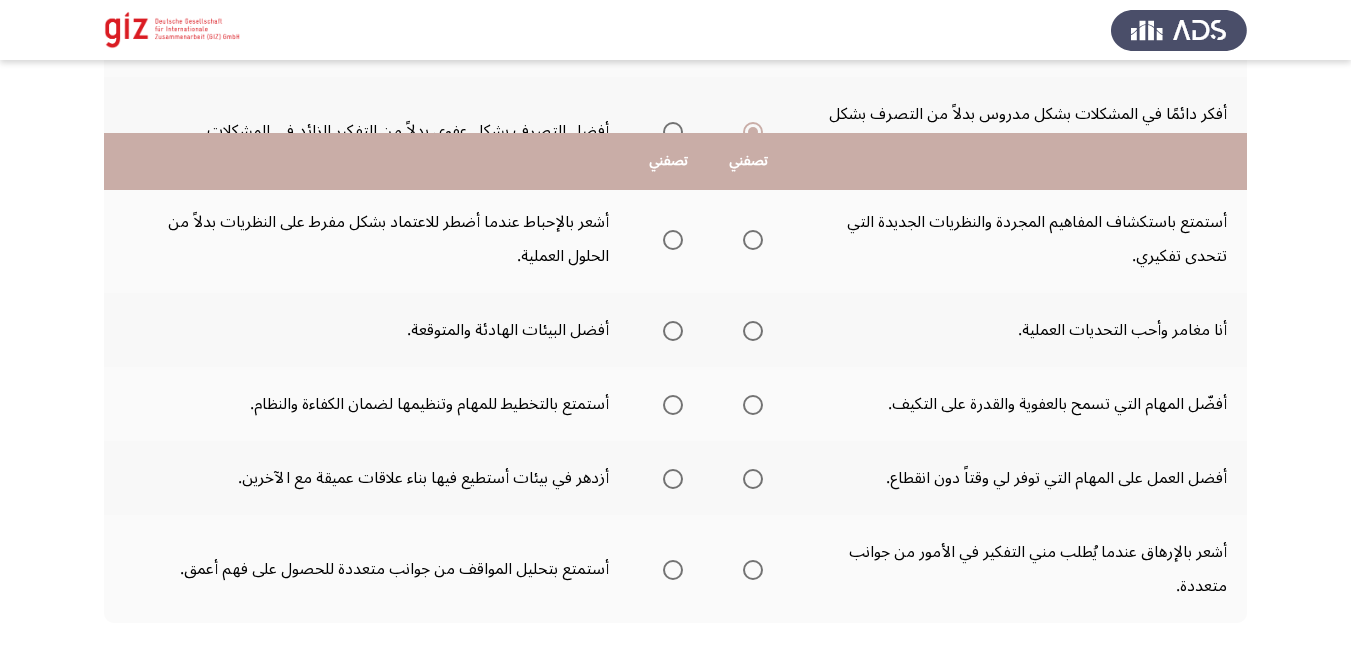scroll, scrollTop: 574, scrollLeft: 0, axis: vertical 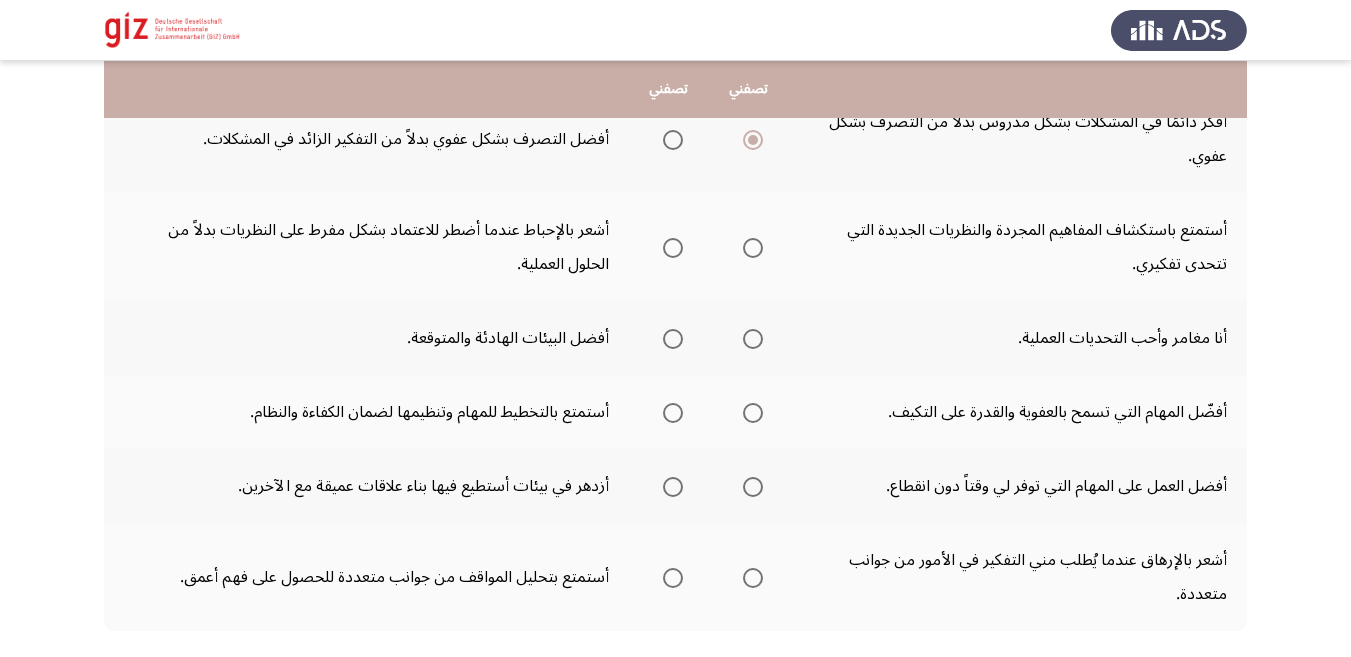 click at bounding box center (673, 248) 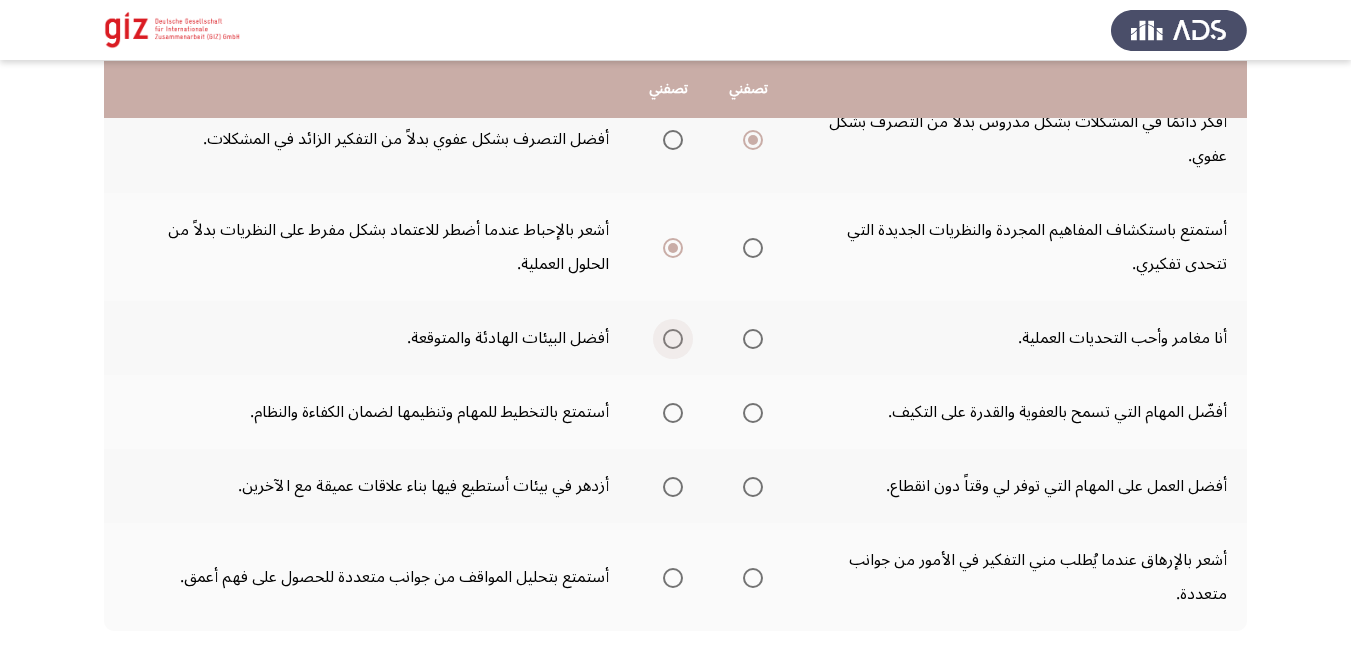 click at bounding box center [673, 339] 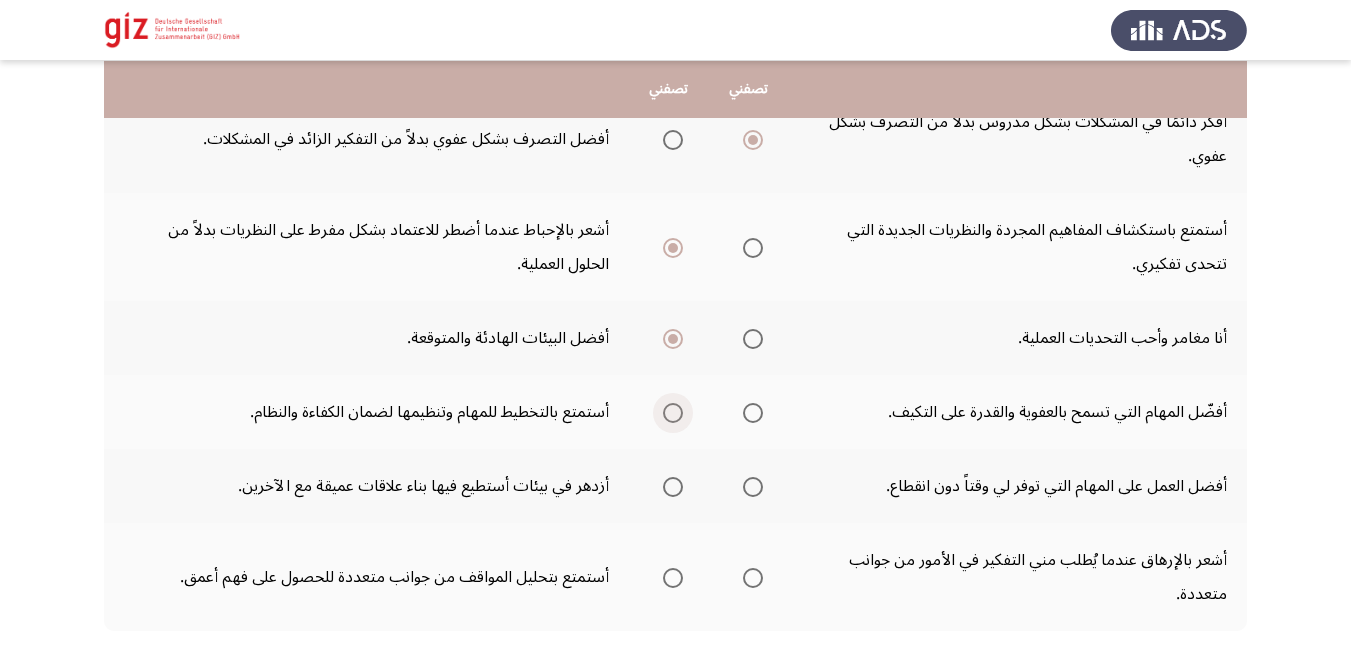 click at bounding box center (673, 413) 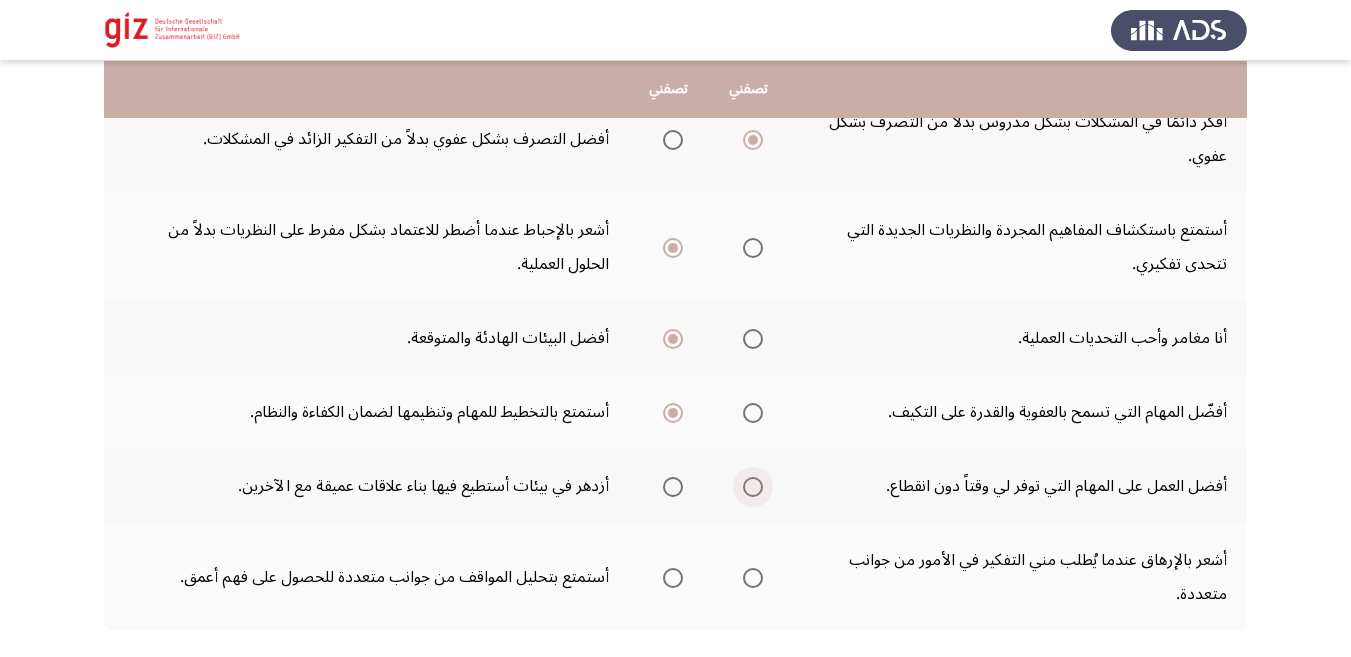 click at bounding box center [753, 487] 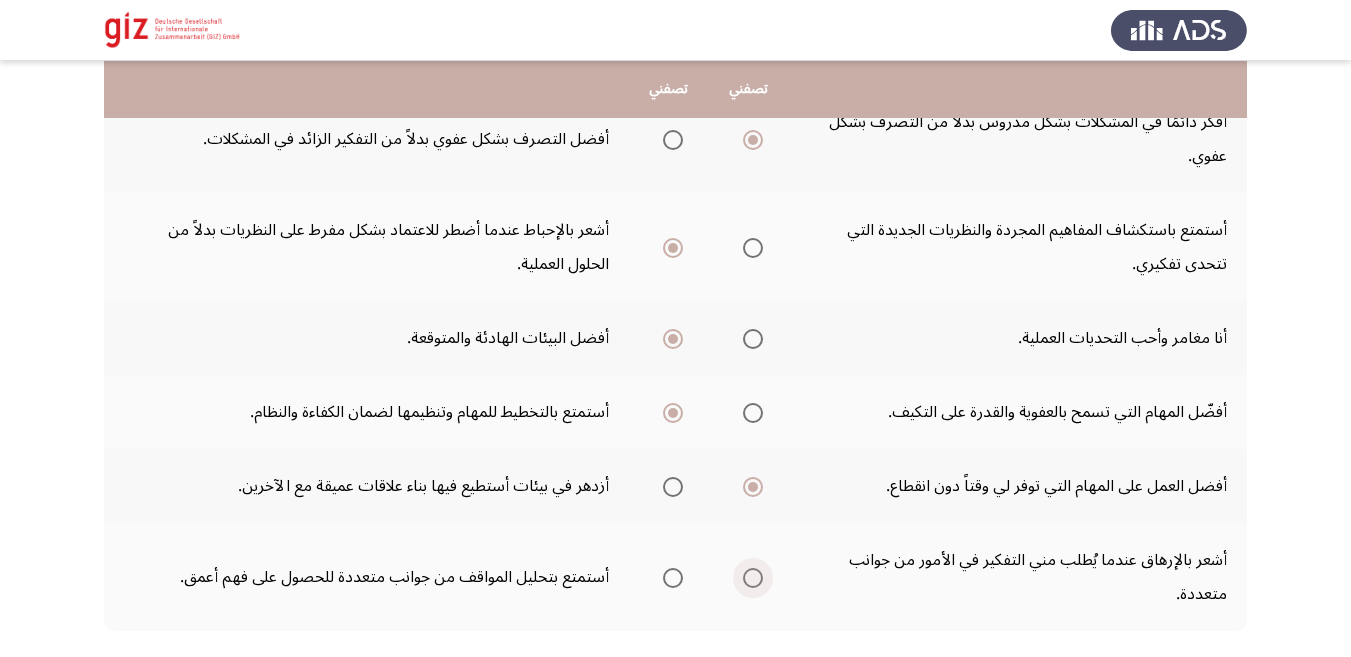 click at bounding box center [753, 578] 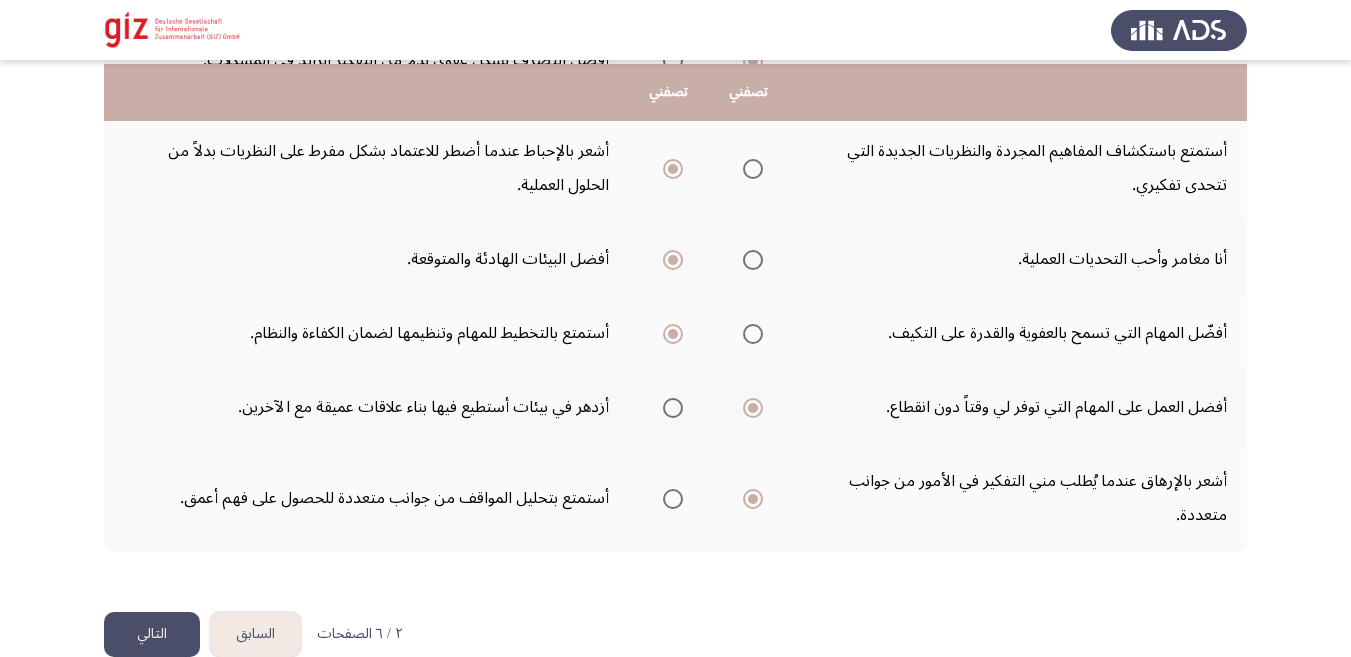 scroll, scrollTop: 657, scrollLeft: 0, axis: vertical 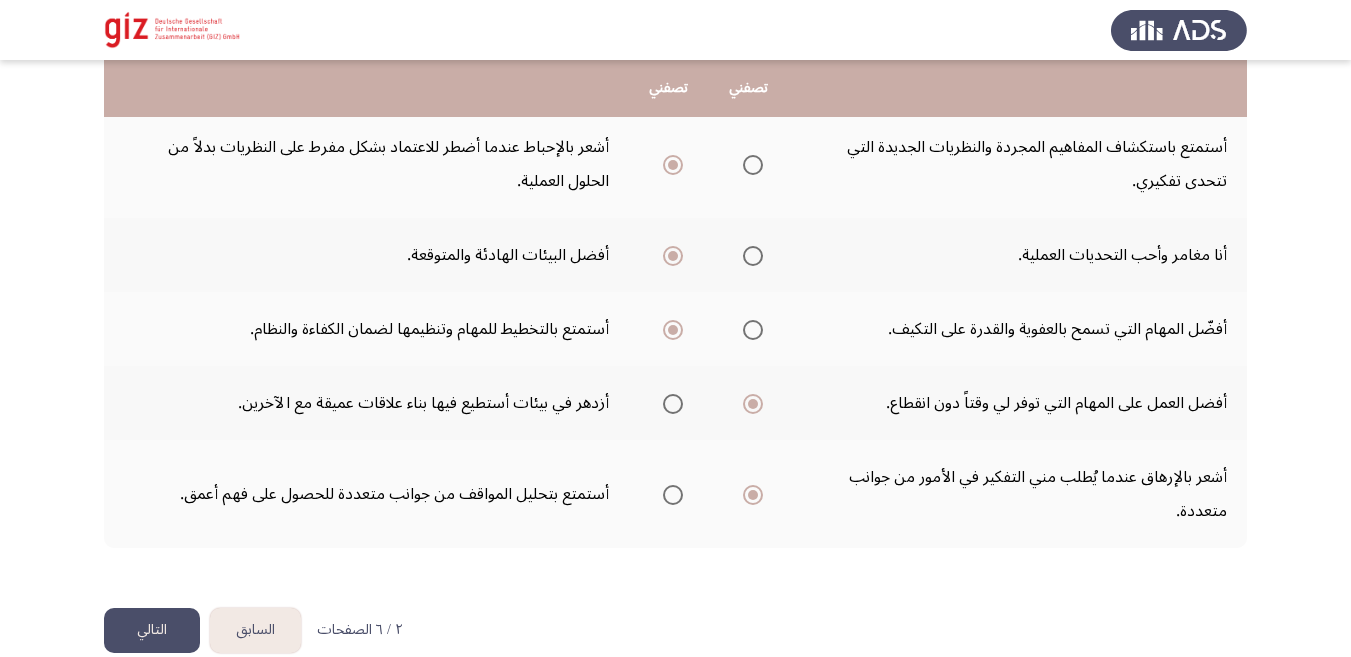 click on "التالي" 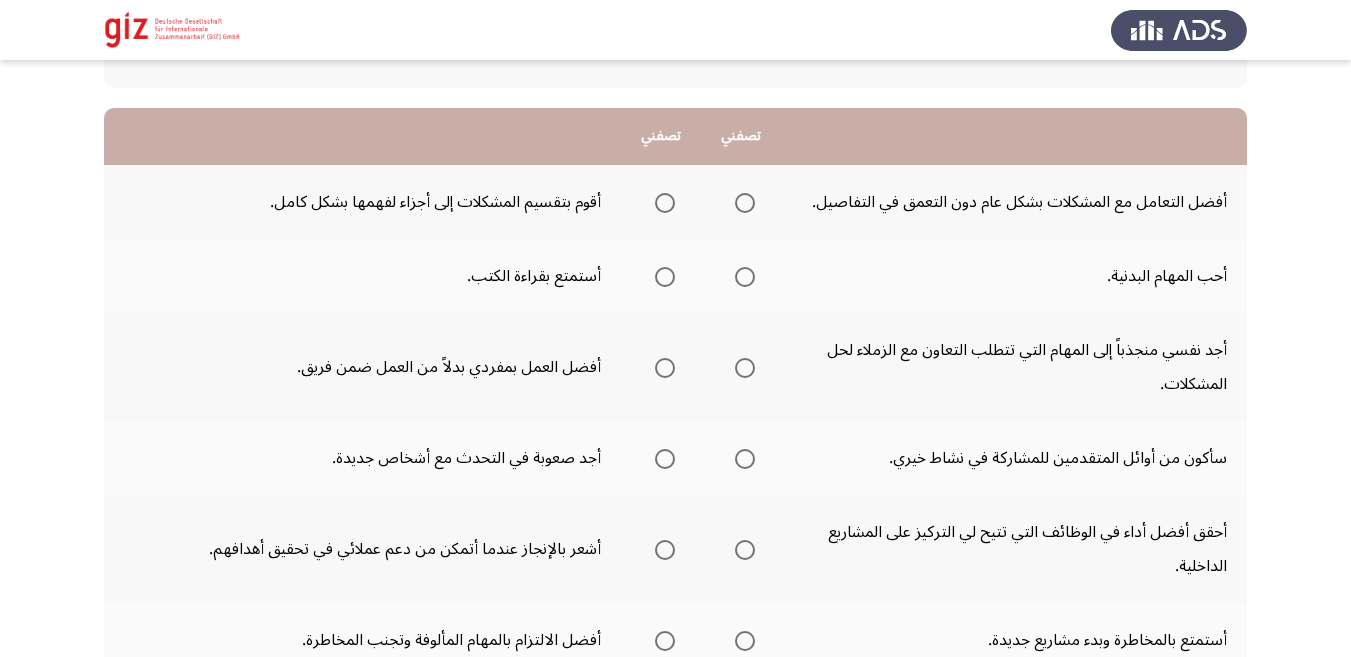 scroll, scrollTop: 164, scrollLeft: 0, axis: vertical 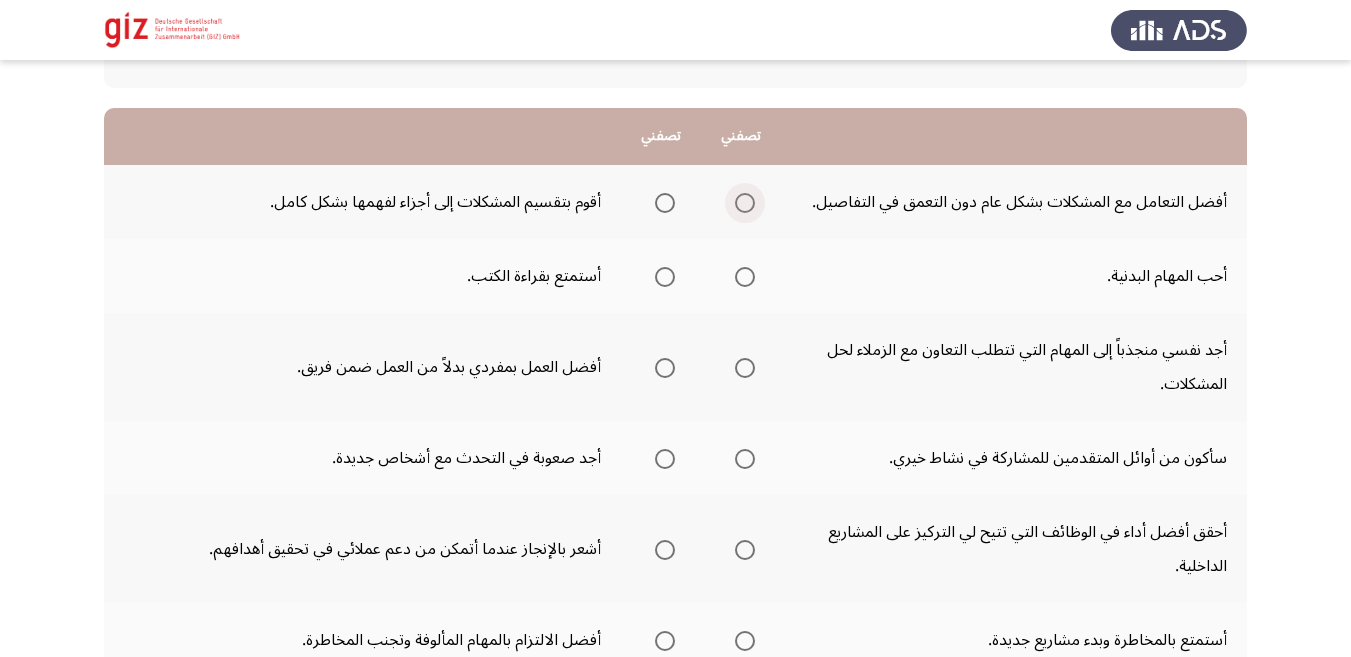 click at bounding box center [745, 203] 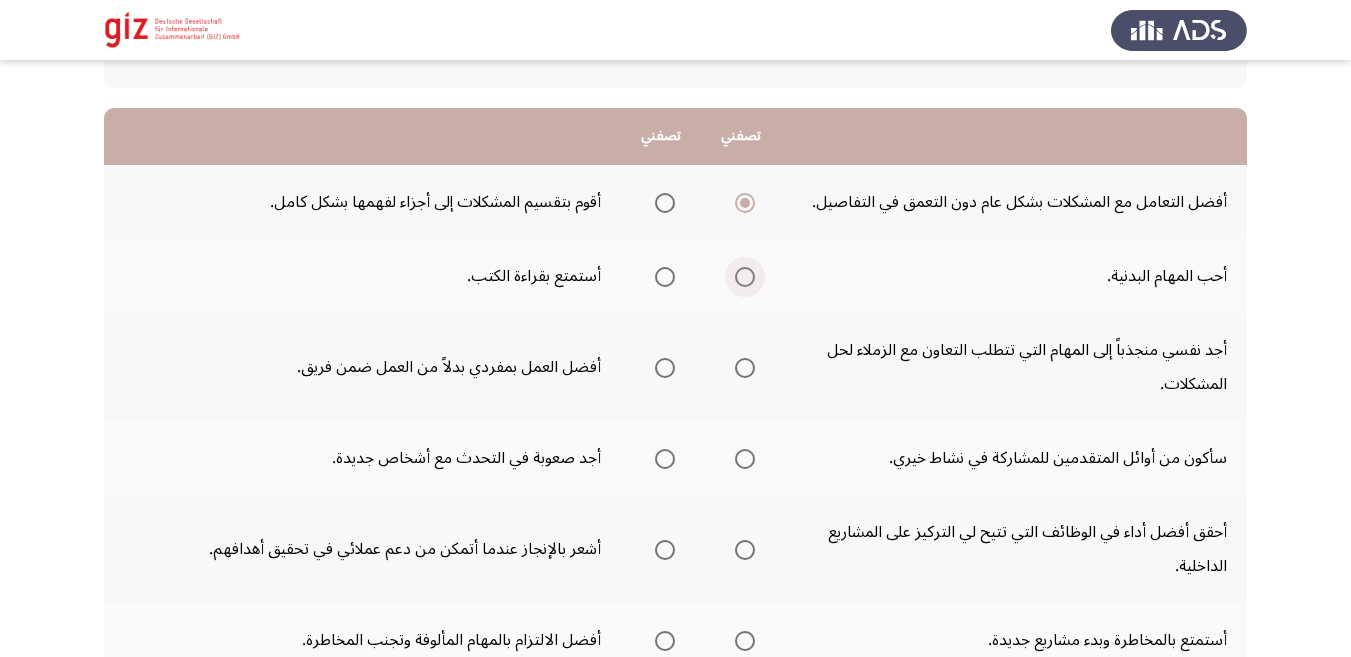 click at bounding box center [745, 277] 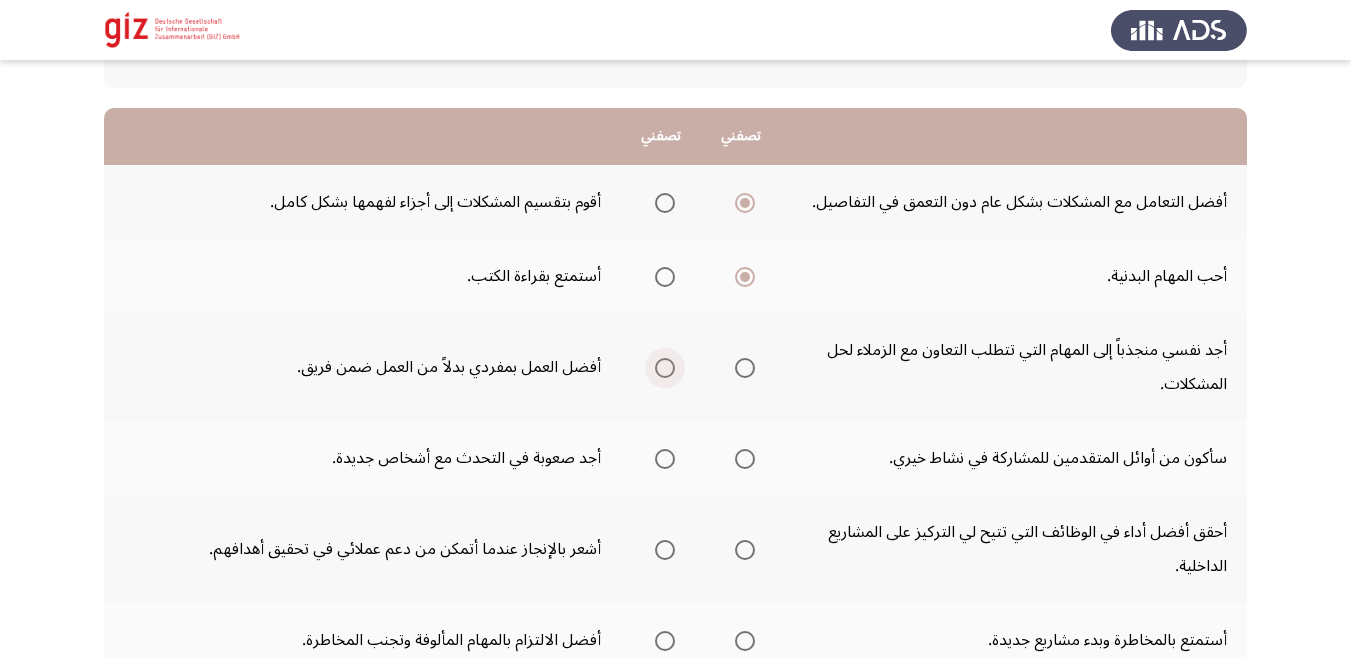 click at bounding box center (665, 368) 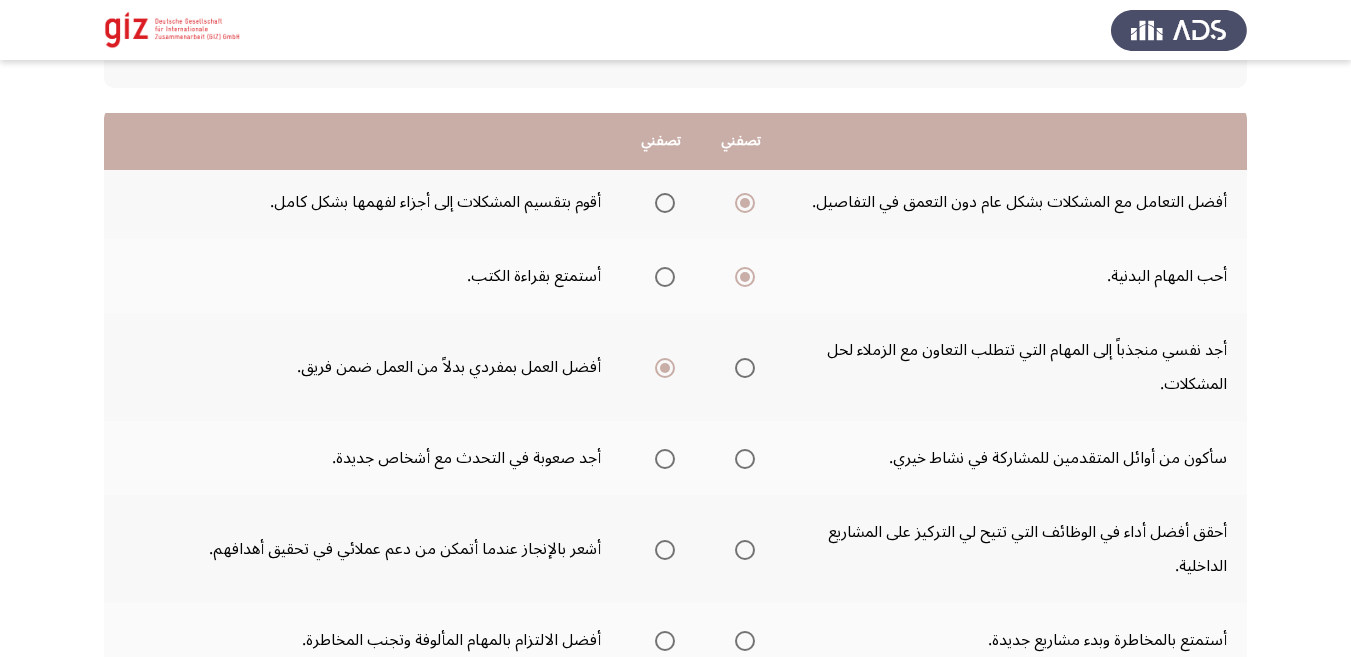 scroll, scrollTop: 246, scrollLeft: 0, axis: vertical 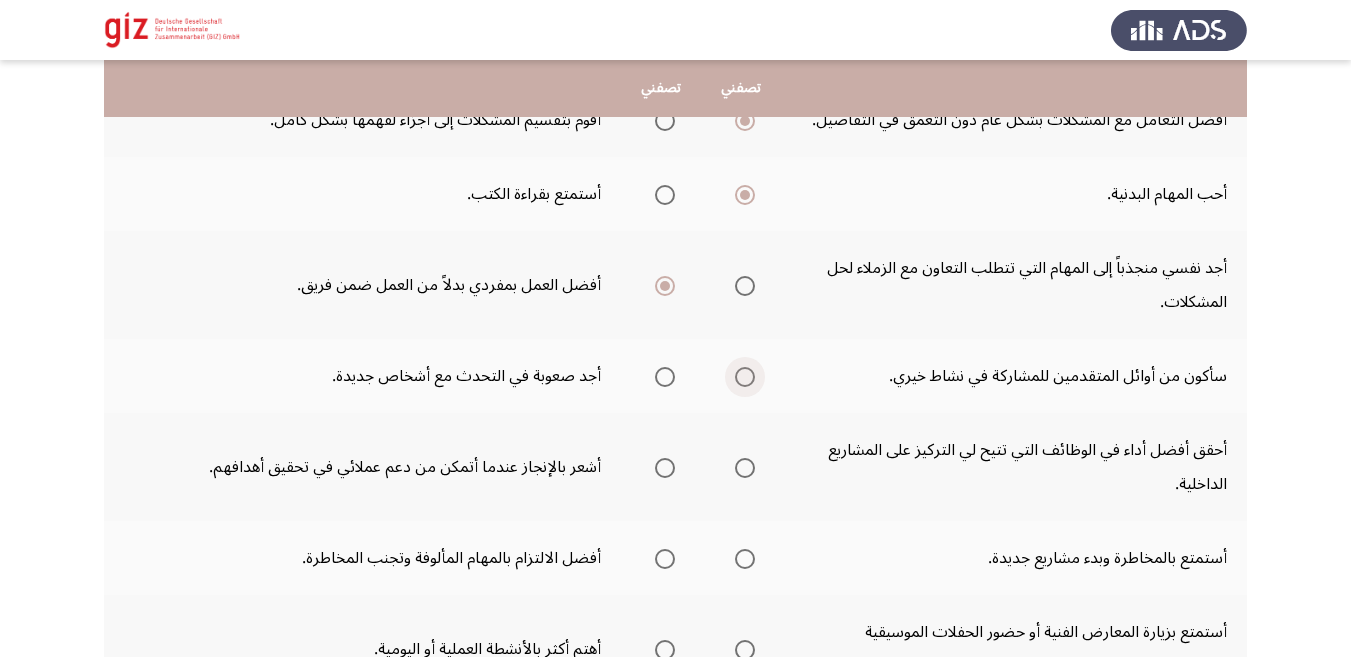 click at bounding box center [745, 377] 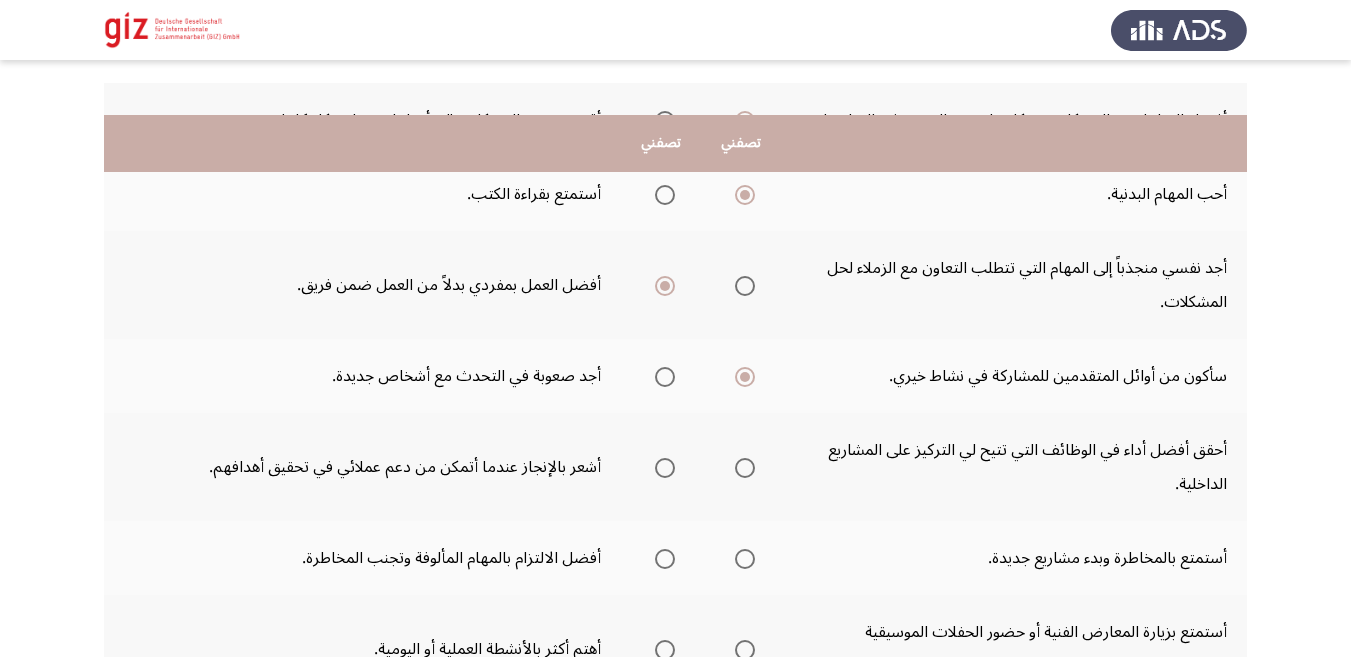 scroll, scrollTop: 328, scrollLeft: 0, axis: vertical 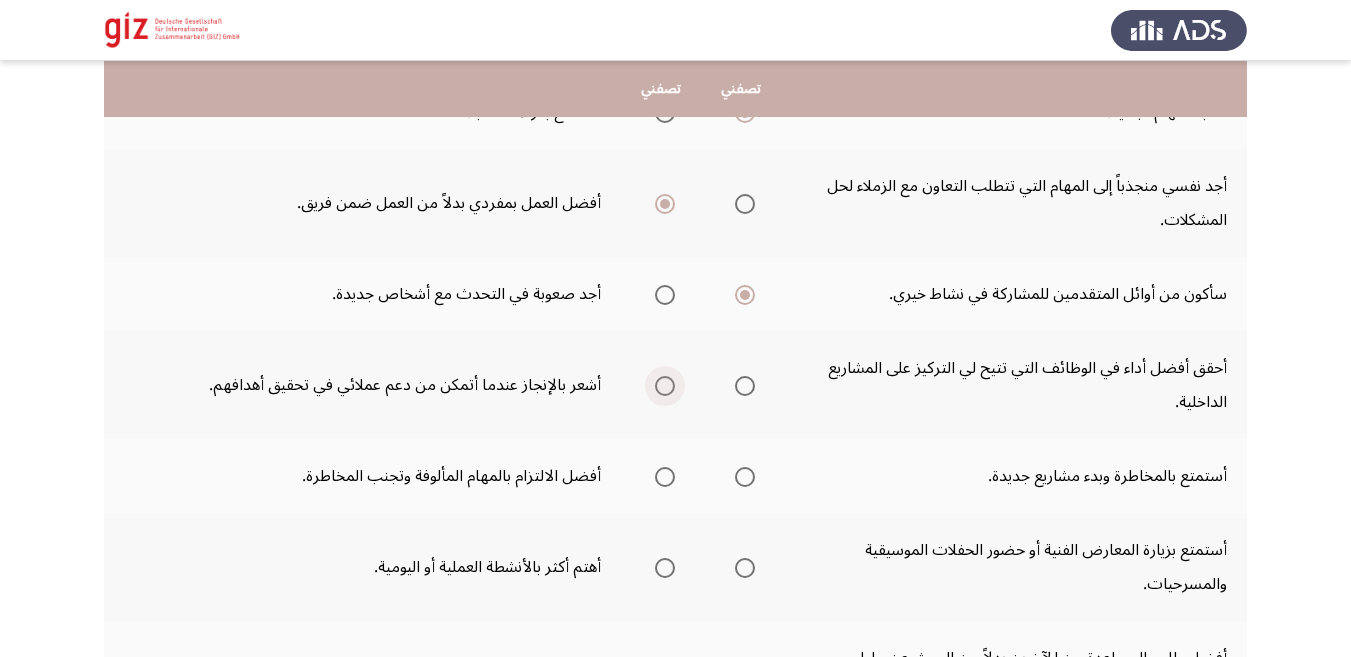 click at bounding box center [665, 386] 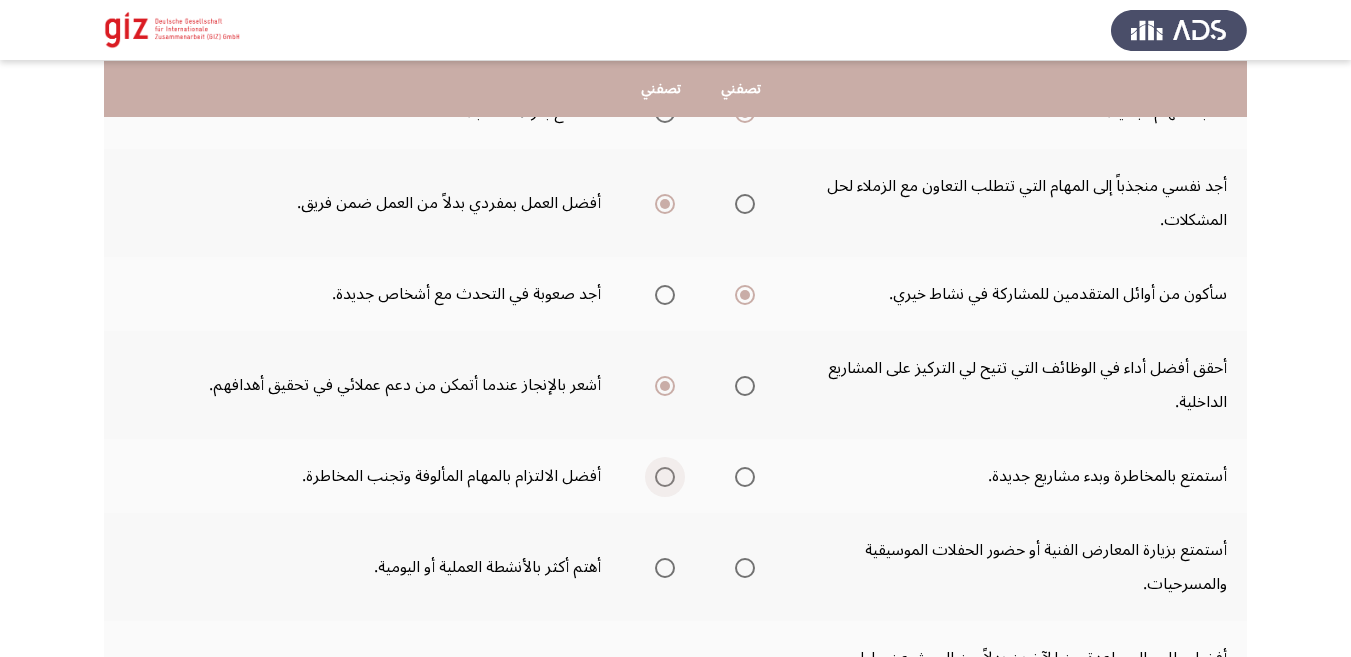 click at bounding box center [665, 477] 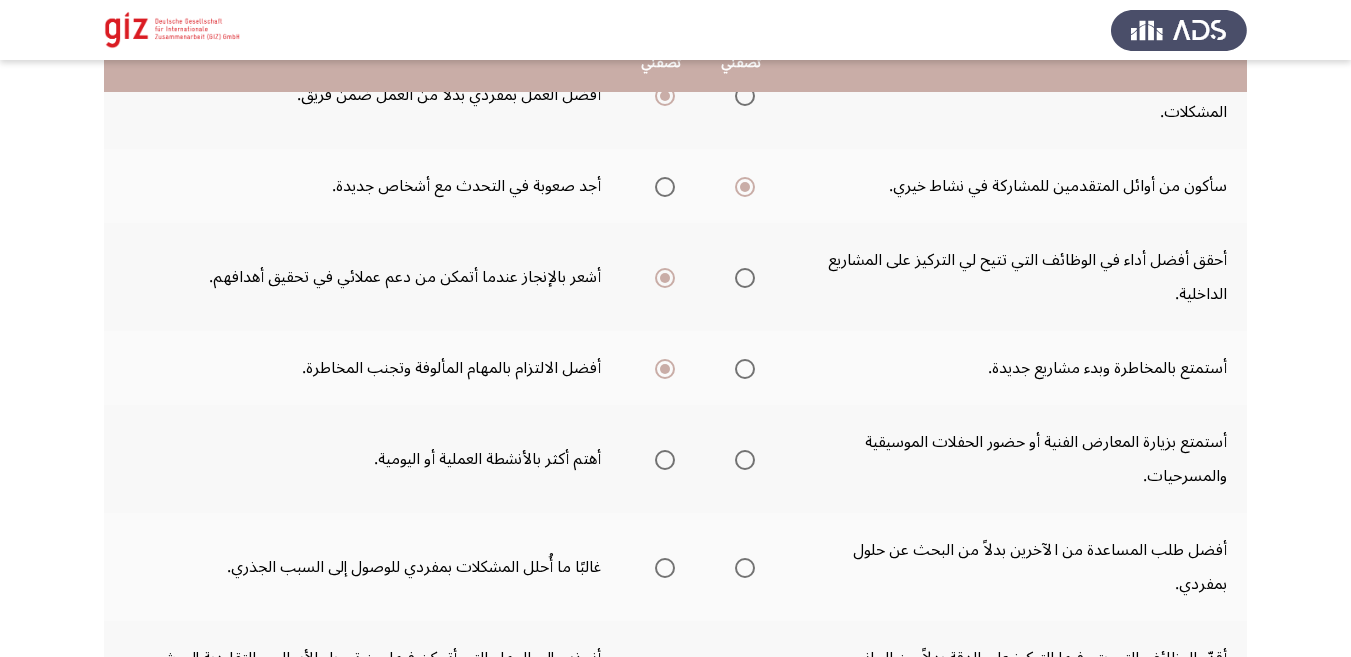 scroll, scrollTop: 492, scrollLeft: 0, axis: vertical 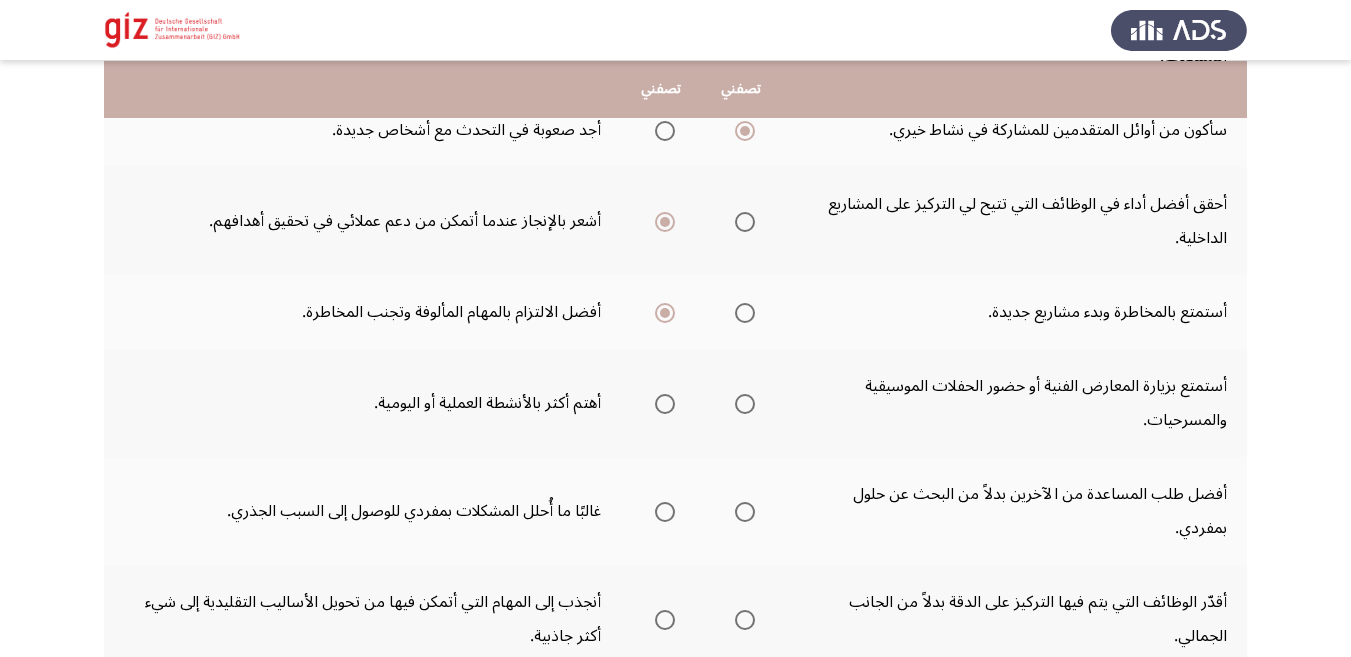 click at bounding box center [665, 404] 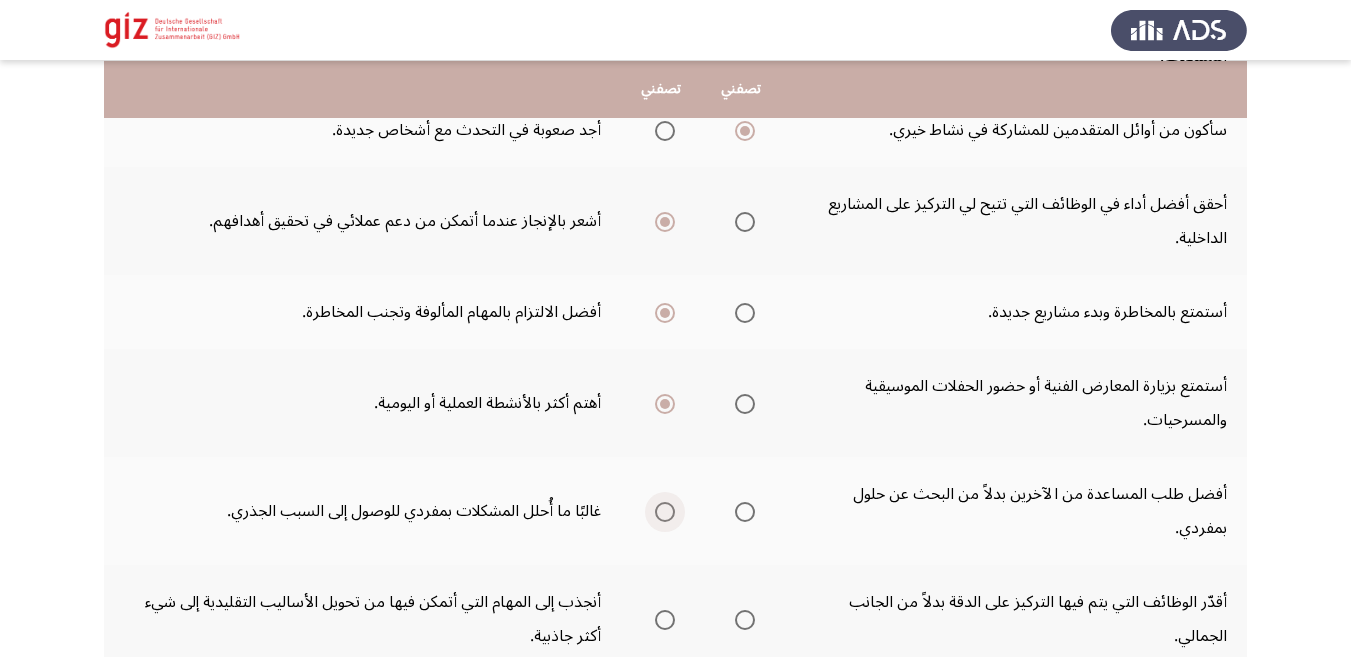click at bounding box center (665, 512) 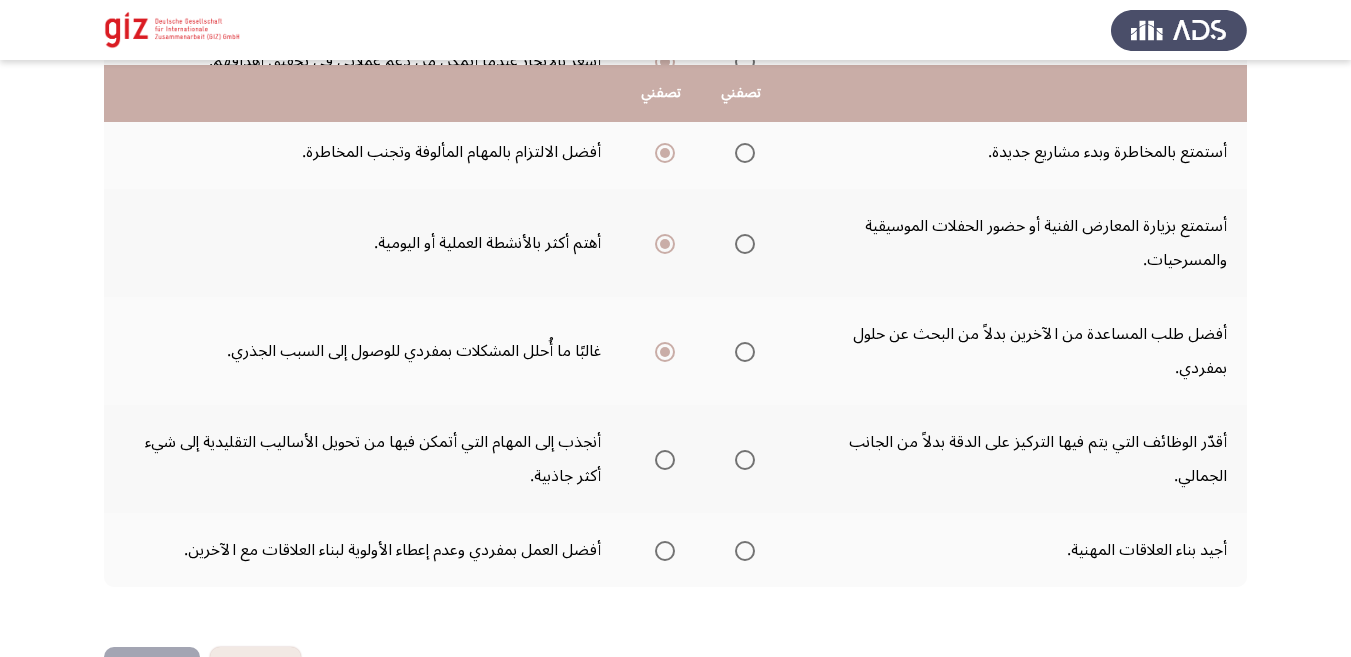 scroll, scrollTop: 657, scrollLeft: 0, axis: vertical 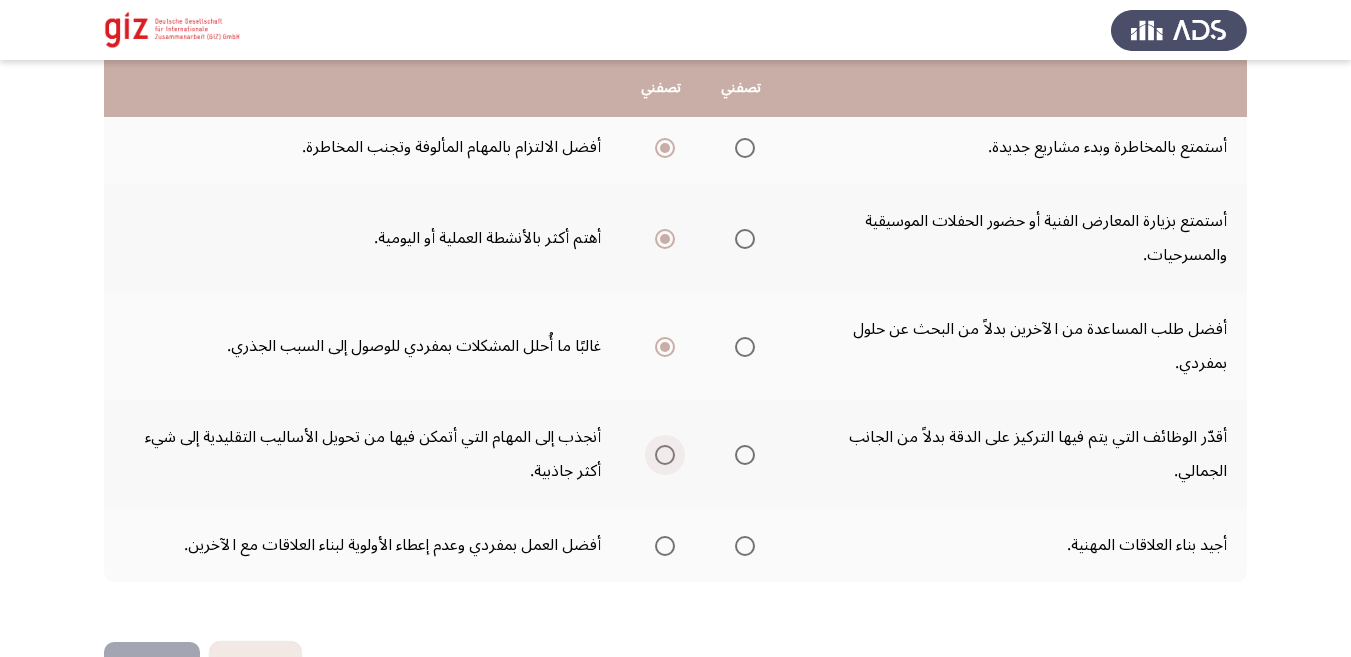 click at bounding box center (665, 455) 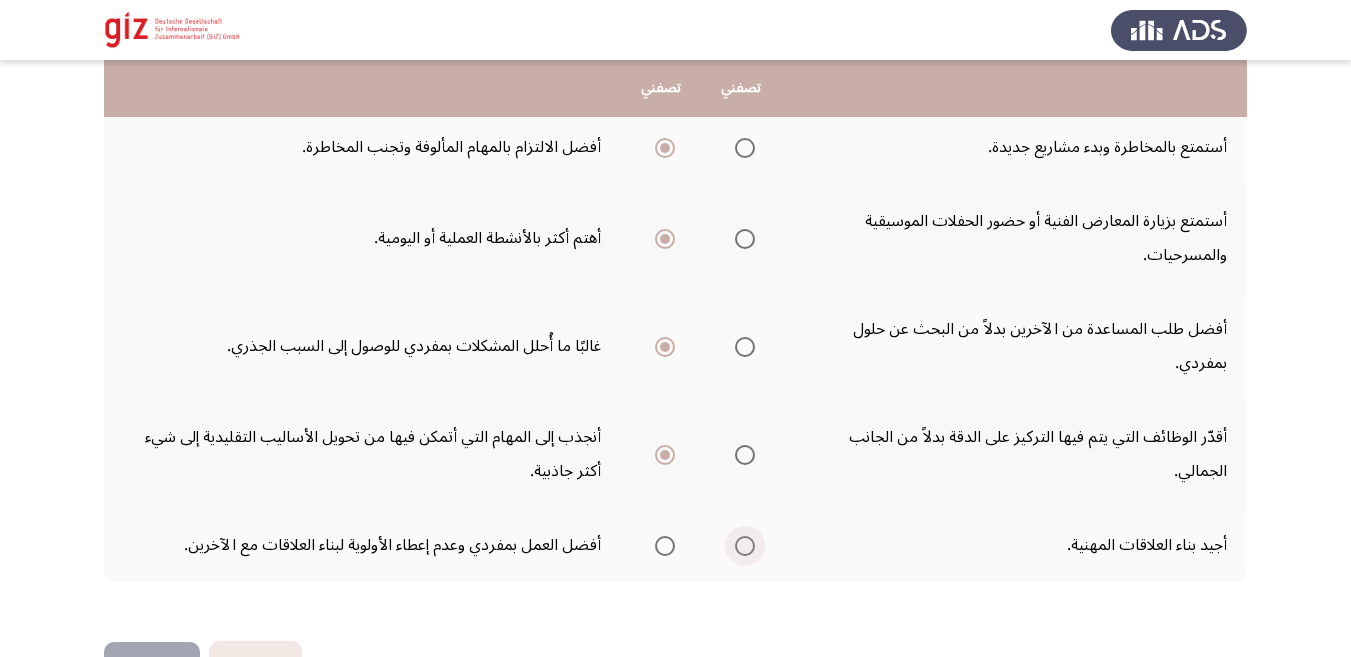 click at bounding box center [745, 546] 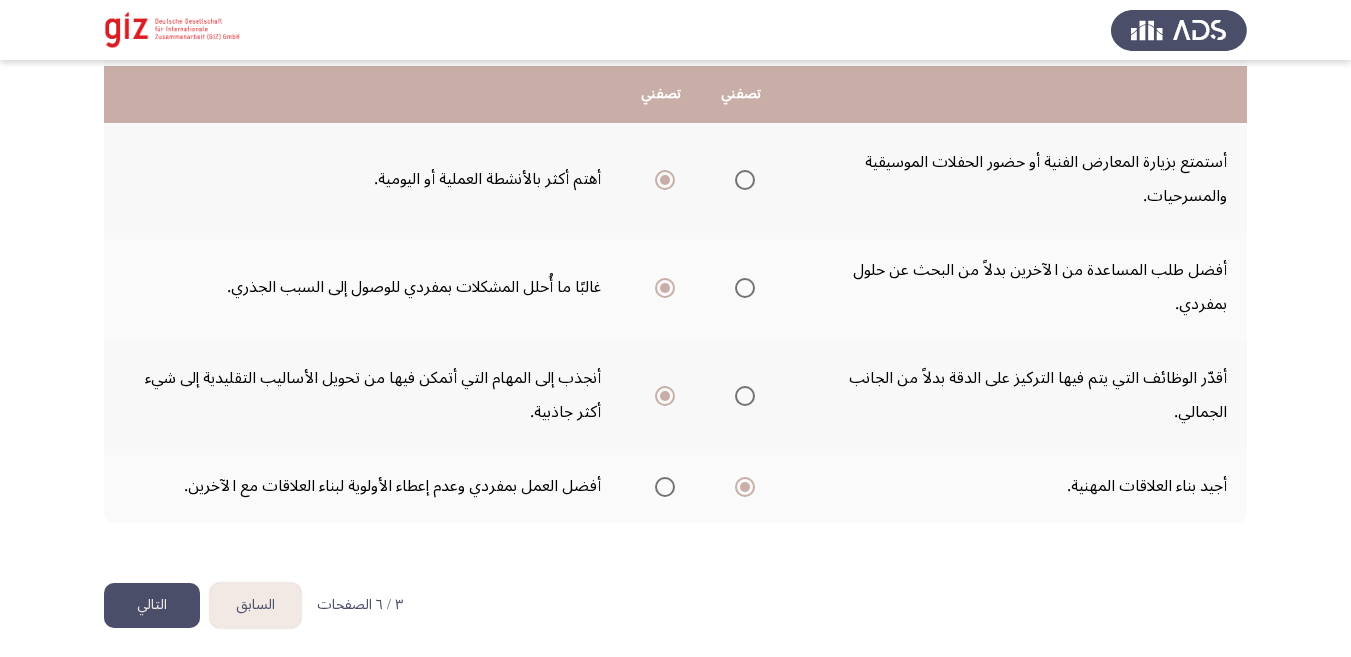 scroll, scrollTop: 722, scrollLeft: 0, axis: vertical 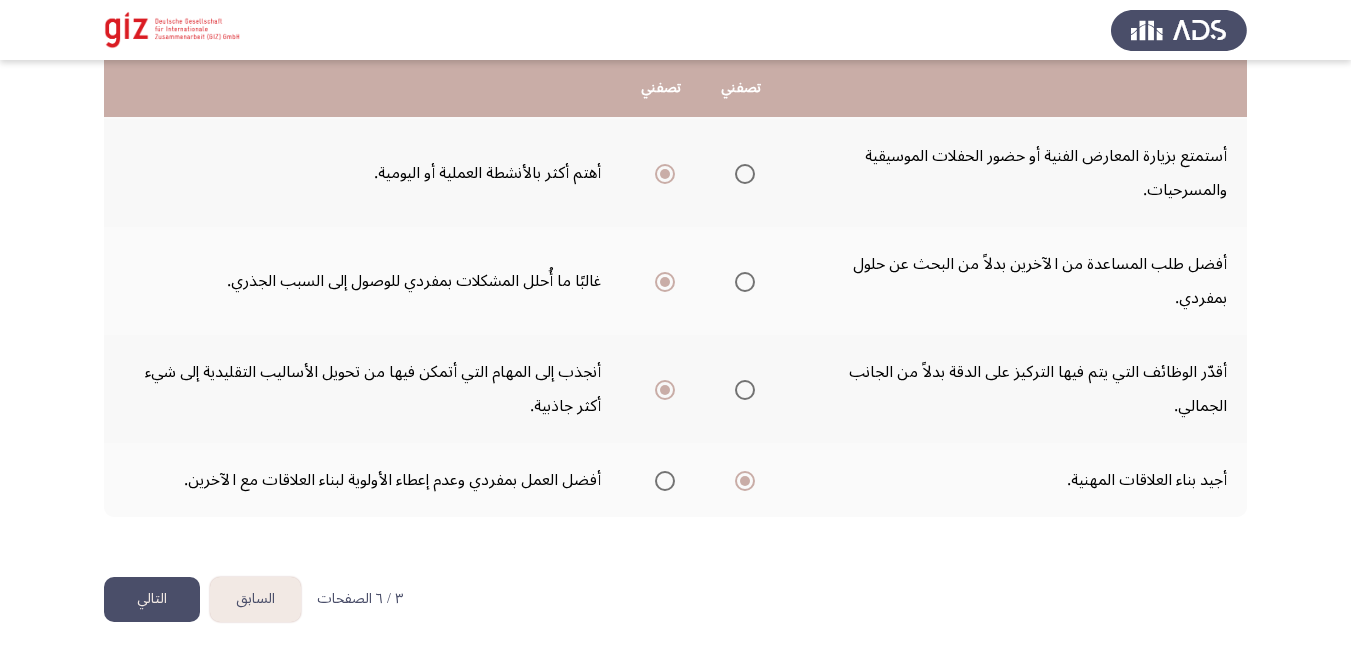 click on "التالي" 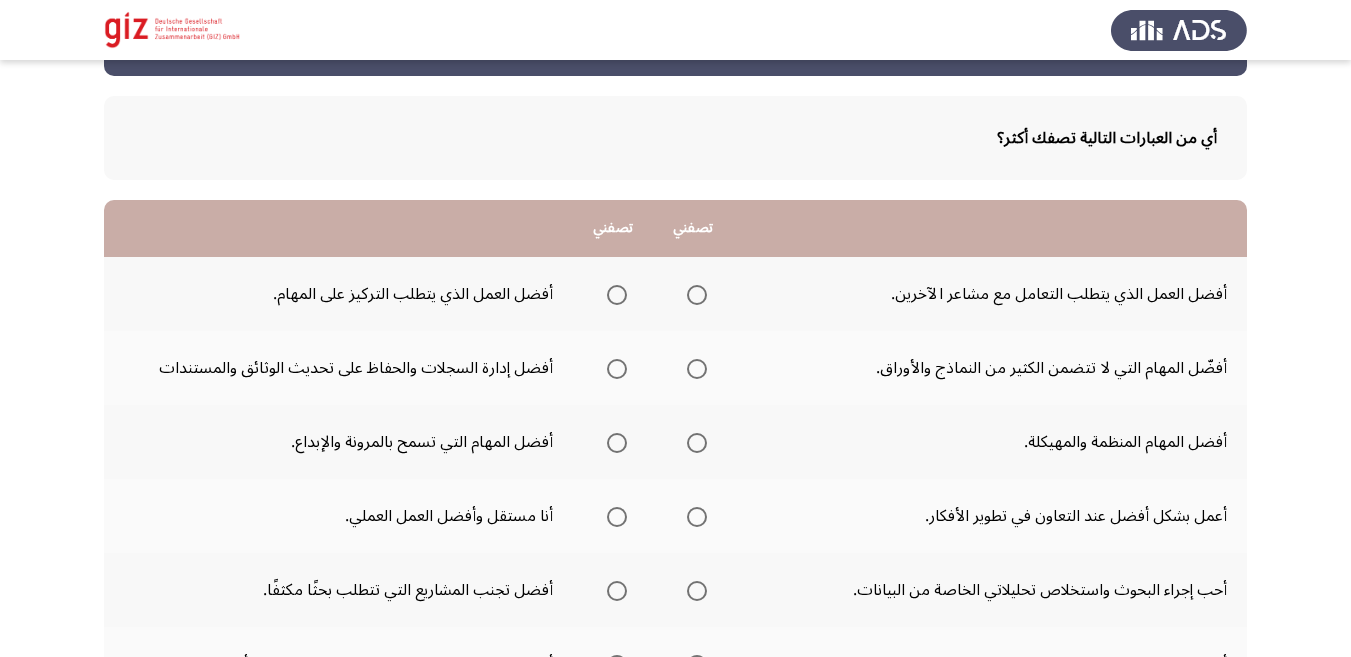 scroll, scrollTop: 82, scrollLeft: 0, axis: vertical 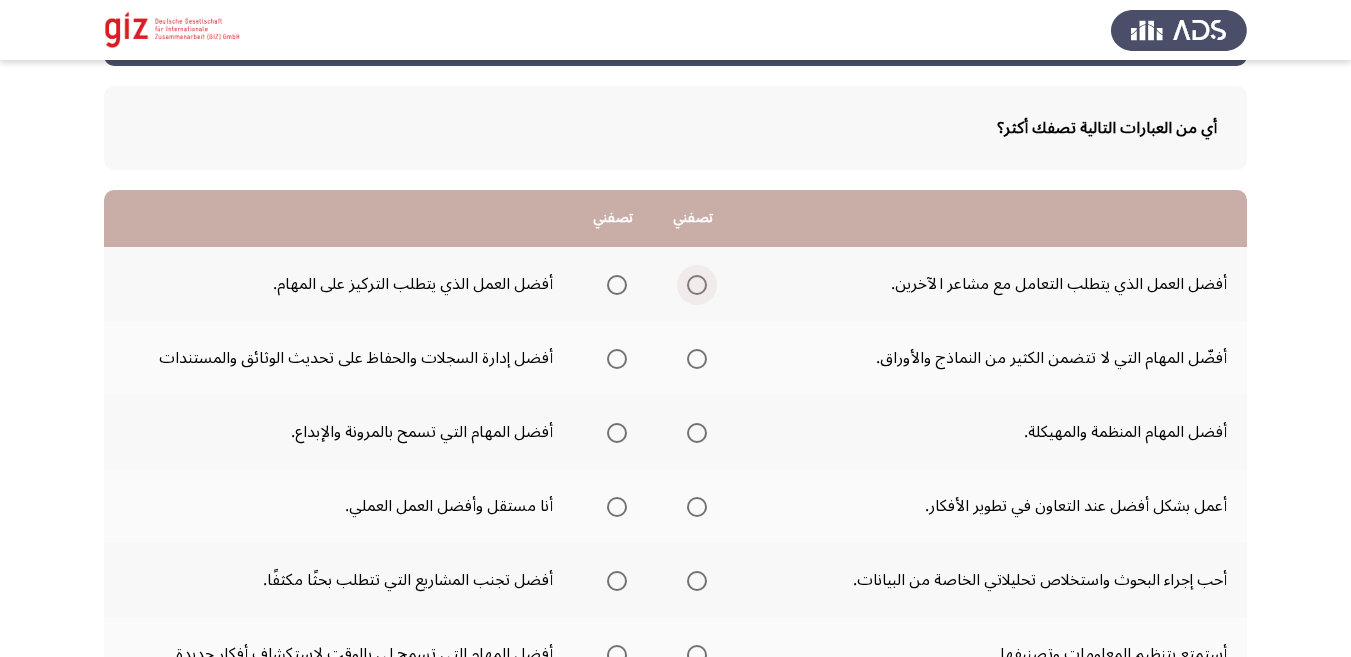 click at bounding box center (697, 285) 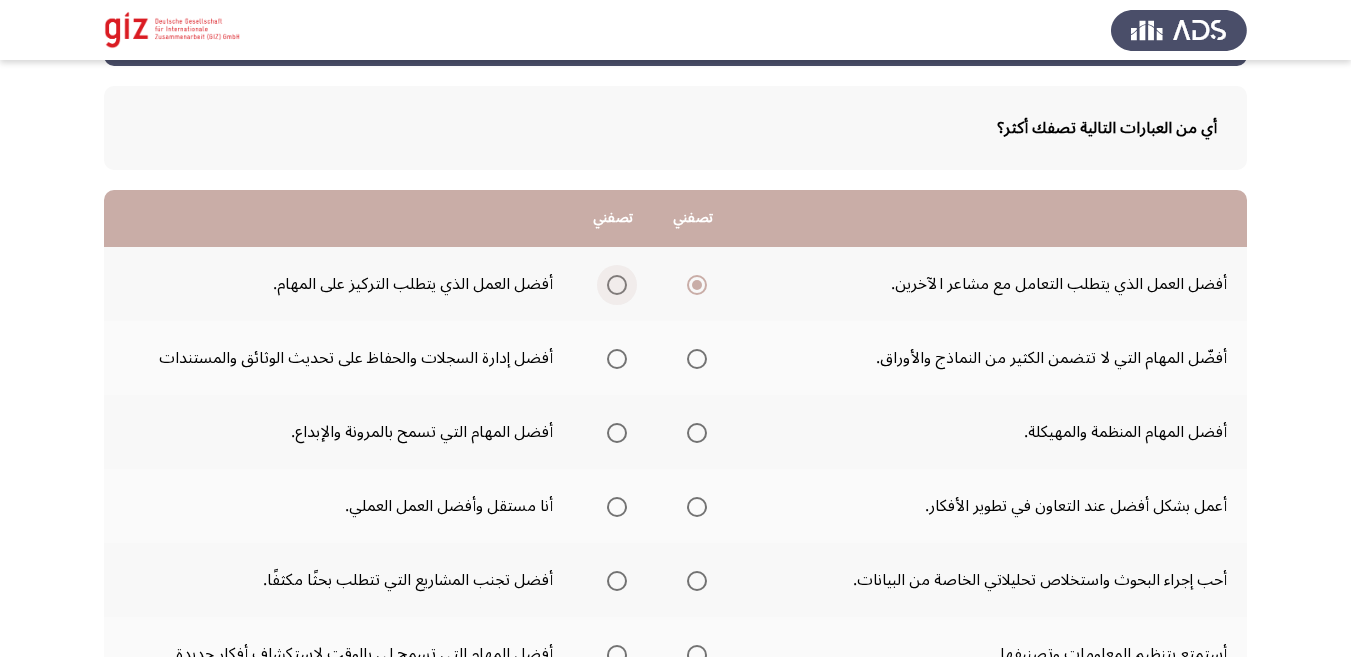 click at bounding box center (617, 285) 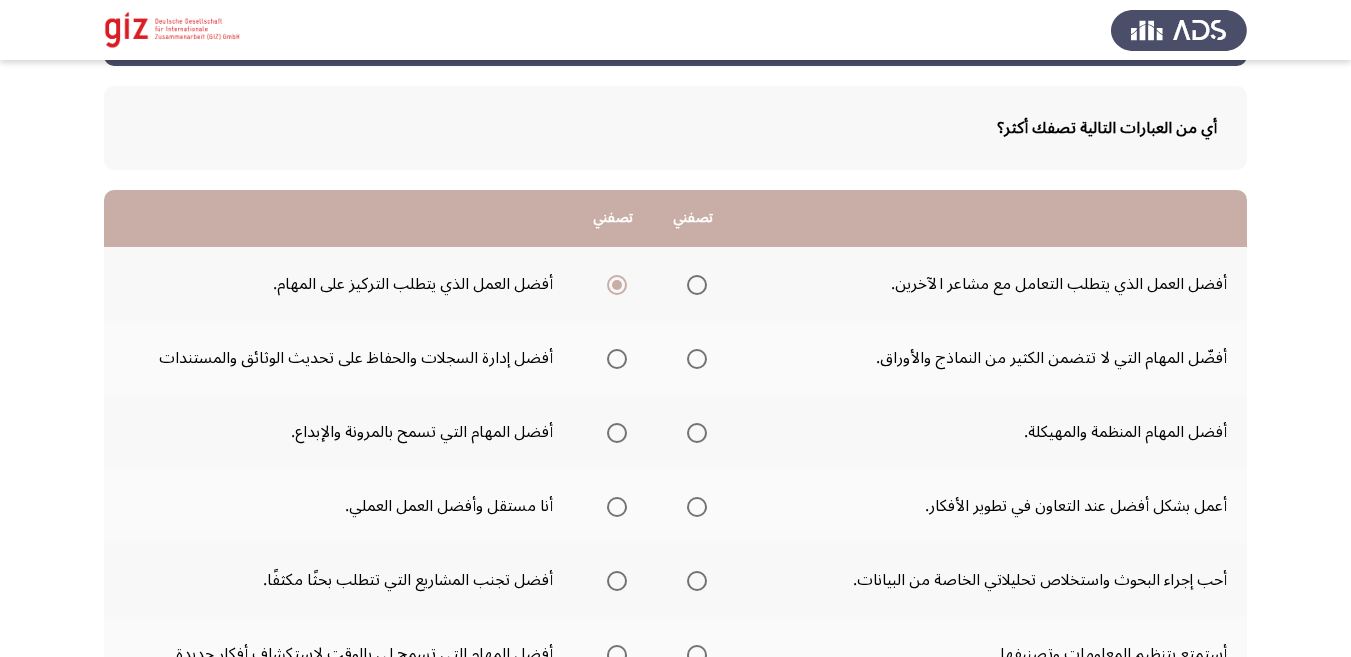 click at bounding box center [617, 359] 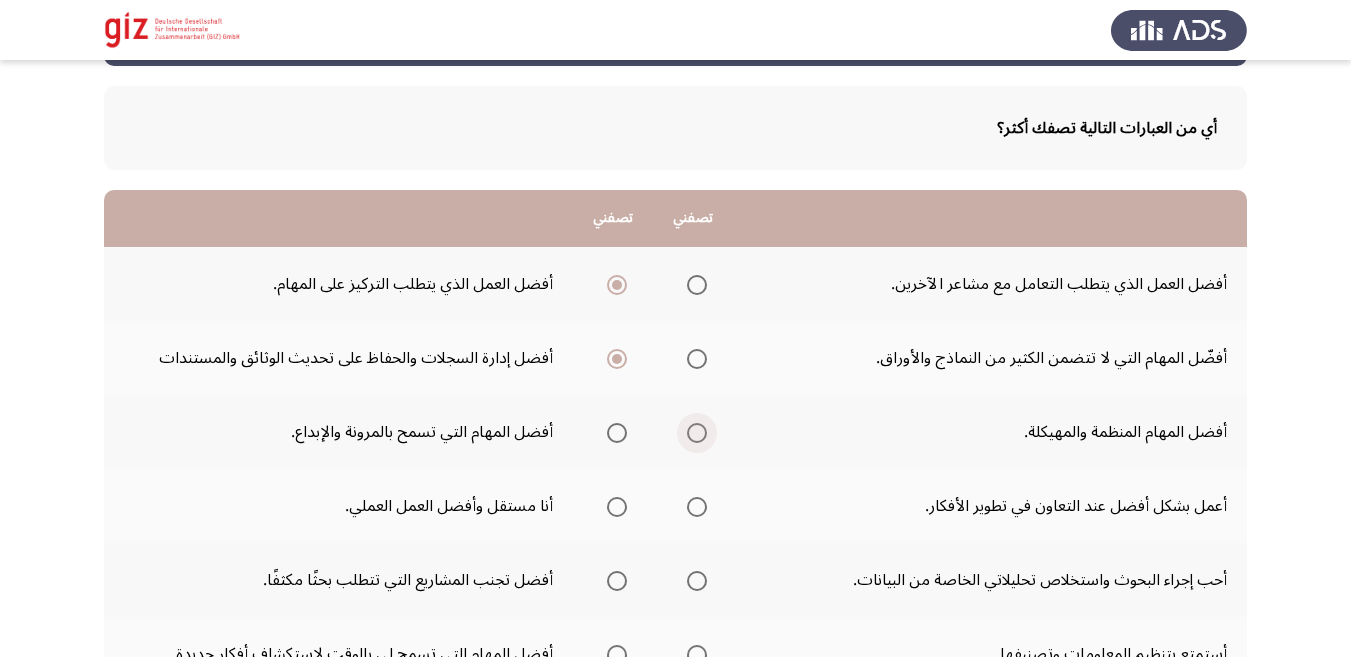 click at bounding box center (697, 433) 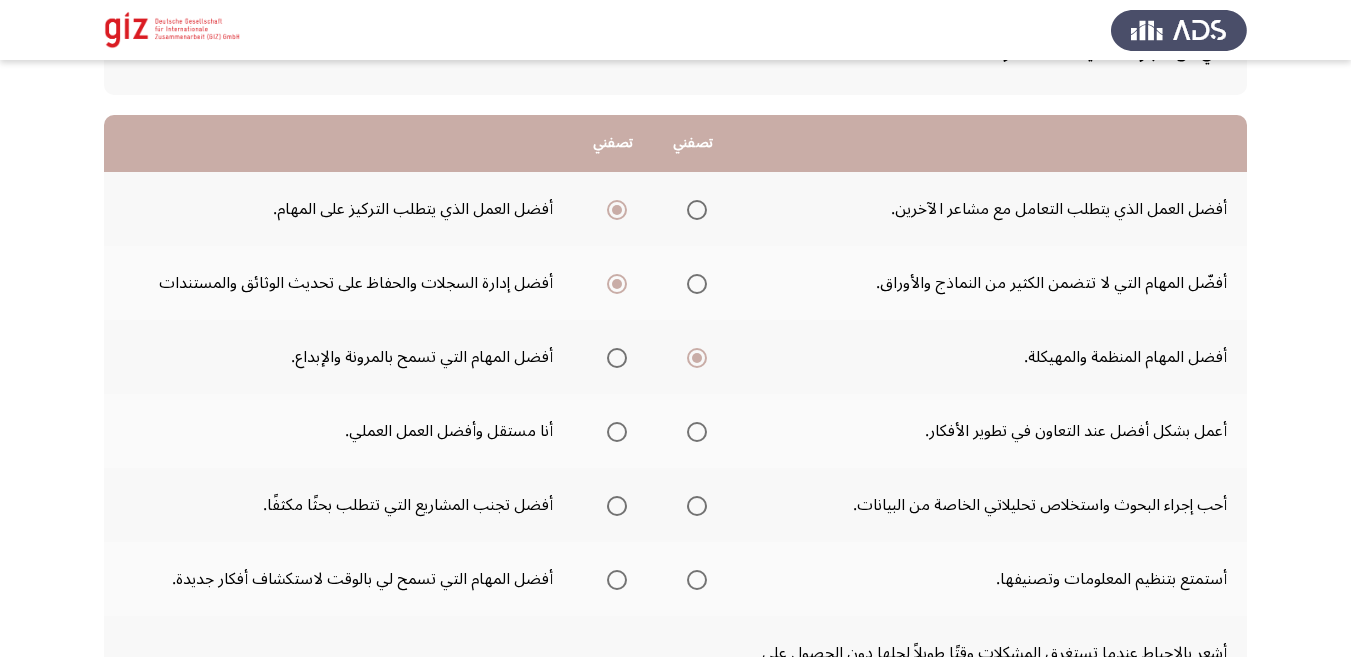 scroll, scrollTop: 164, scrollLeft: 0, axis: vertical 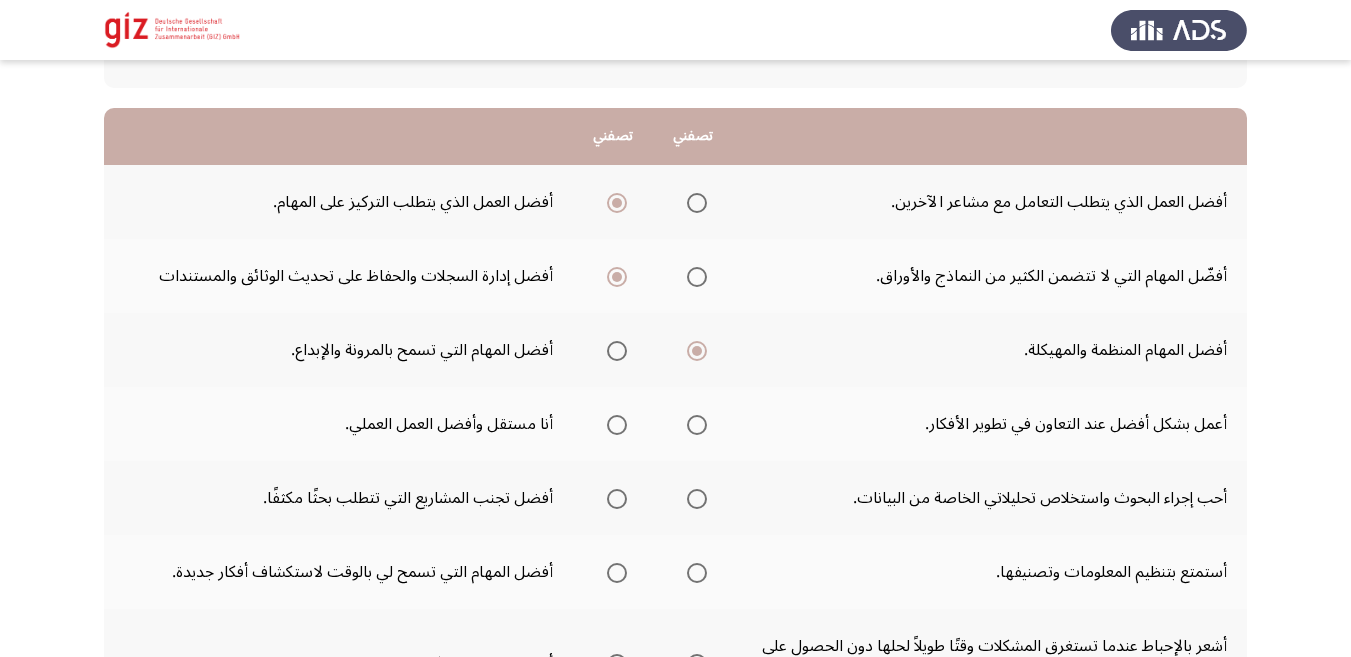 click 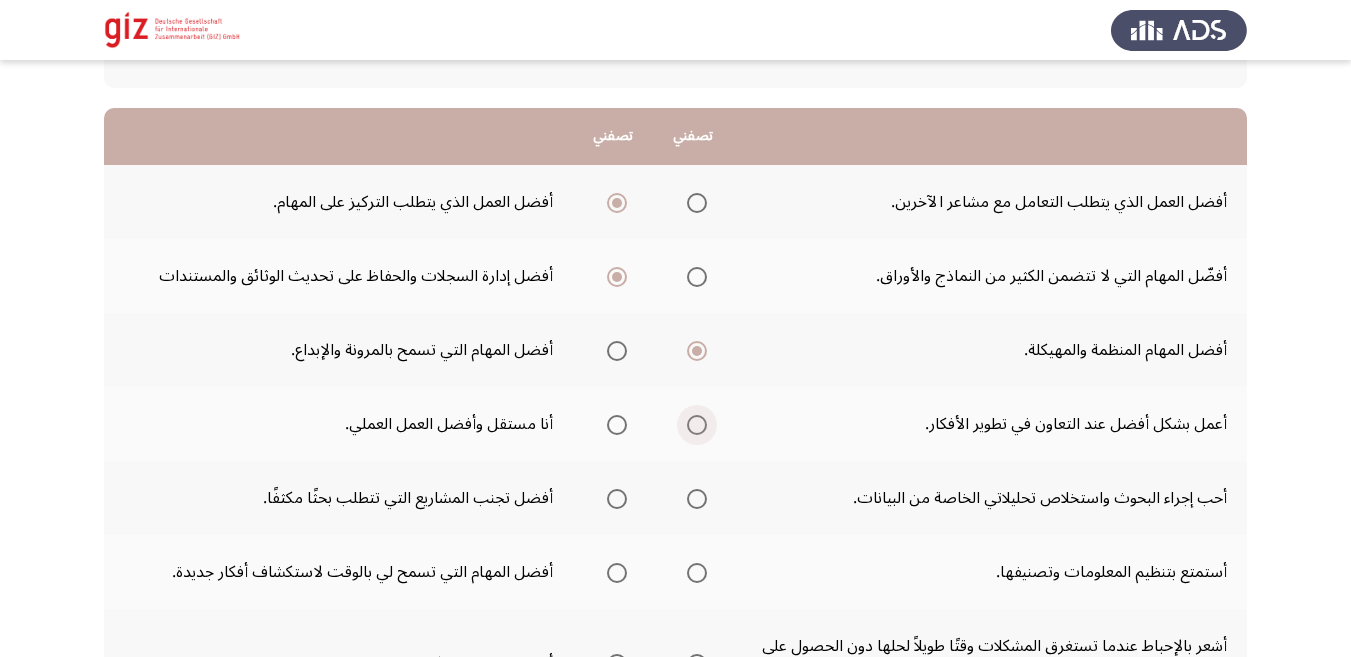 click at bounding box center (697, 425) 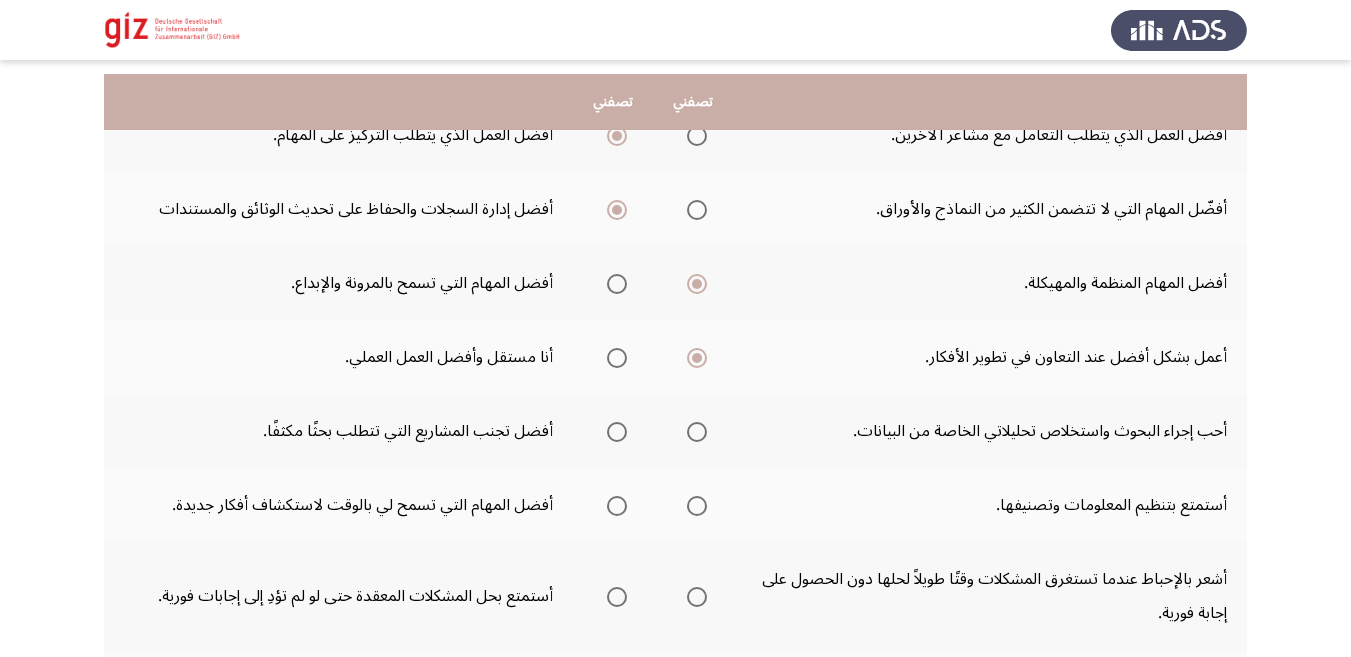 scroll, scrollTop: 246, scrollLeft: 0, axis: vertical 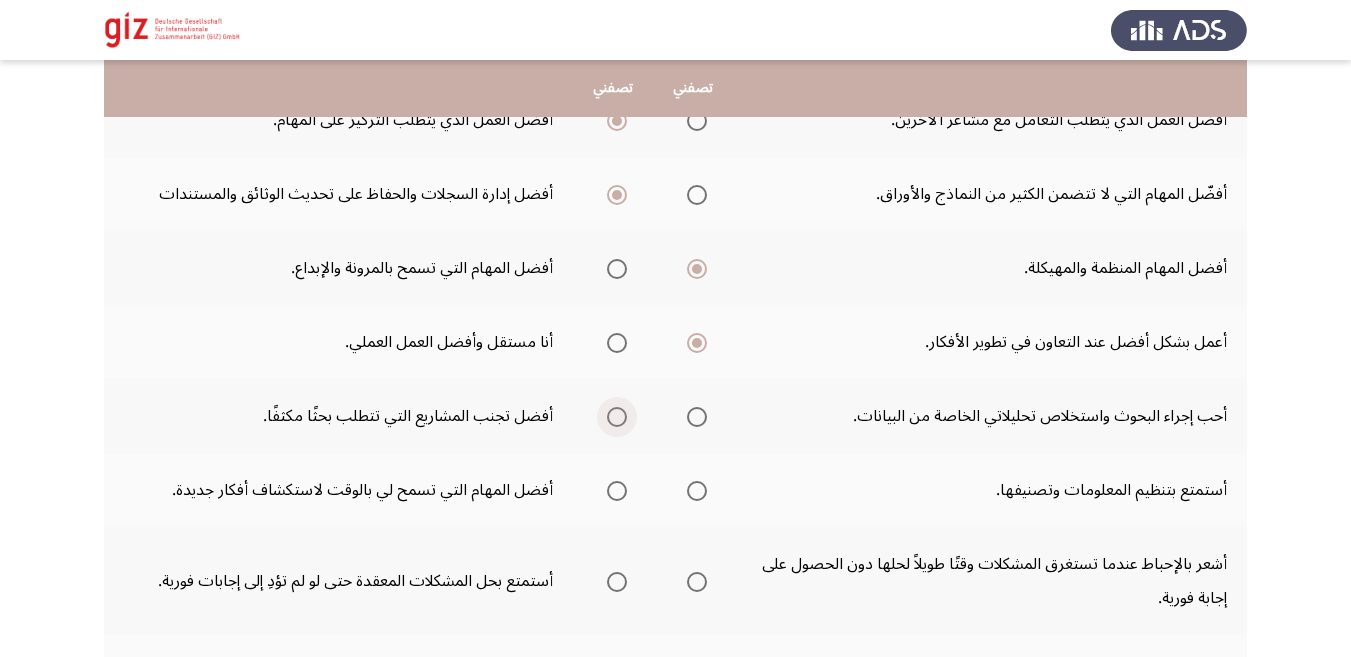click at bounding box center (617, 417) 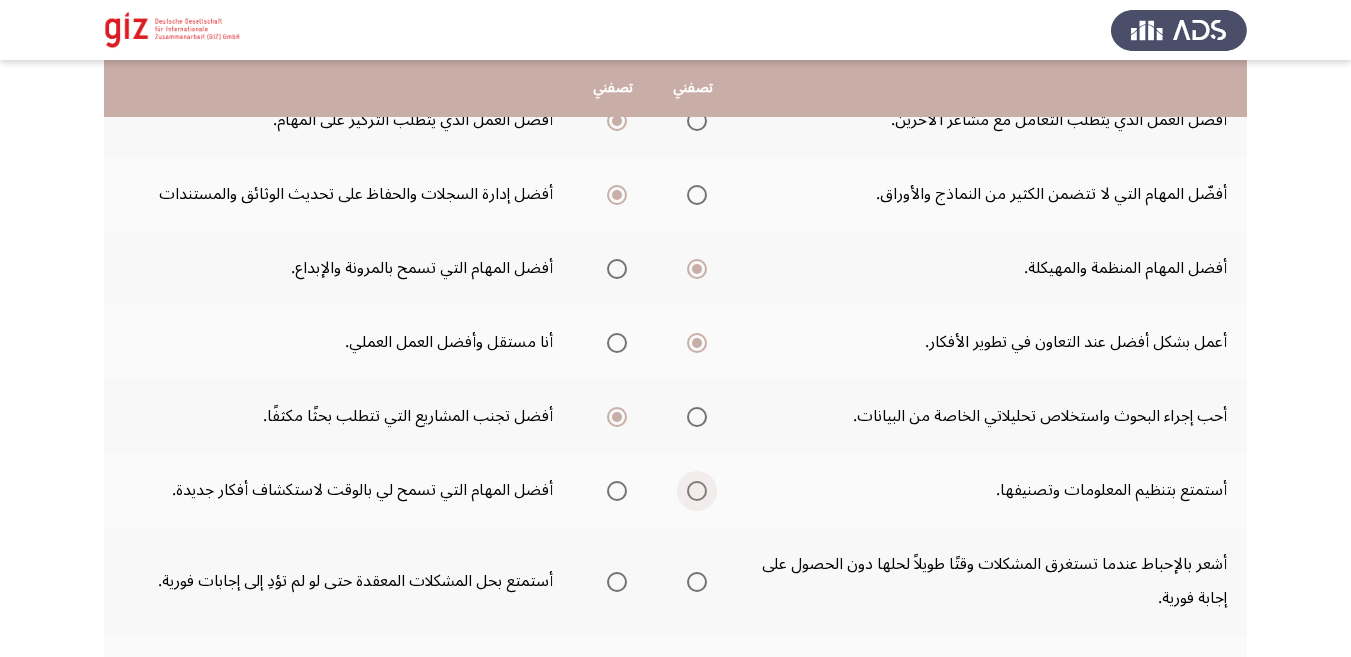 click at bounding box center (697, 491) 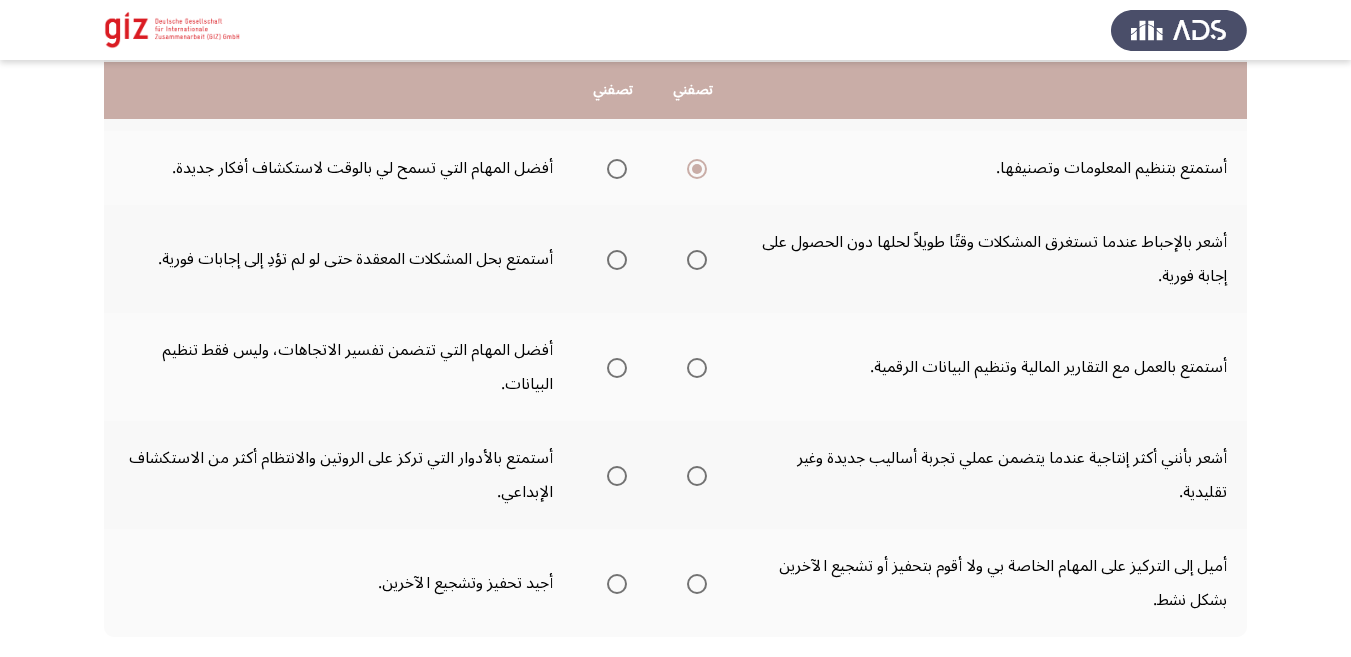 scroll, scrollTop: 569, scrollLeft: 0, axis: vertical 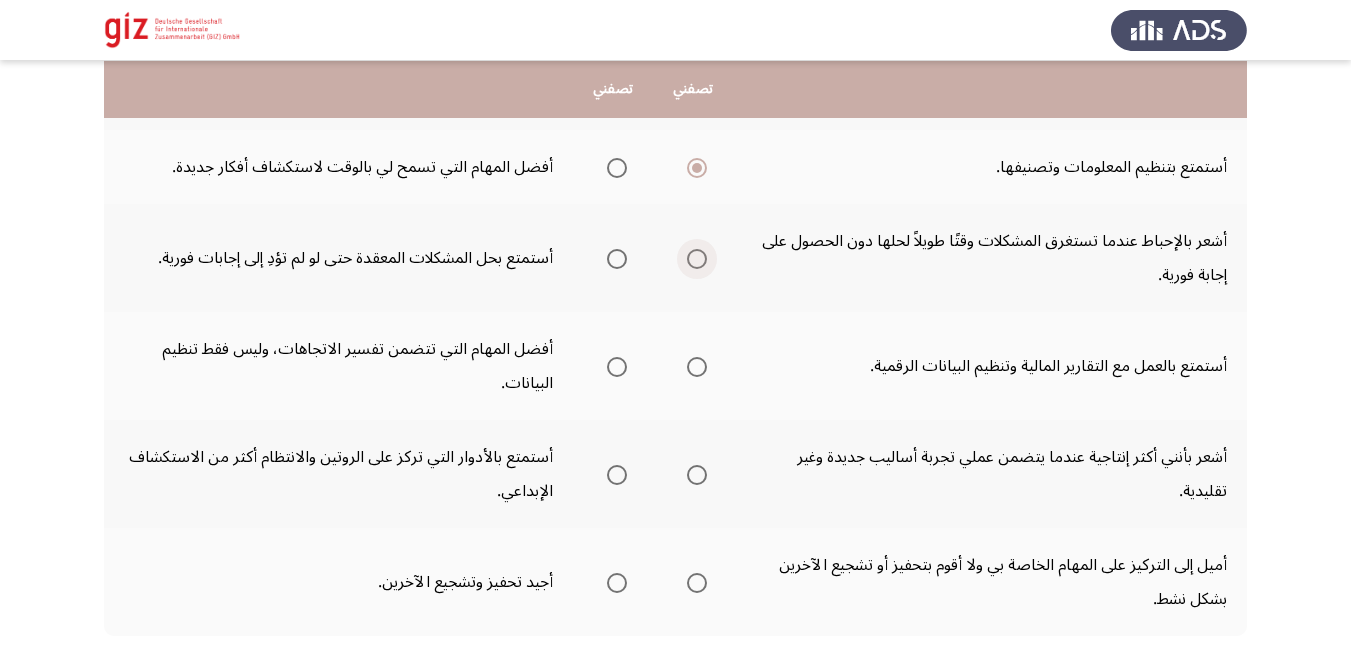 click at bounding box center [697, 259] 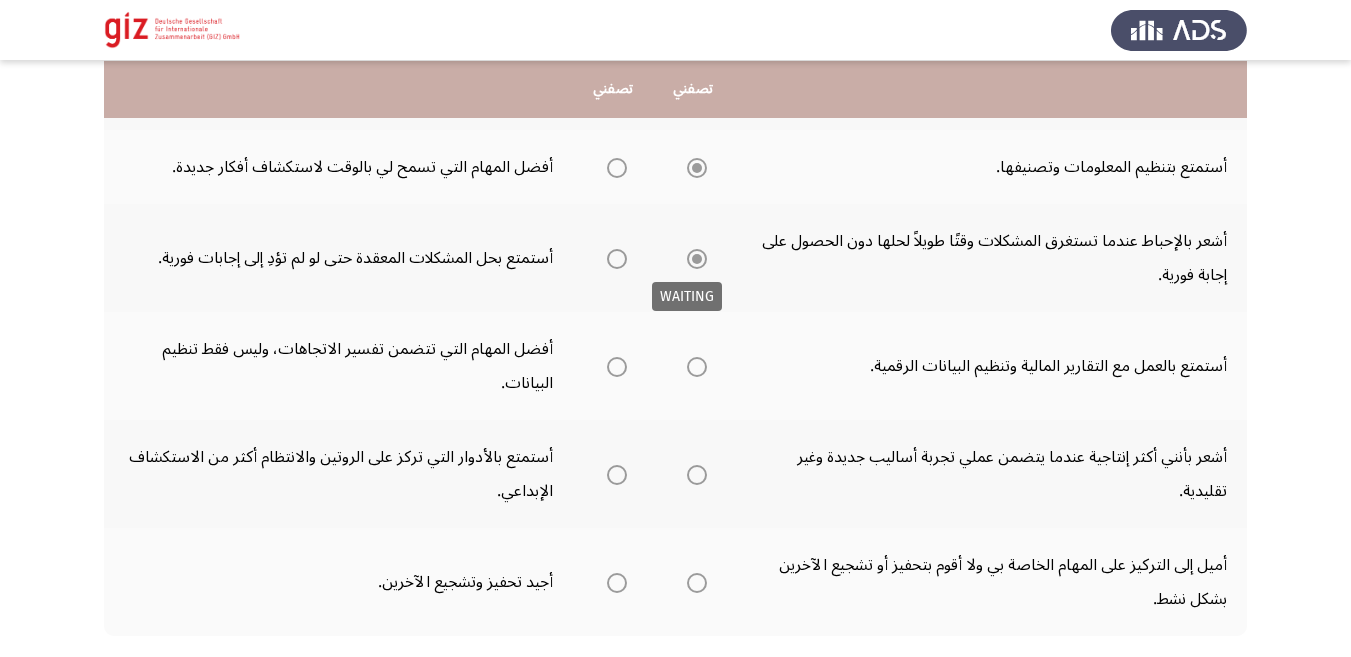 click at bounding box center (697, 259) 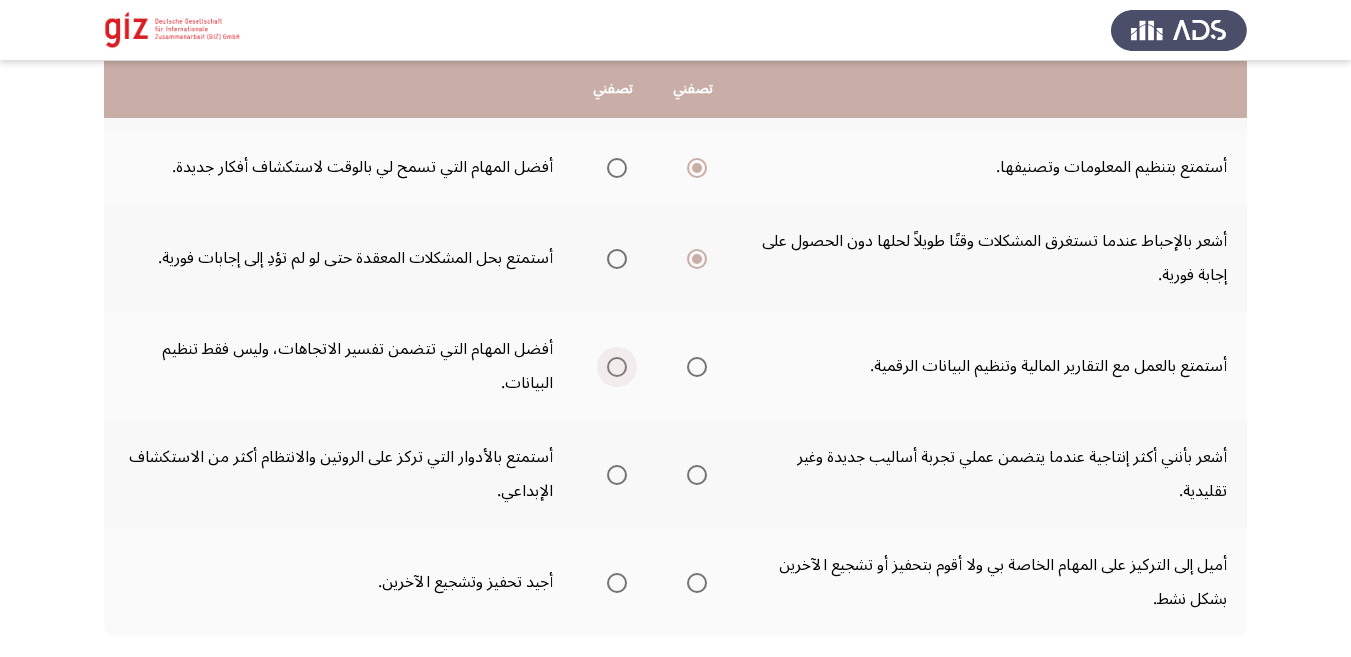 click at bounding box center [617, 367] 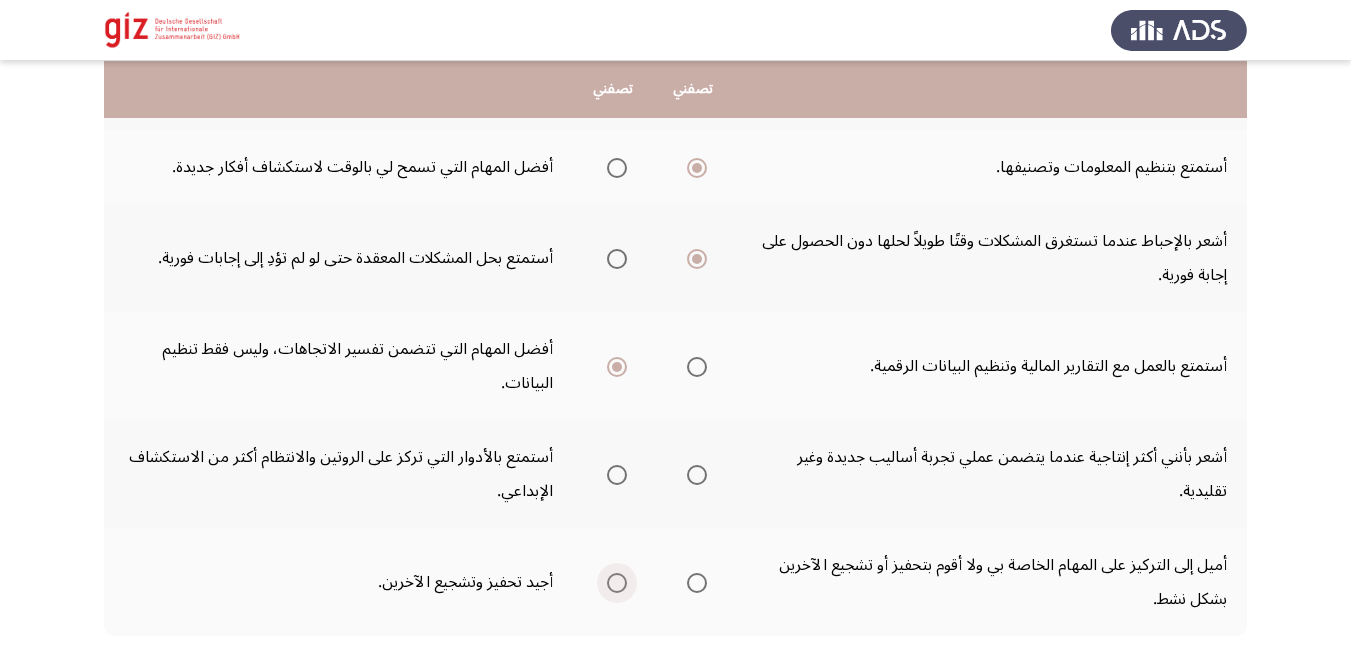 click at bounding box center (617, 583) 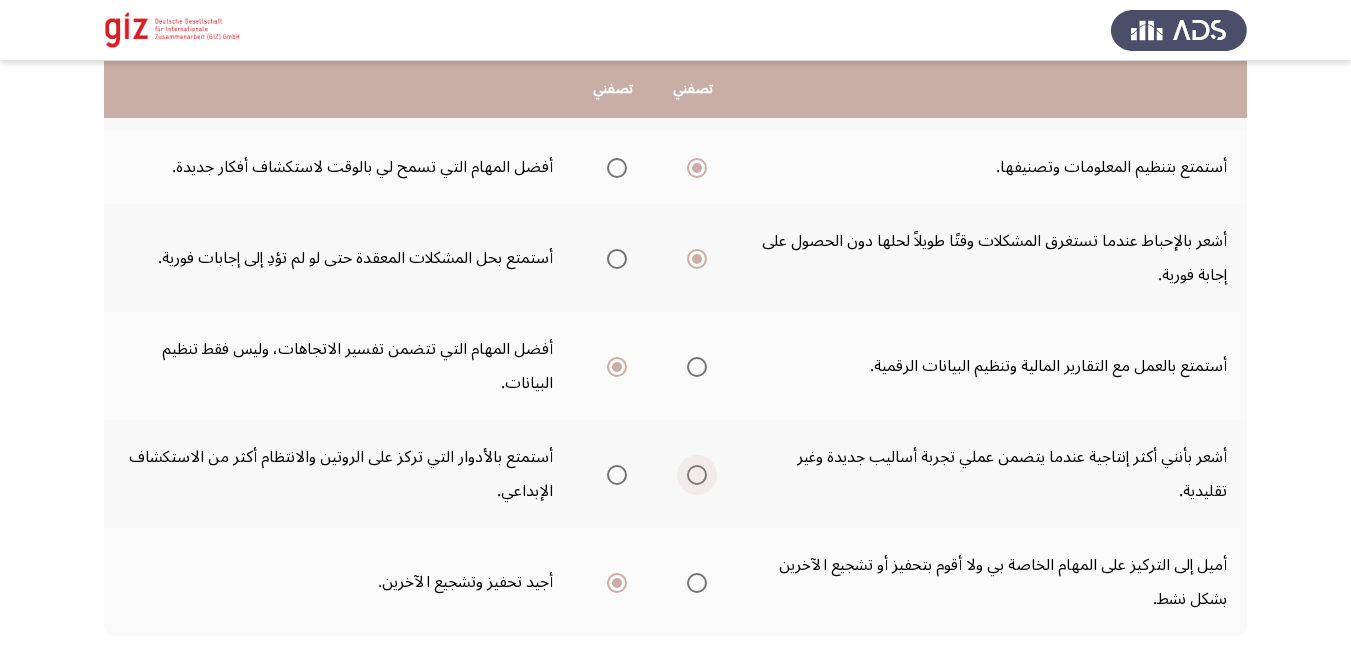 click at bounding box center (697, 475) 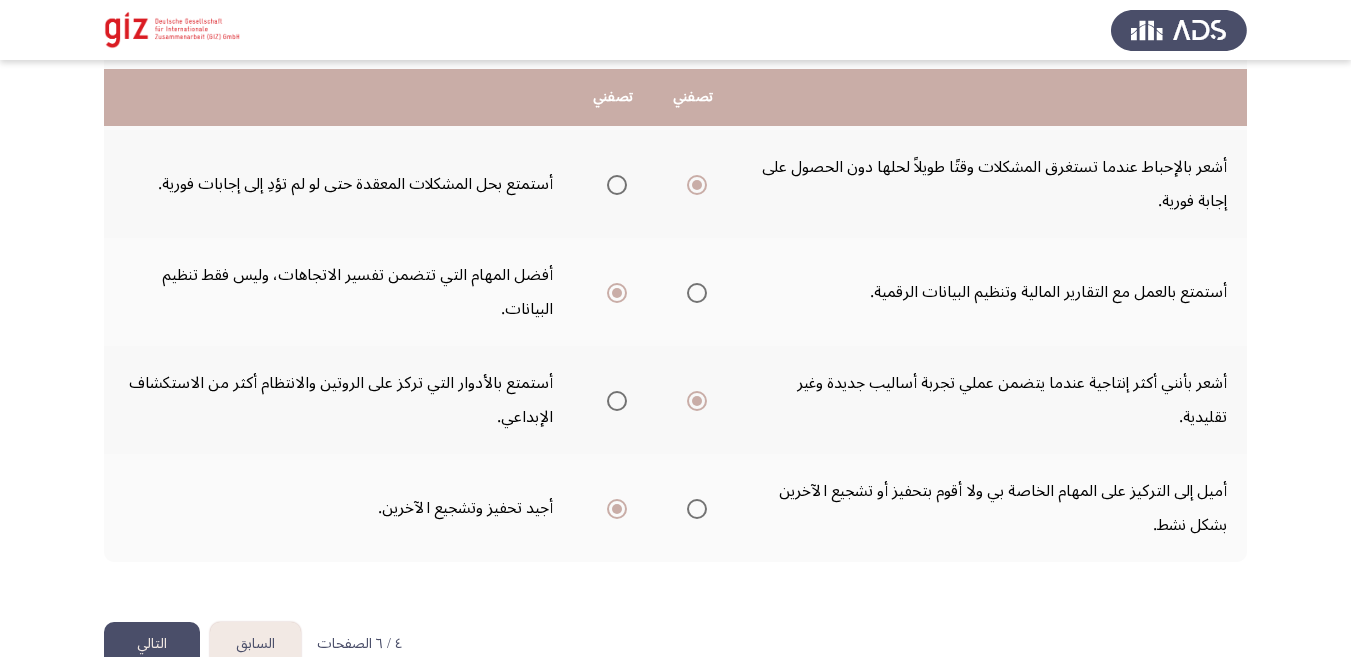 scroll, scrollTop: 651, scrollLeft: 0, axis: vertical 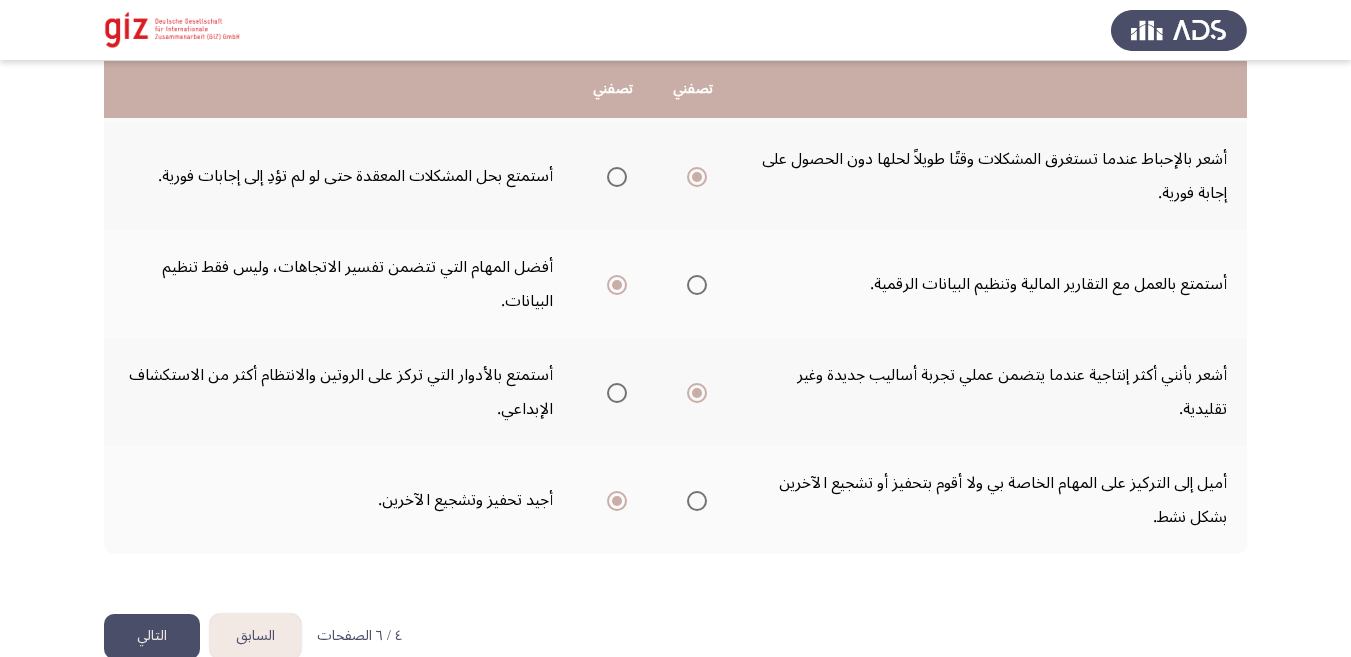 click on "التالي" 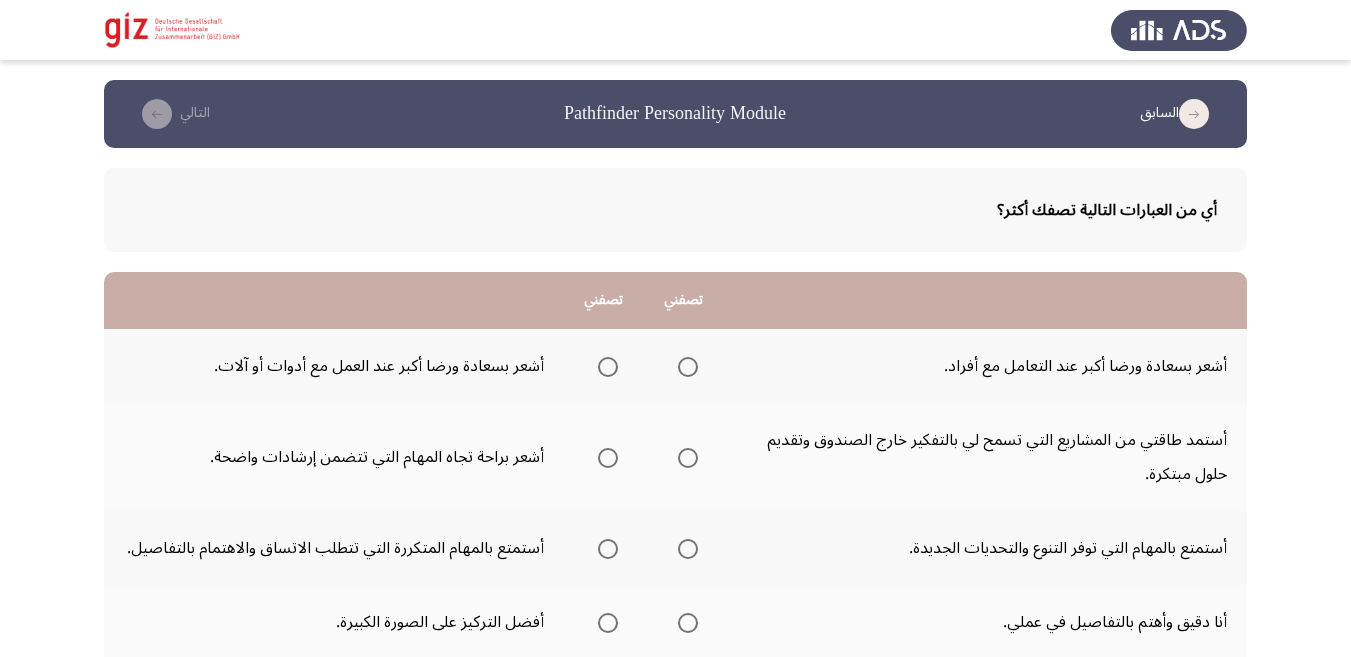 scroll, scrollTop: 0, scrollLeft: 0, axis: both 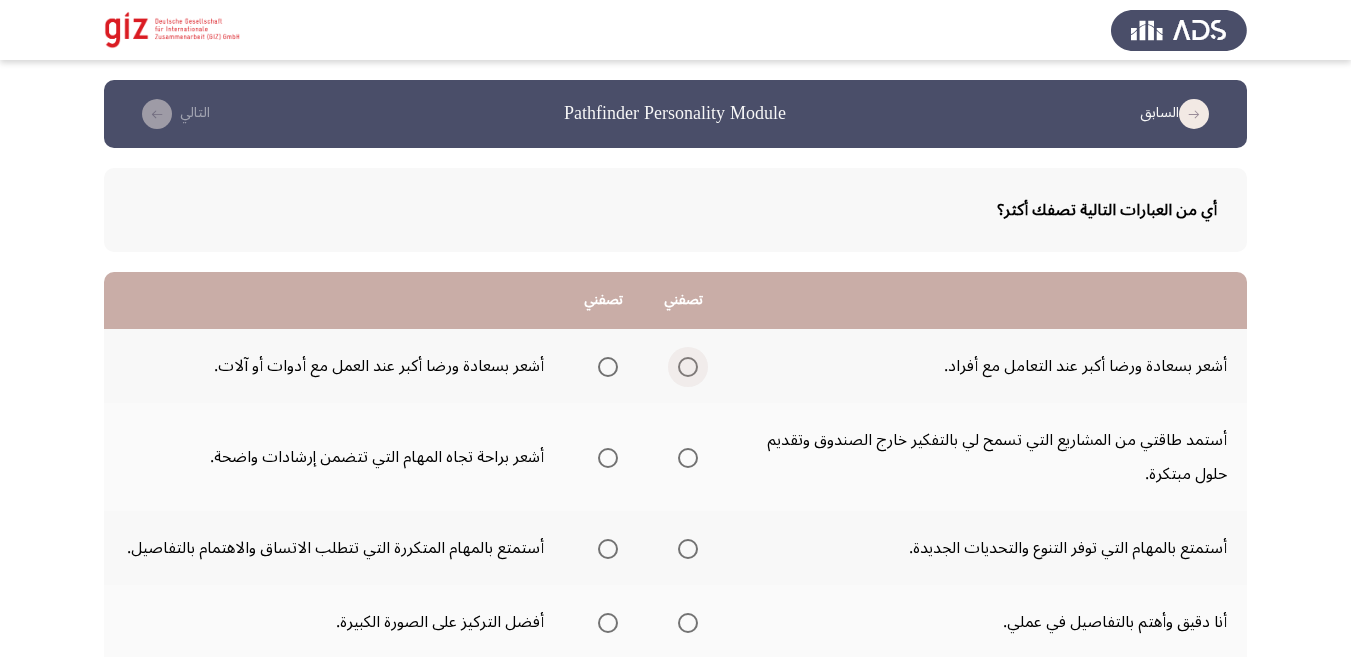 click at bounding box center [688, 367] 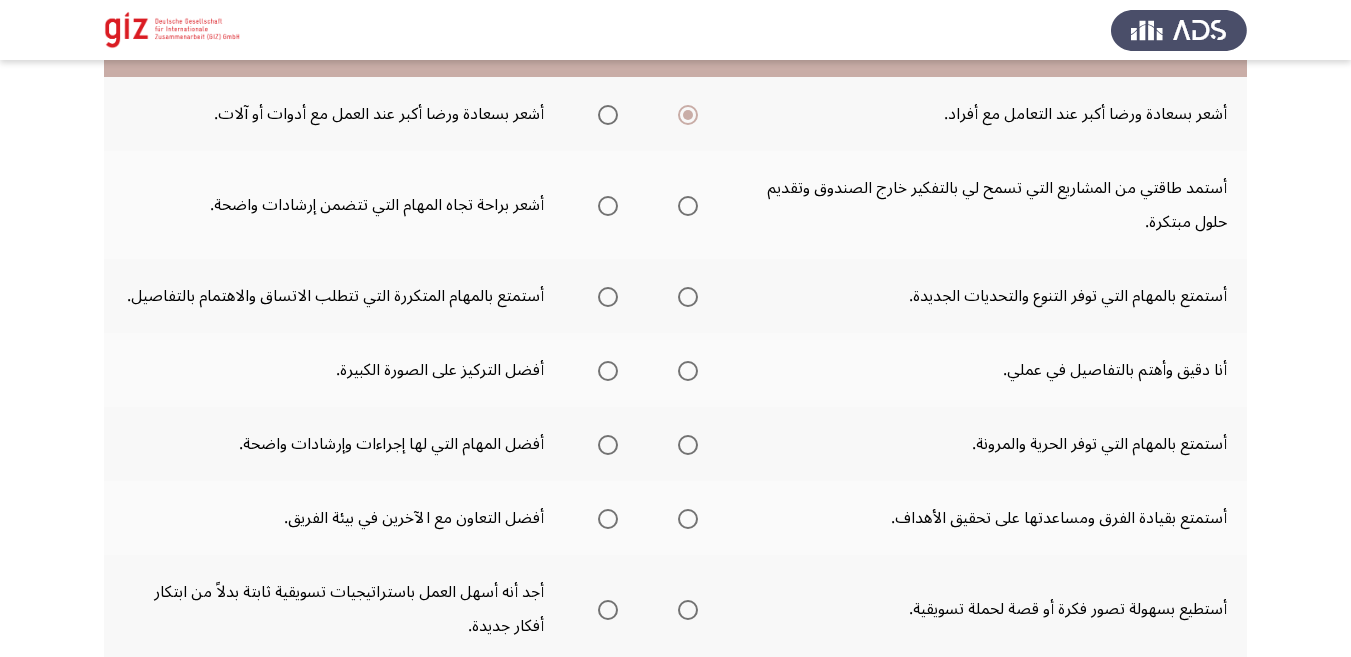 scroll, scrollTop: 170, scrollLeft: 0, axis: vertical 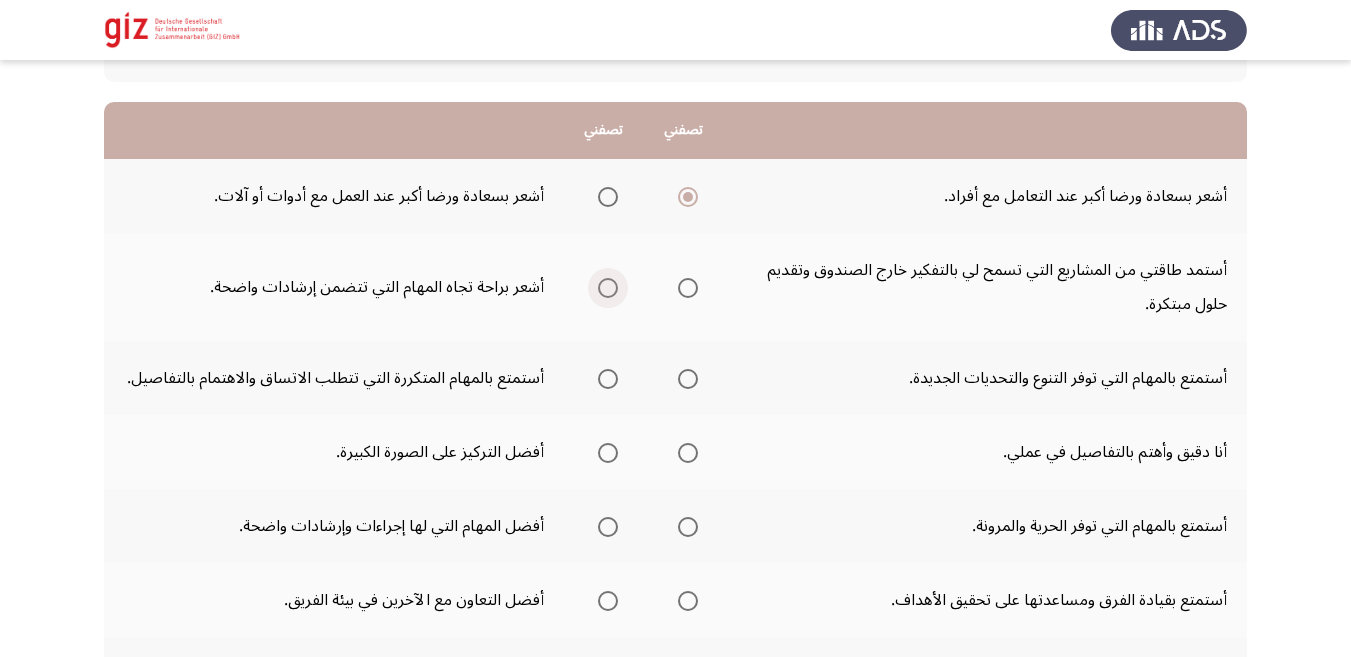 click at bounding box center (608, 288) 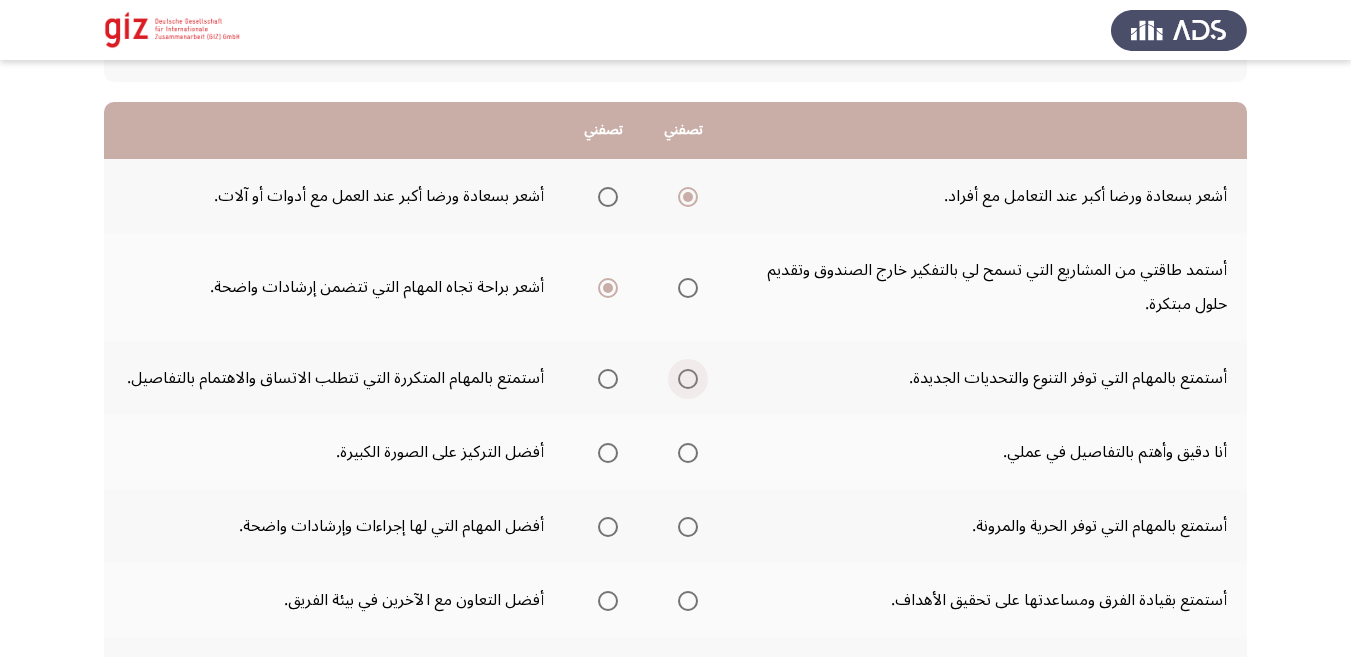 click at bounding box center (688, 379) 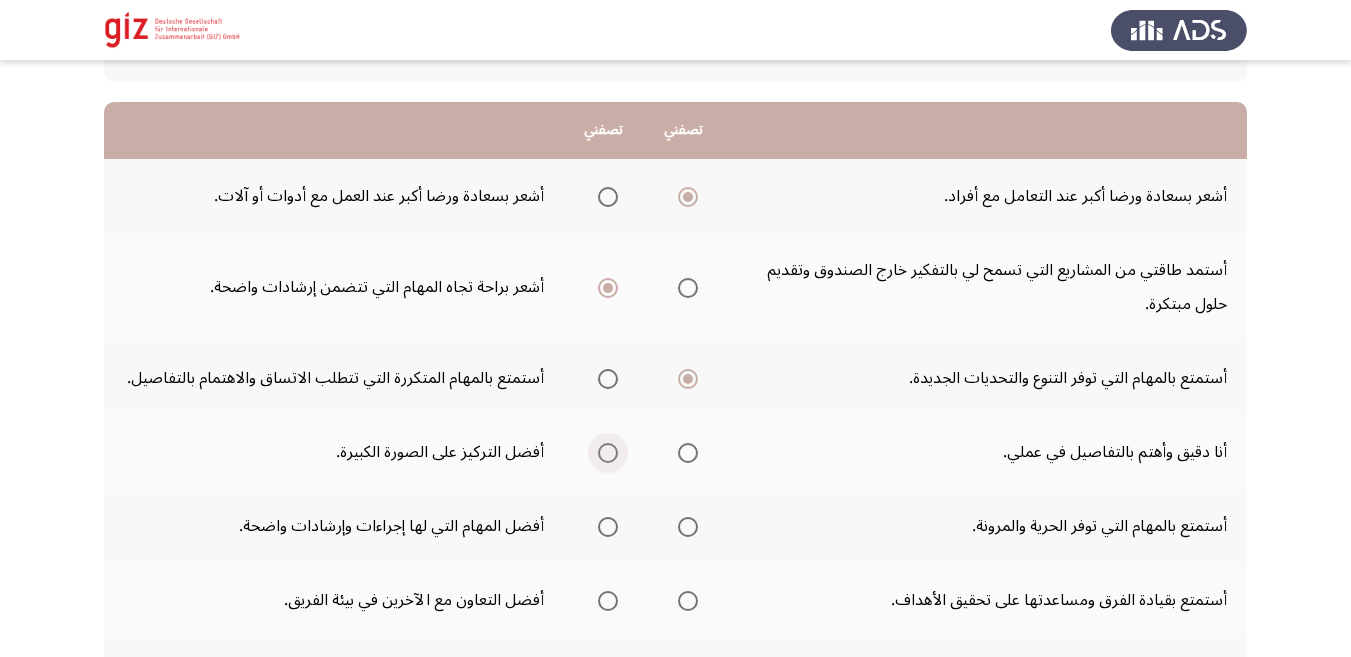 click at bounding box center (608, 453) 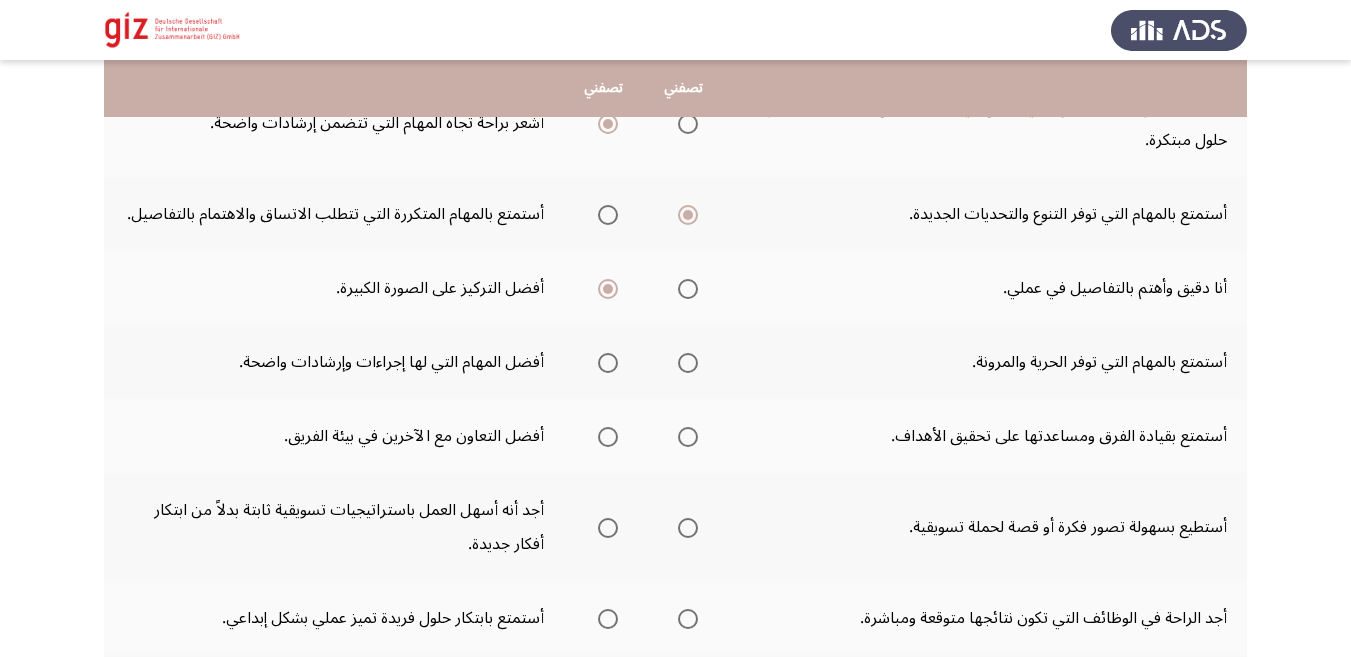 scroll, scrollTop: 334, scrollLeft: 0, axis: vertical 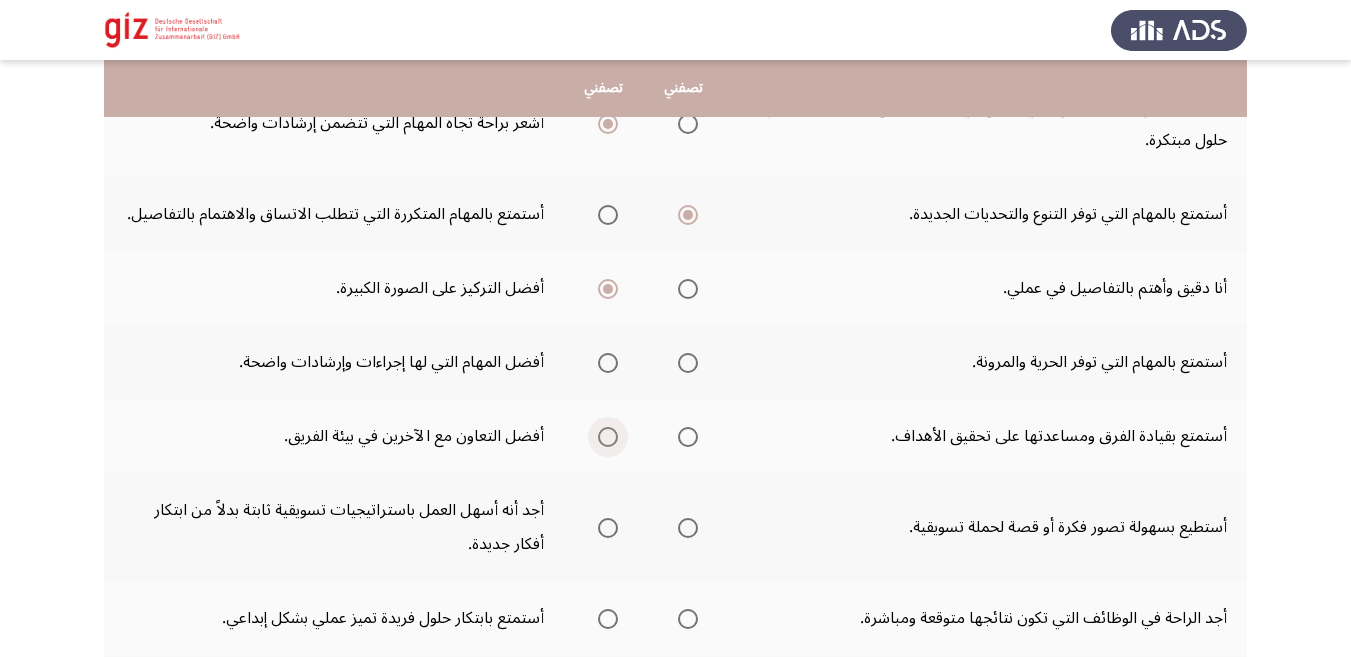 click at bounding box center (608, 437) 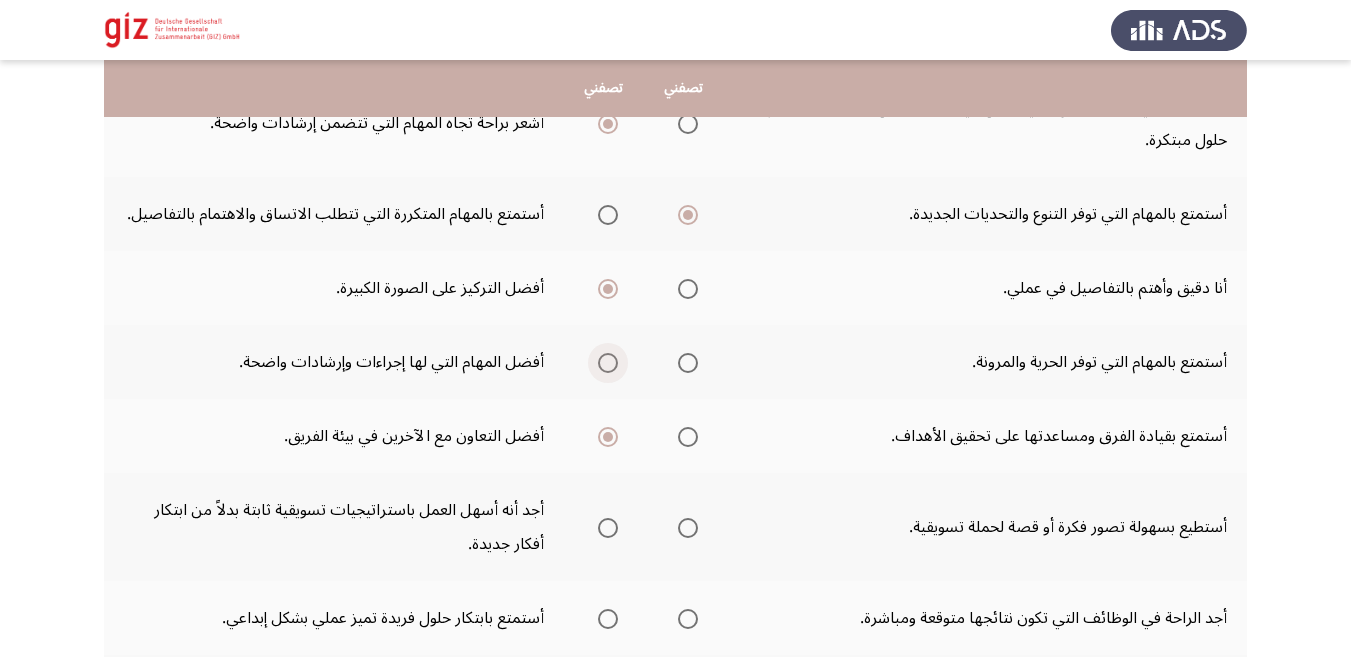 click at bounding box center [608, 363] 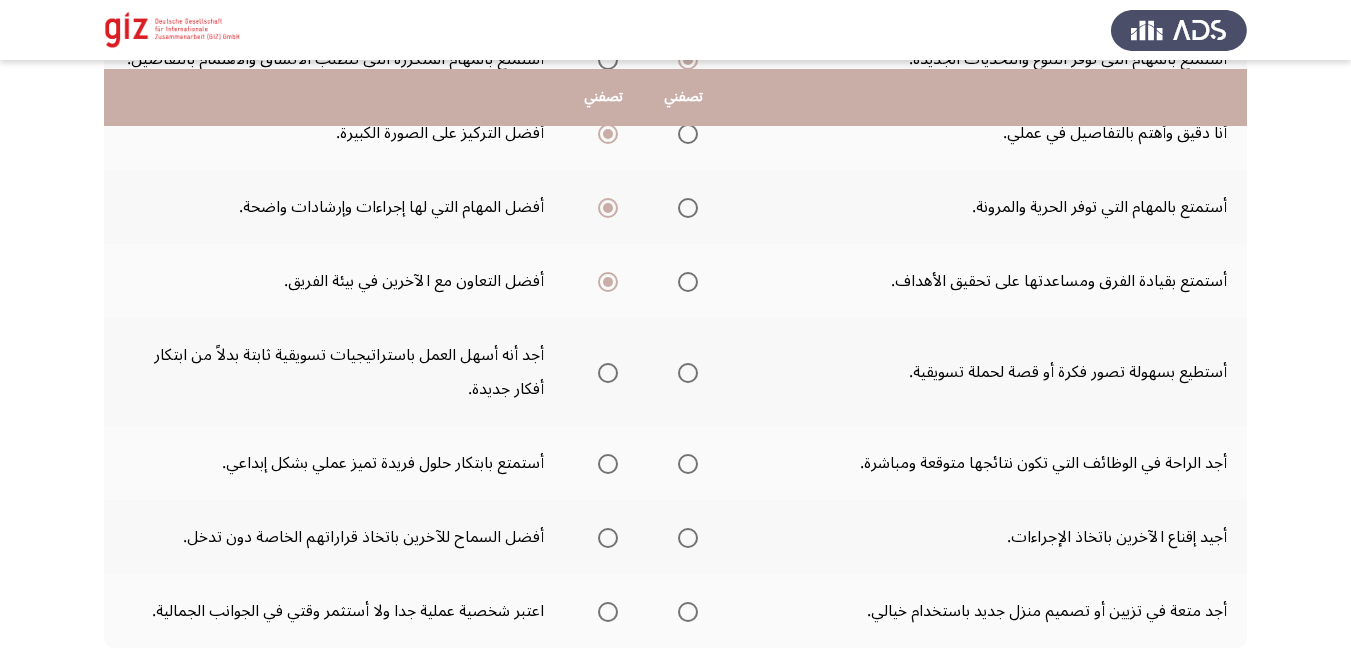 scroll, scrollTop: 498, scrollLeft: 0, axis: vertical 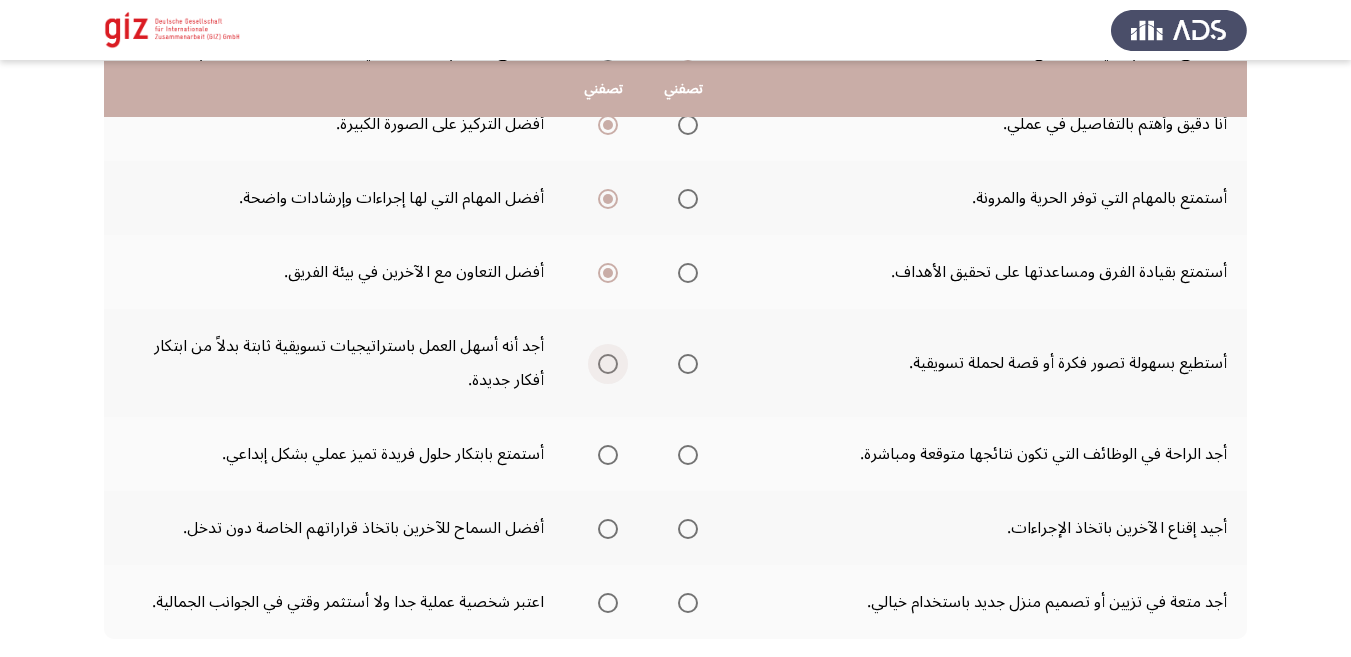 click at bounding box center [608, 364] 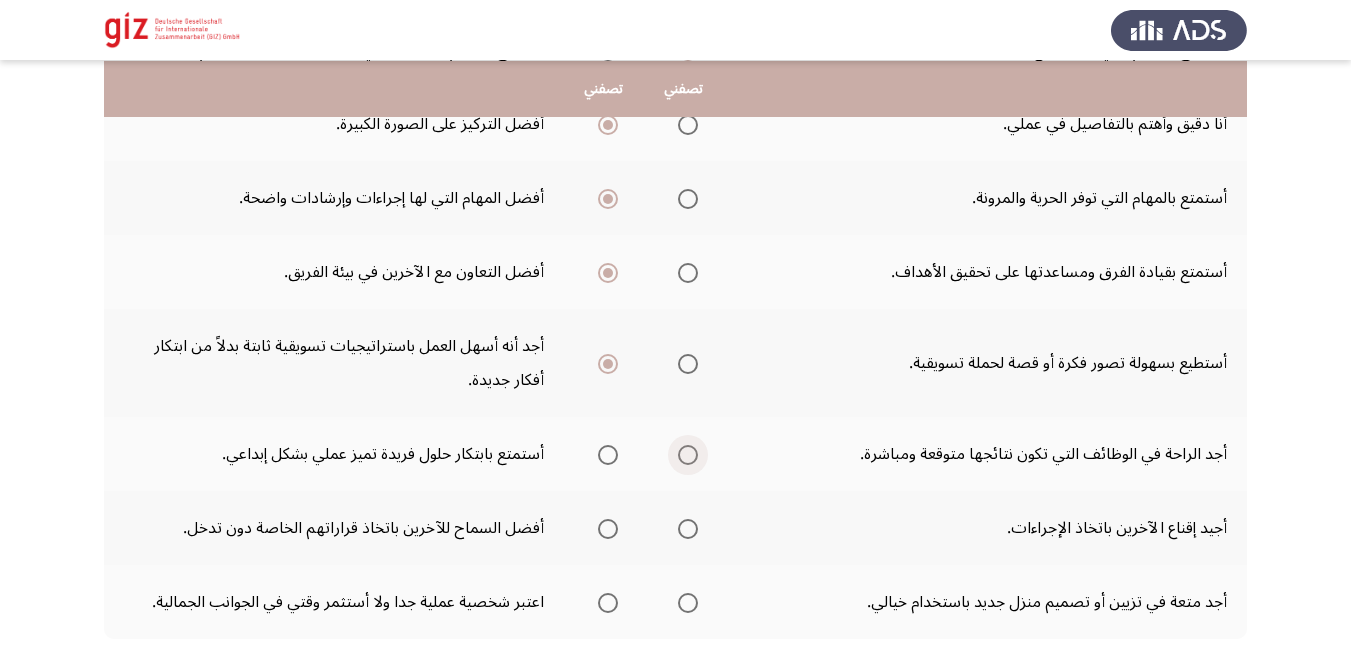 click at bounding box center [688, 455] 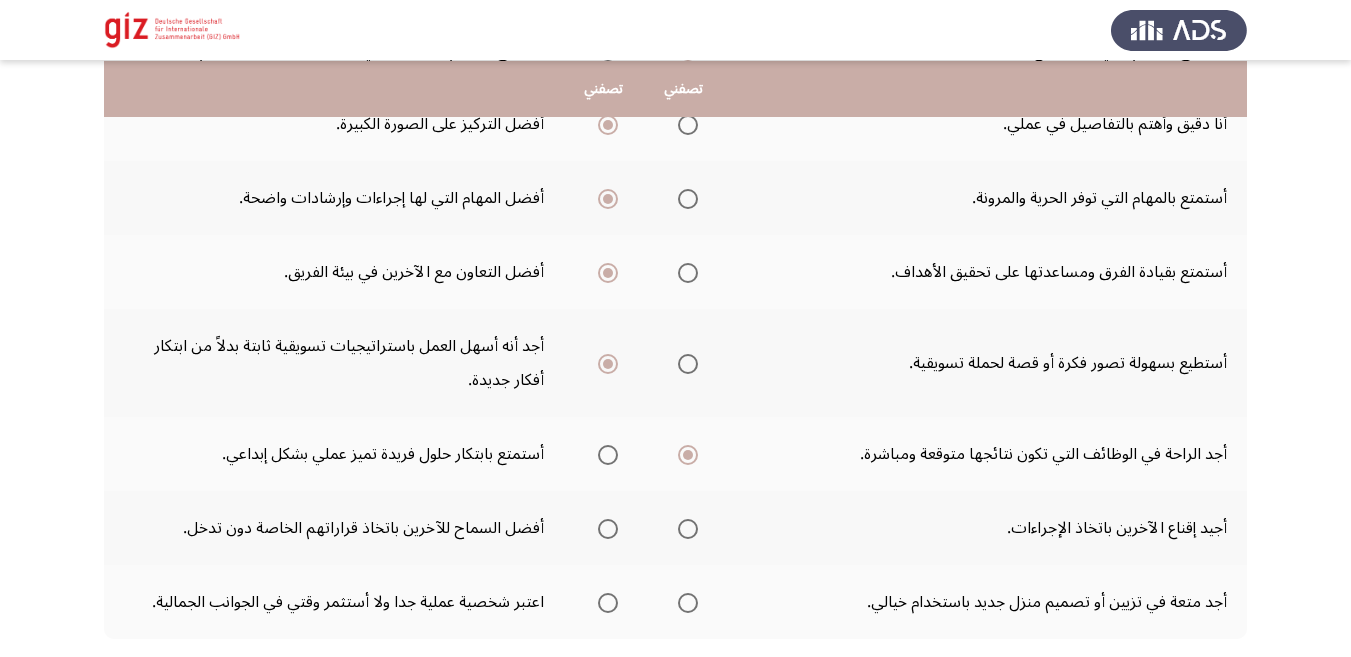 drag, startPoint x: 606, startPoint y: 521, endPoint x: 606, endPoint y: 532, distance: 11 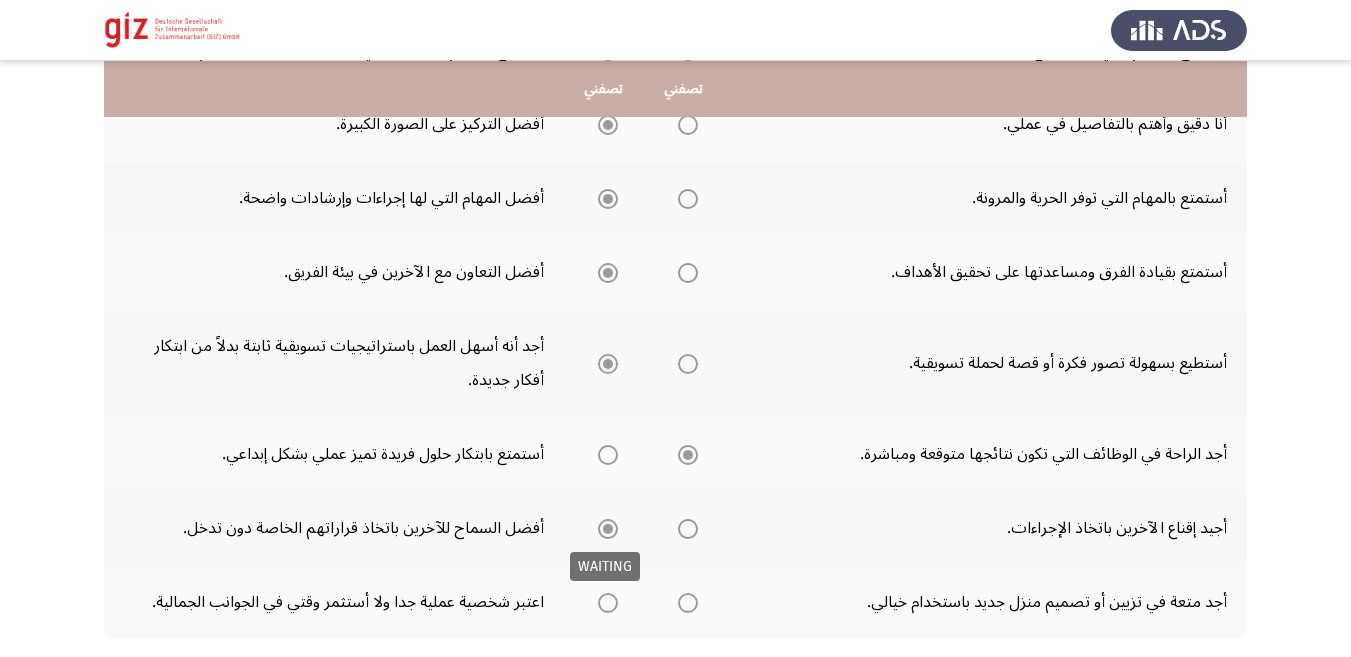 click at bounding box center (608, 529) 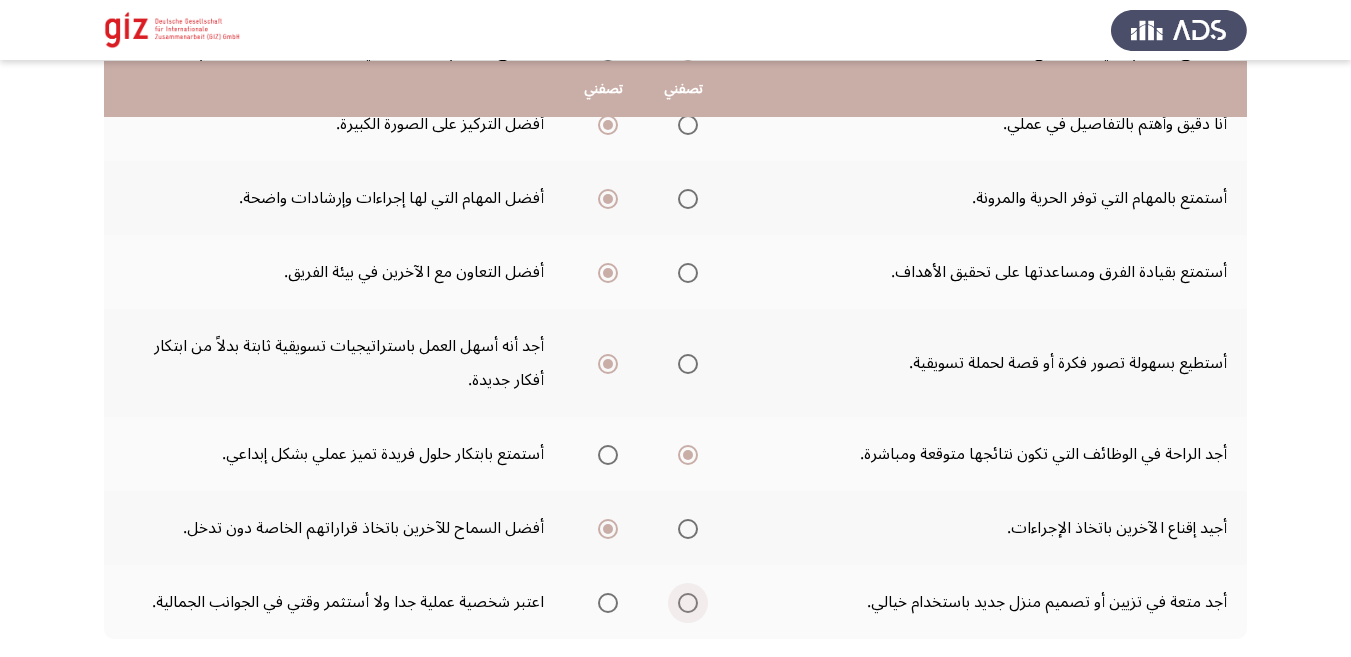 click at bounding box center (688, 603) 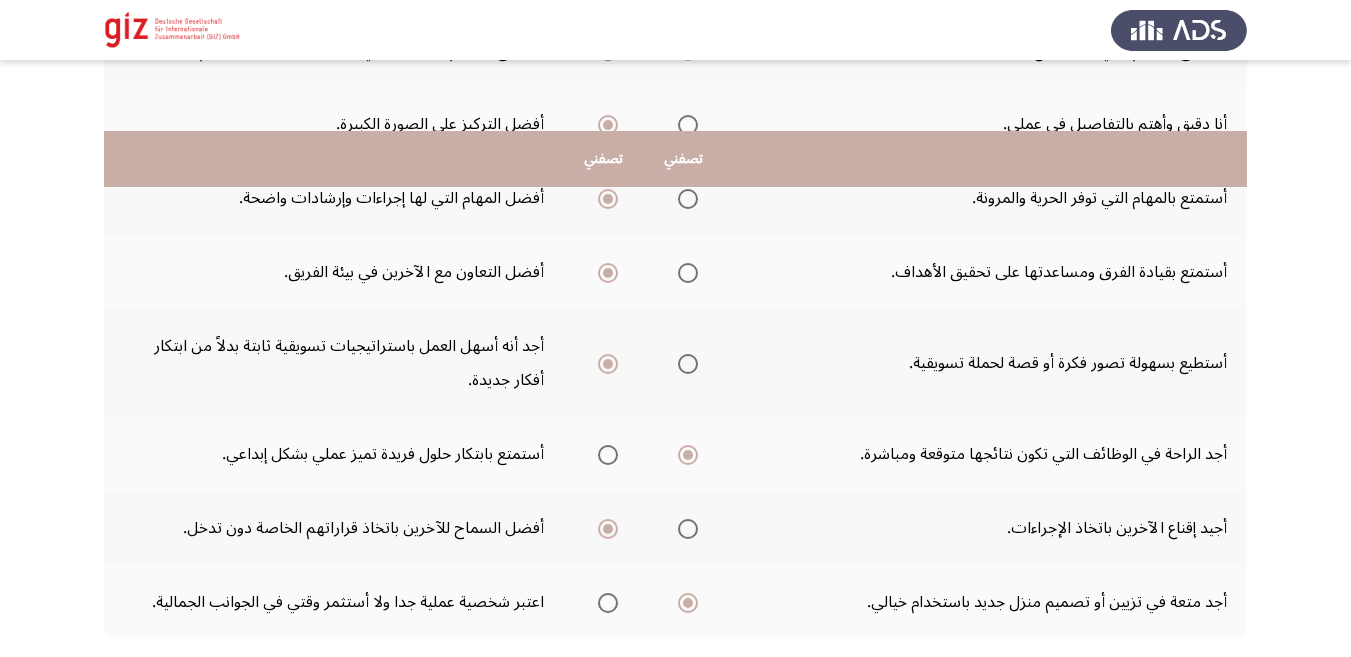 scroll, scrollTop: 580, scrollLeft: 0, axis: vertical 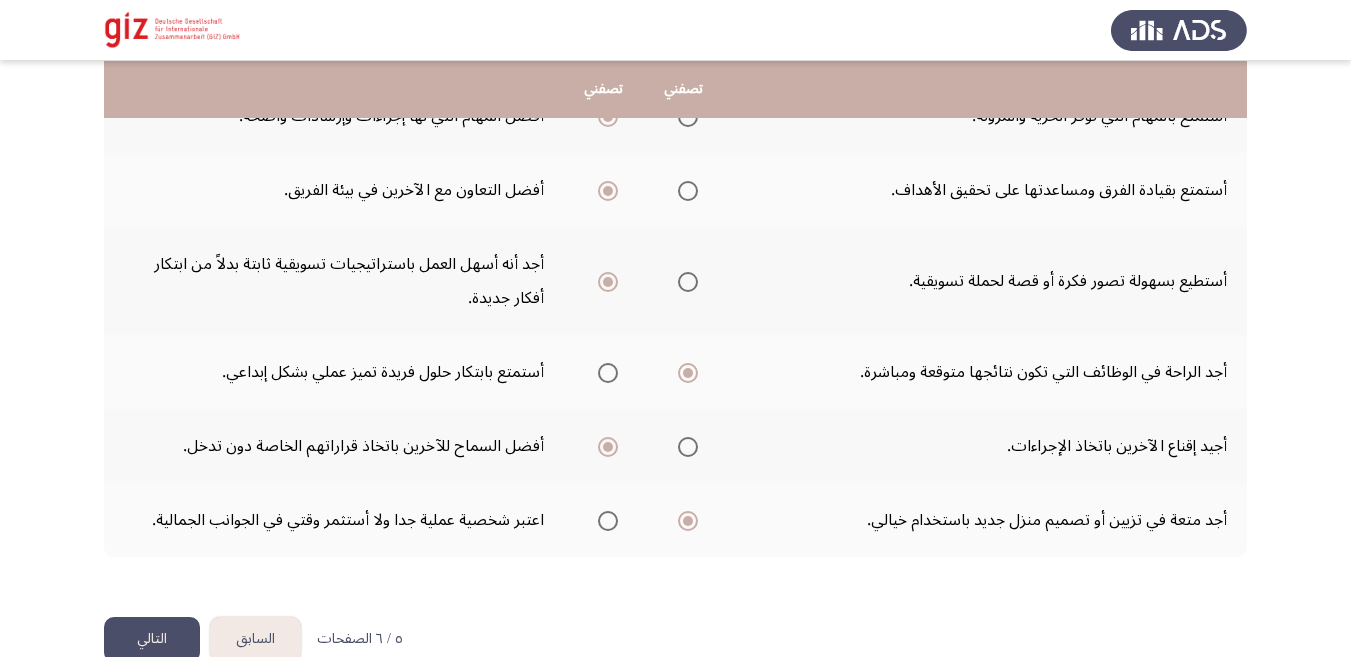 click on "التالي" 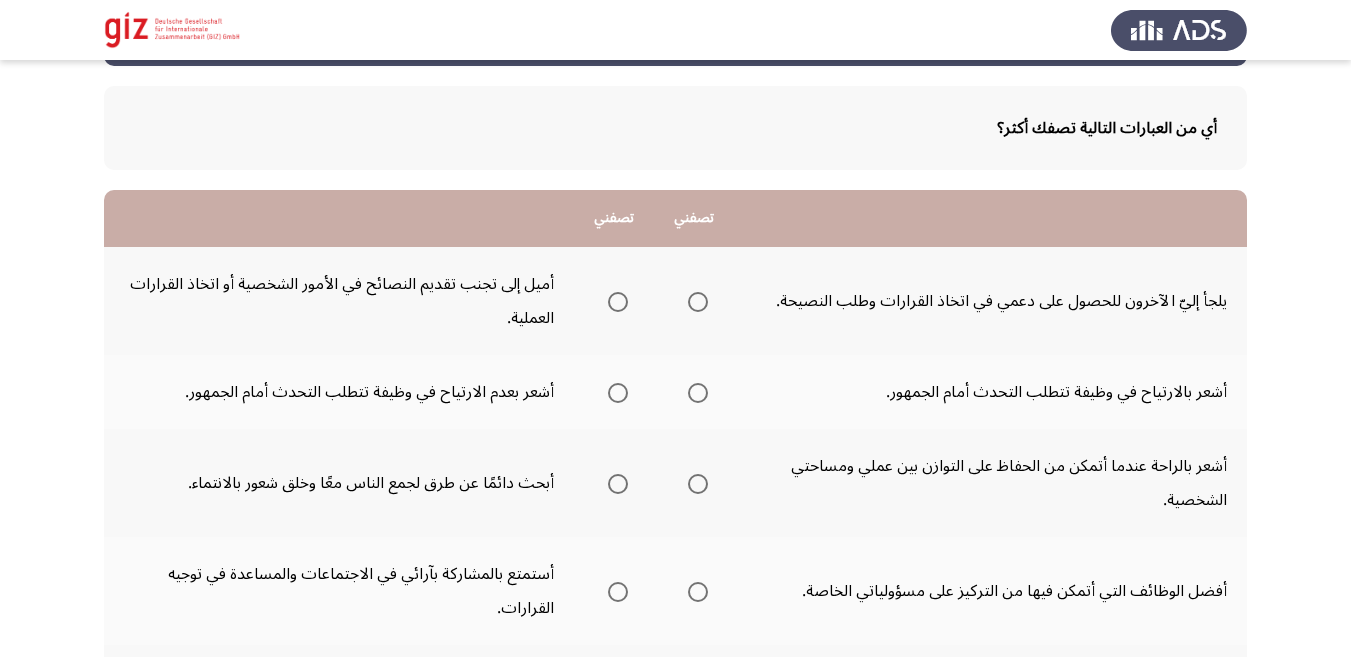 scroll, scrollTop: 164, scrollLeft: 0, axis: vertical 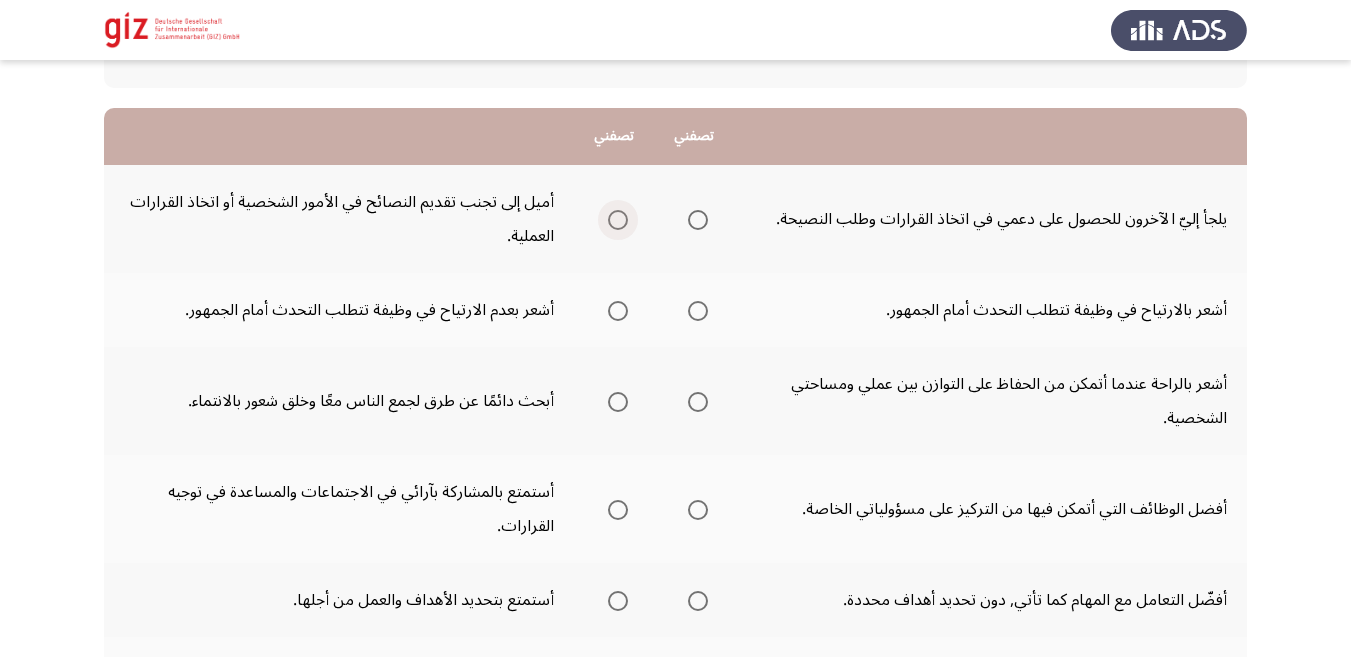 click at bounding box center [618, 220] 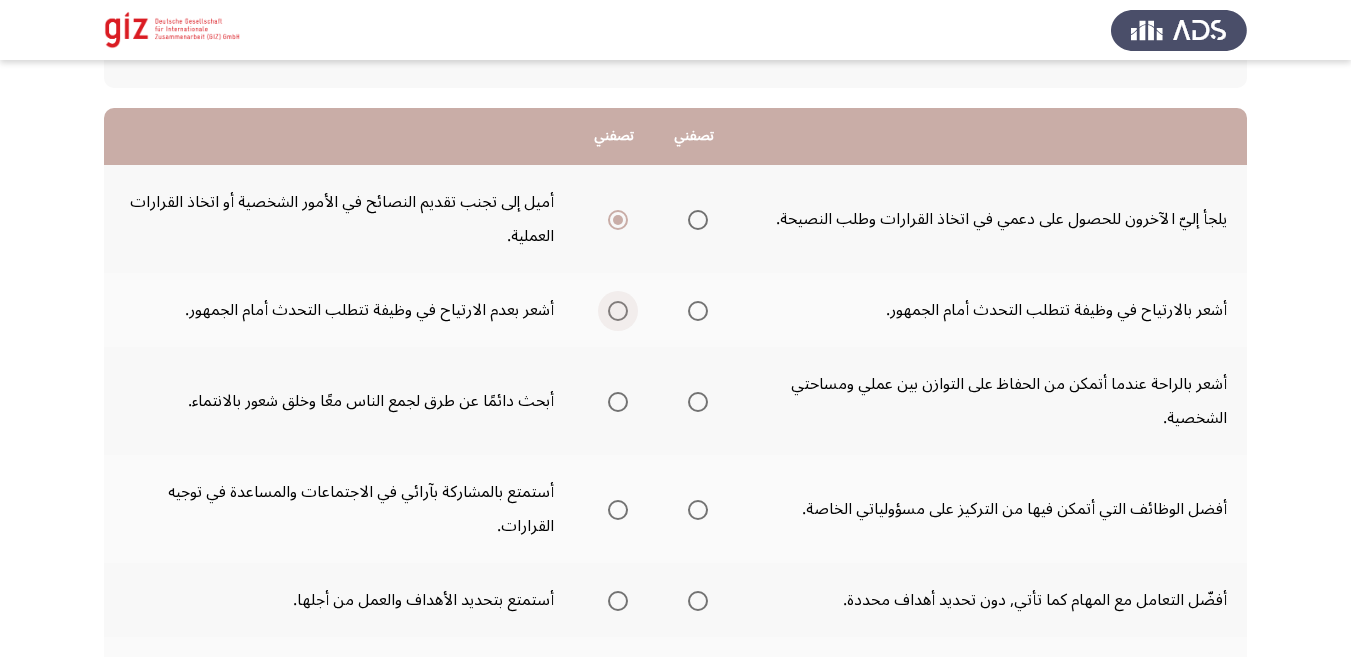 click at bounding box center [618, 311] 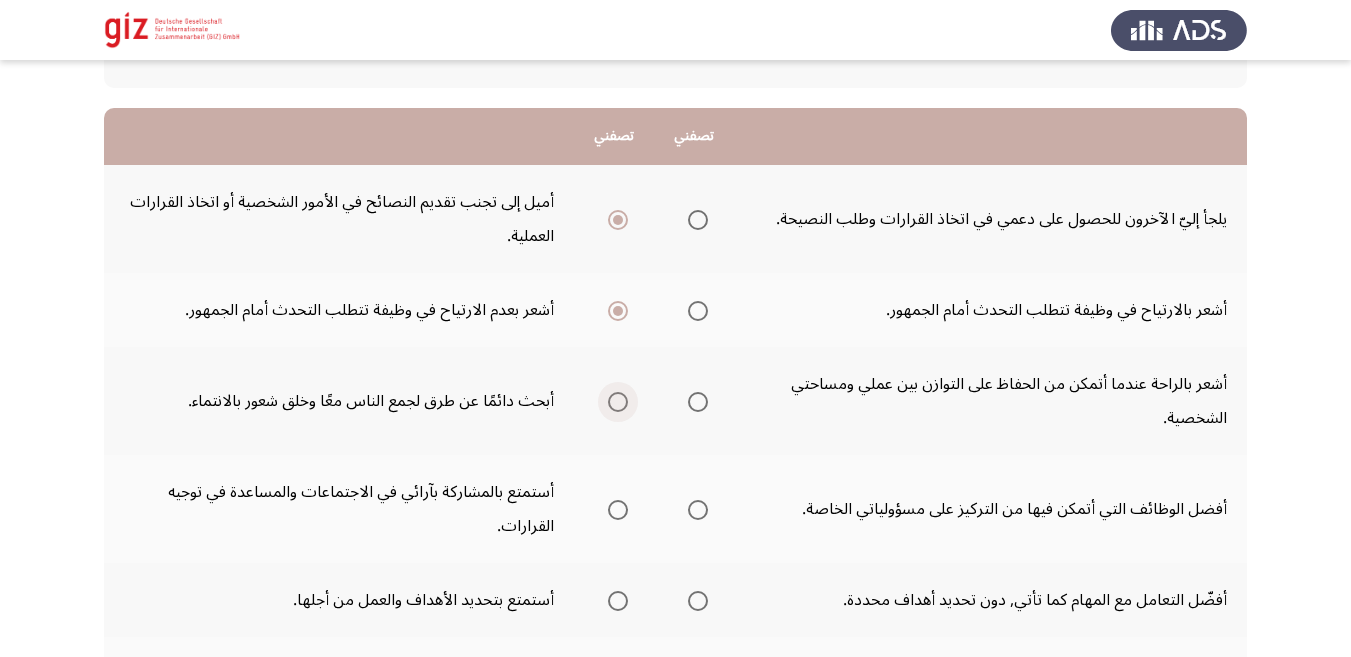 click at bounding box center (618, 402) 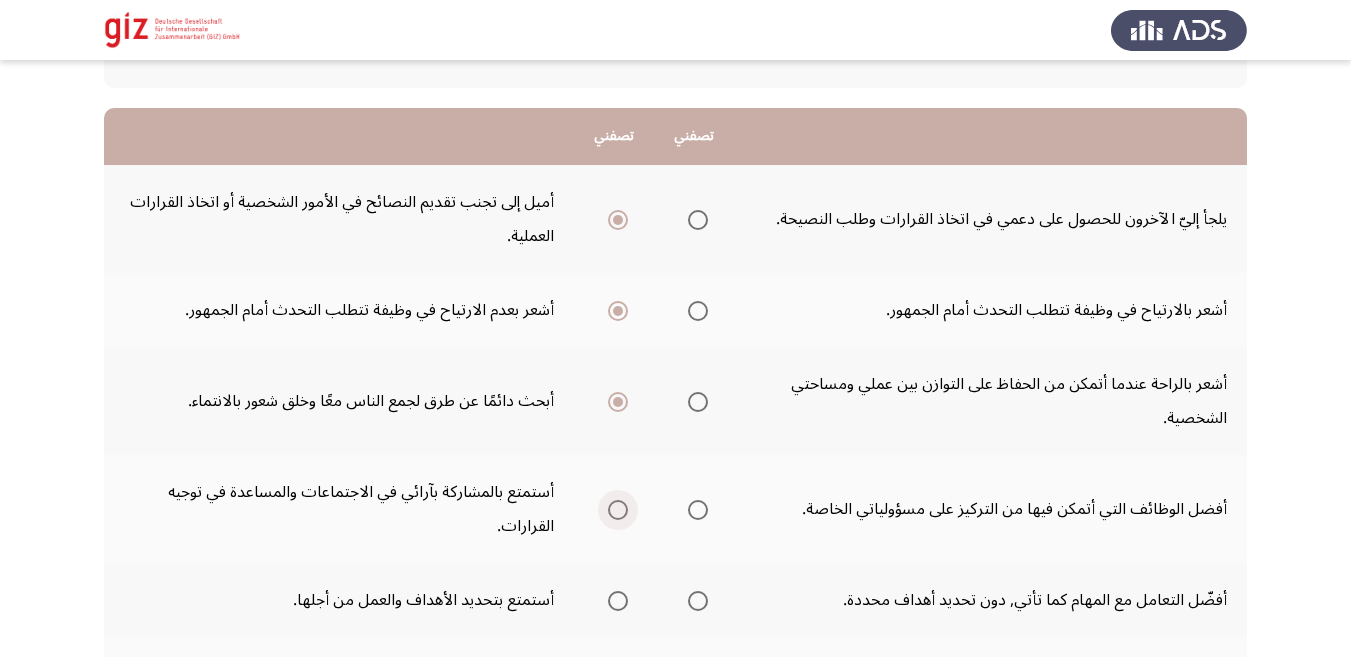 click at bounding box center [618, 510] 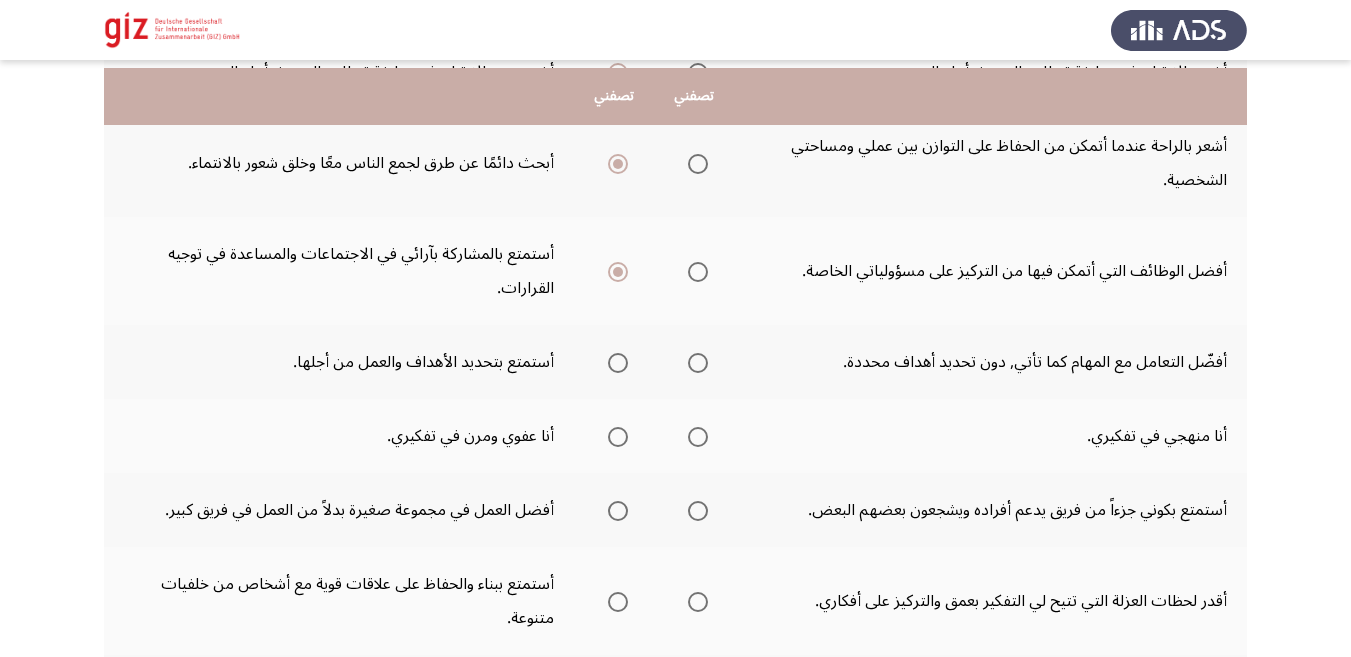 scroll, scrollTop: 410, scrollLeft: 0, axis: vertical 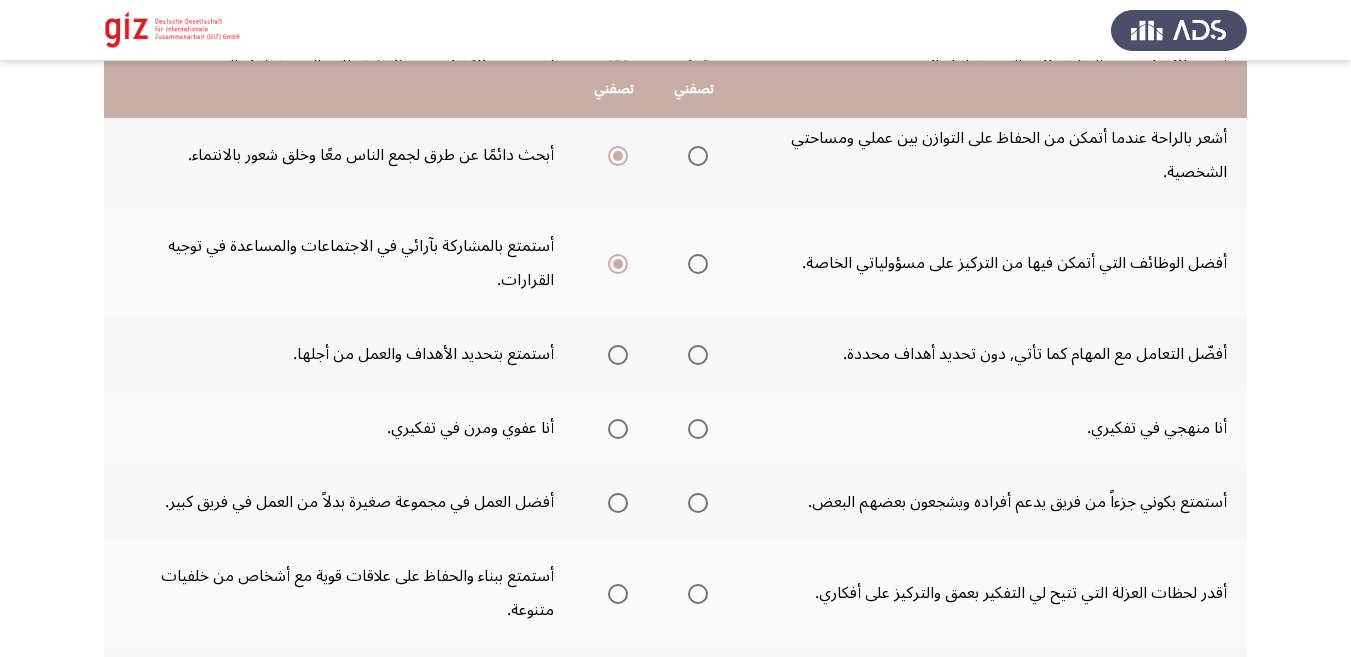 click 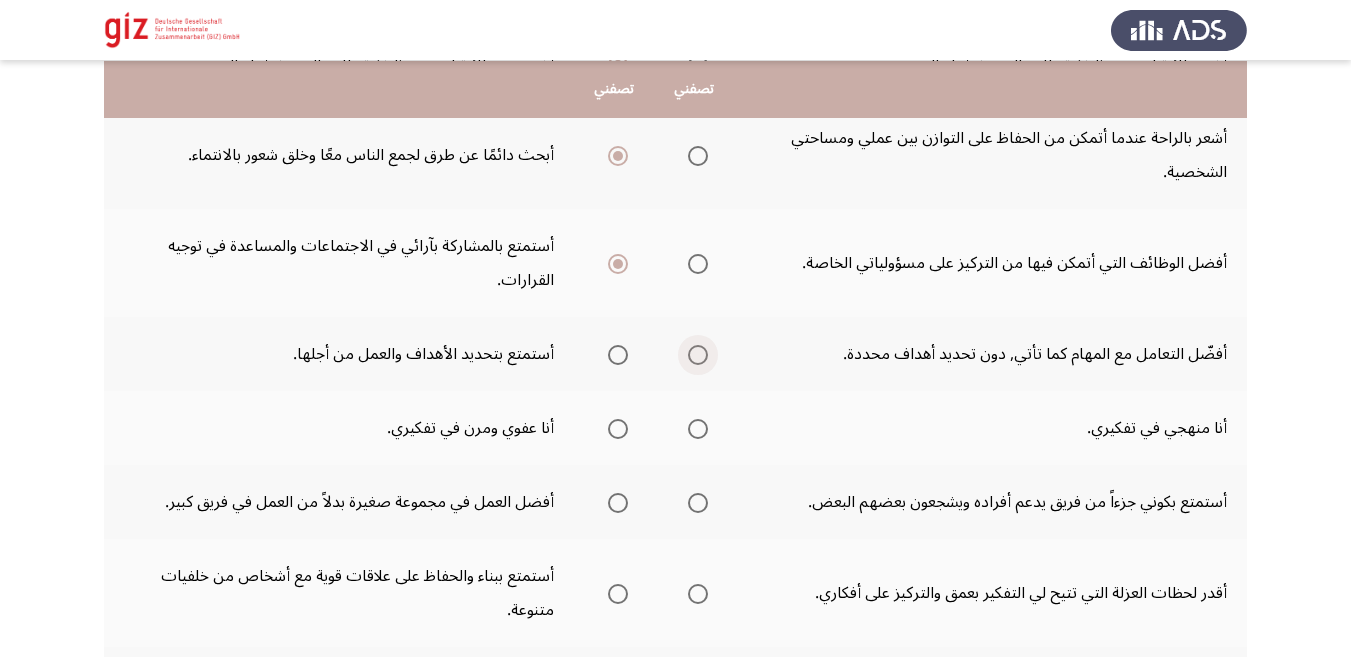 click at bounding box center [698, 355] 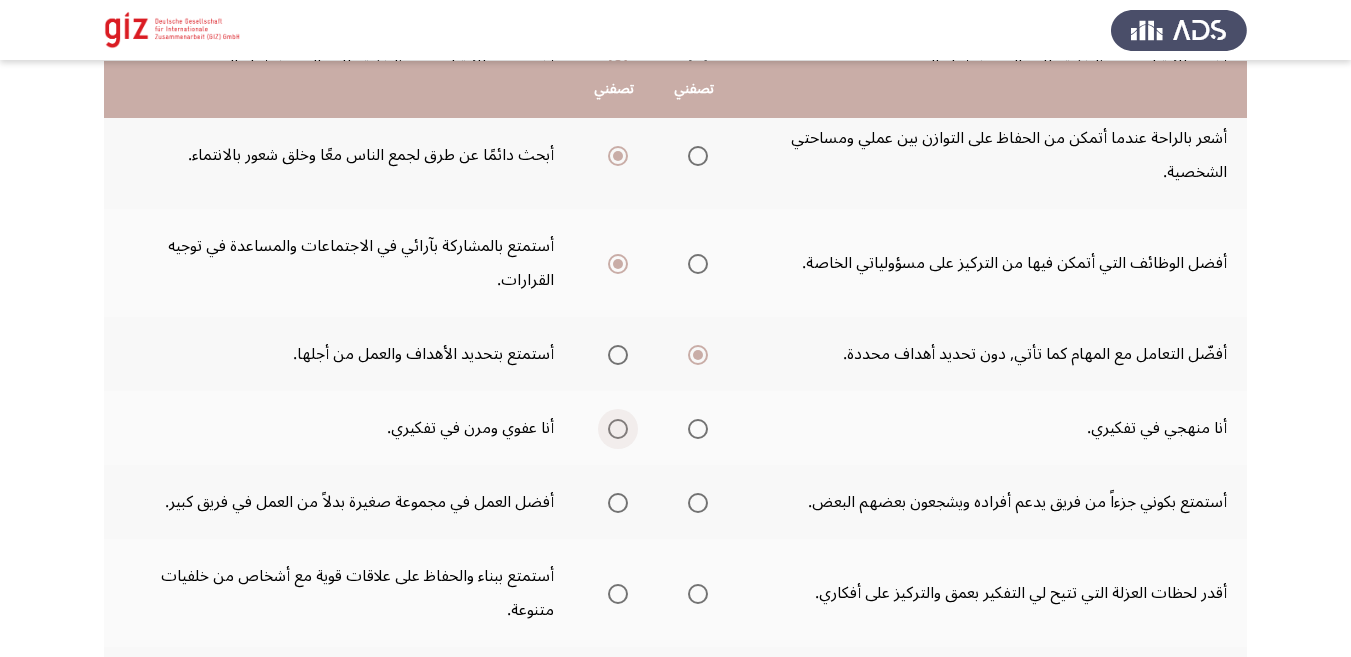 click at bounding box center (618, 429) 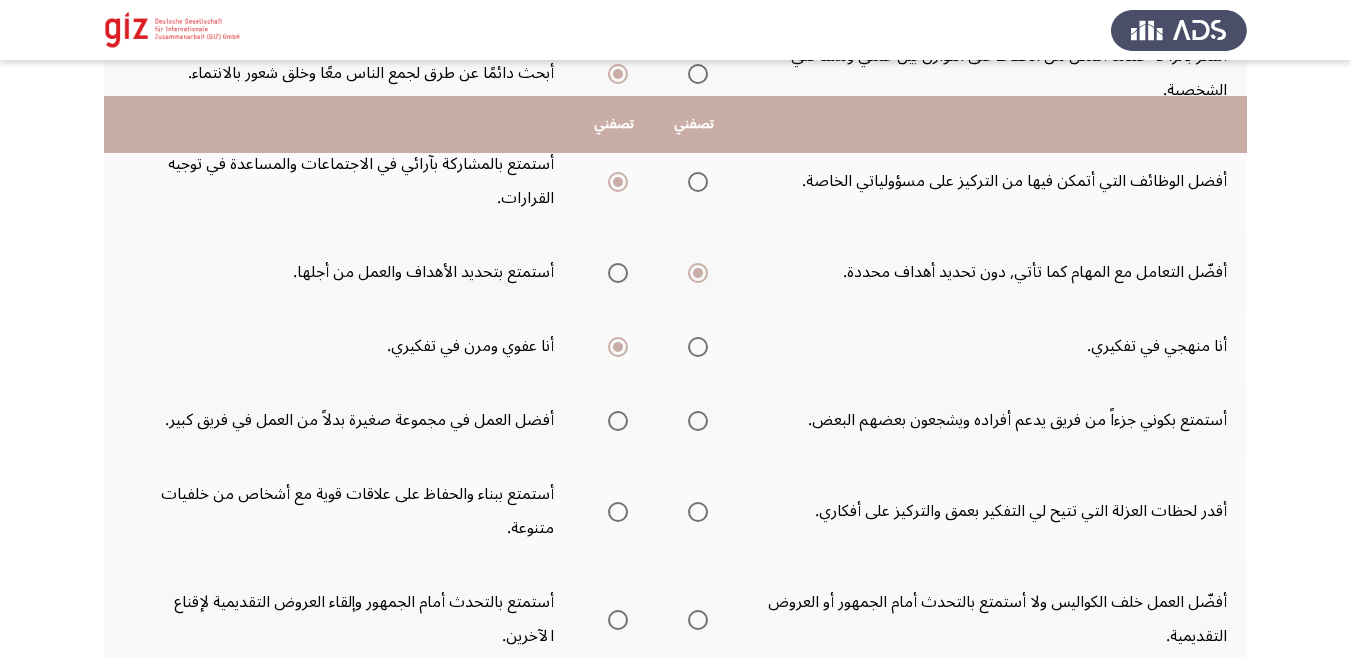 scroll, scrollTop: 574, scrollLeft: 0, axis: vertical 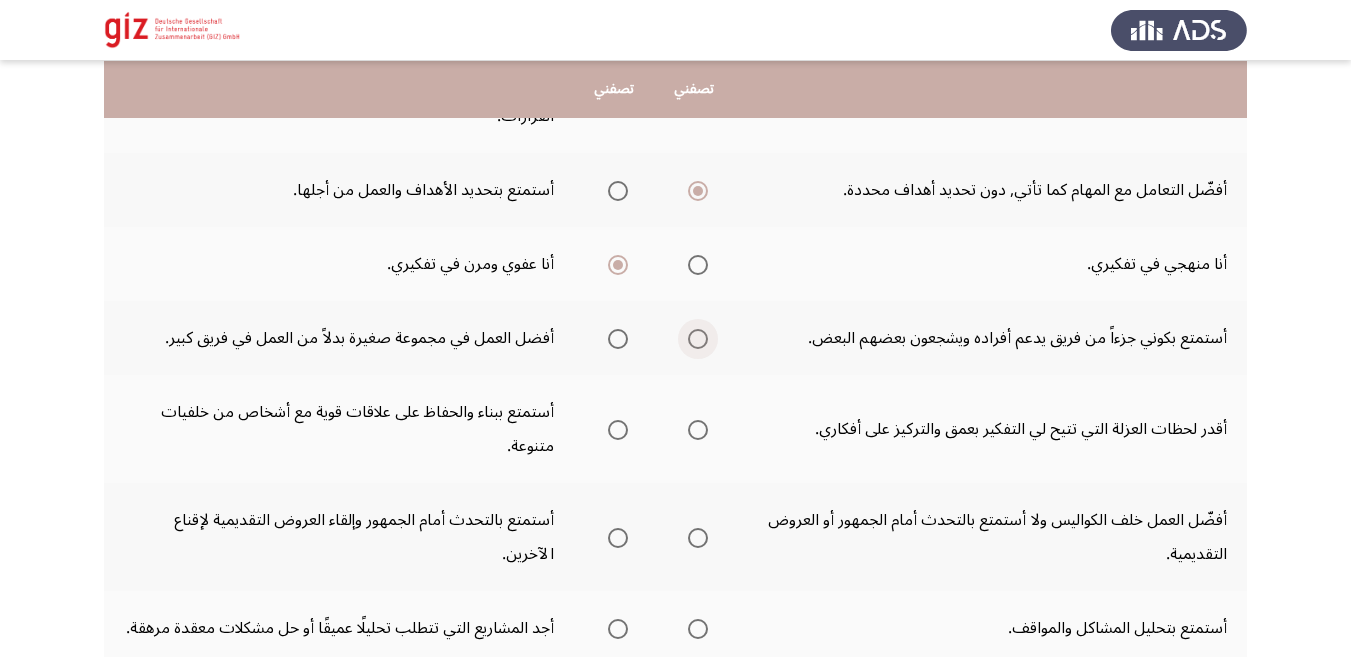 click at bounding box center [698, 339] 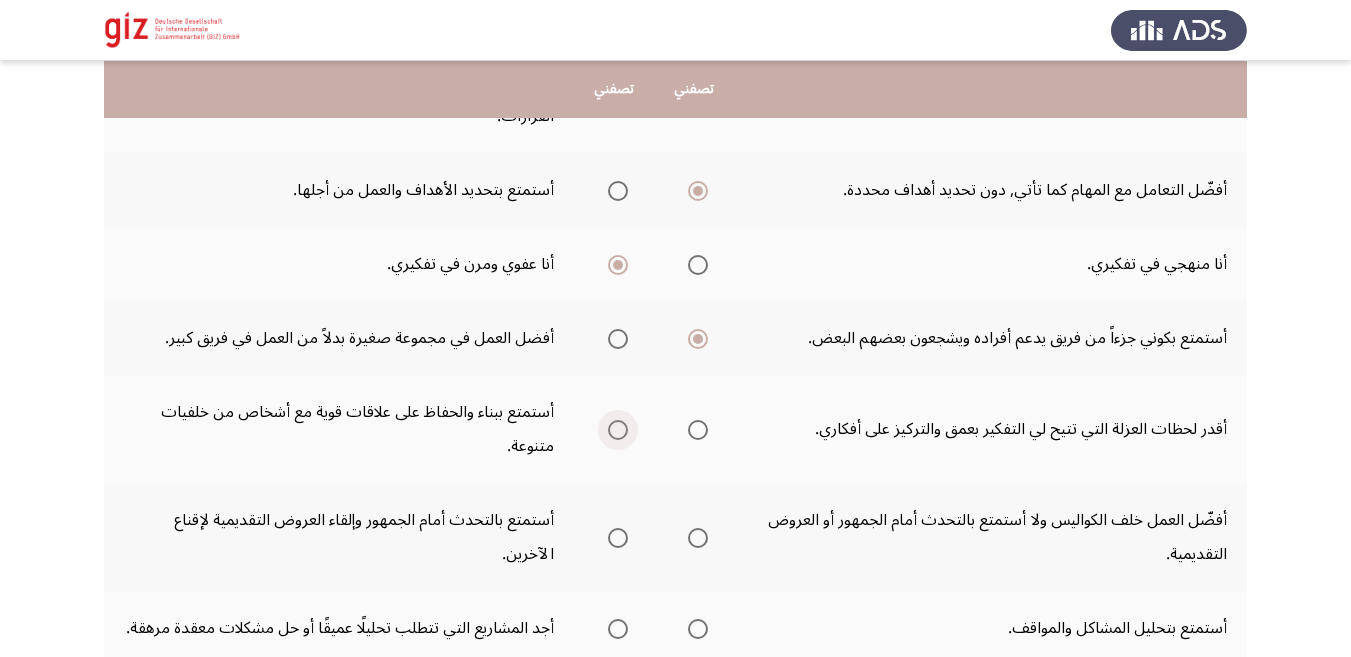click at bounding box center (618, 430) 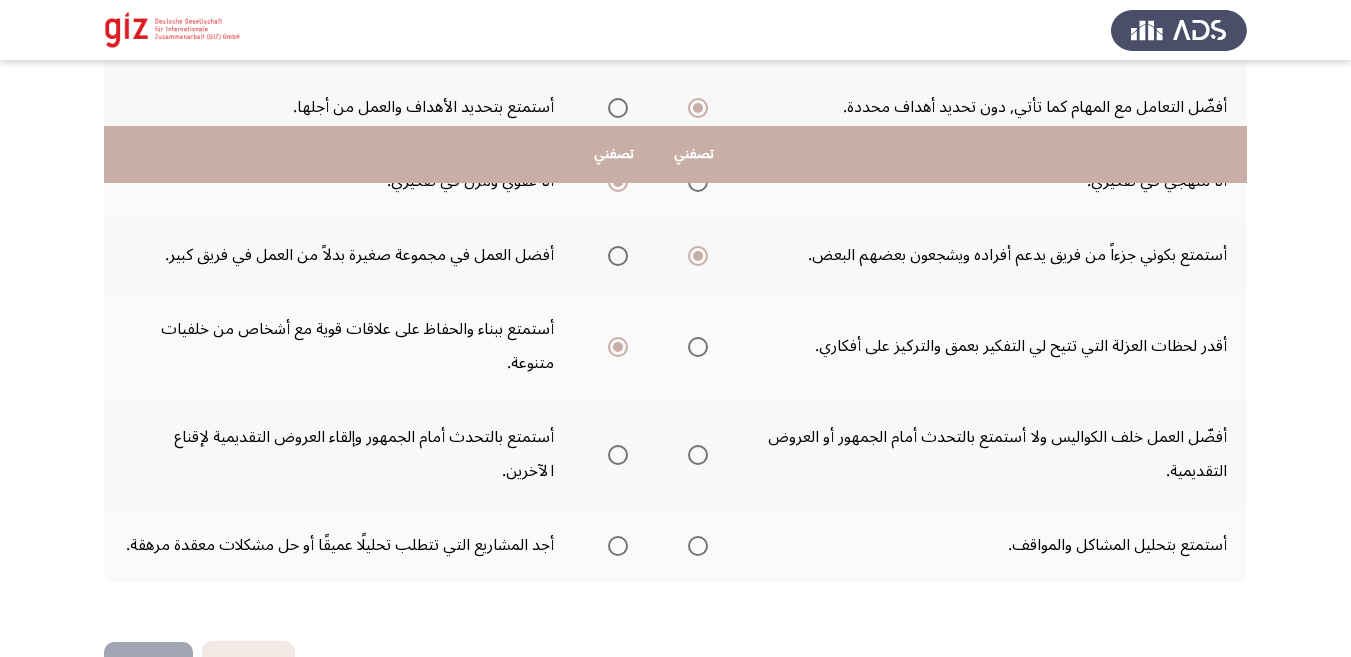 scroll, scrollTop: 739, scrollLeft: 0, axis: vertical 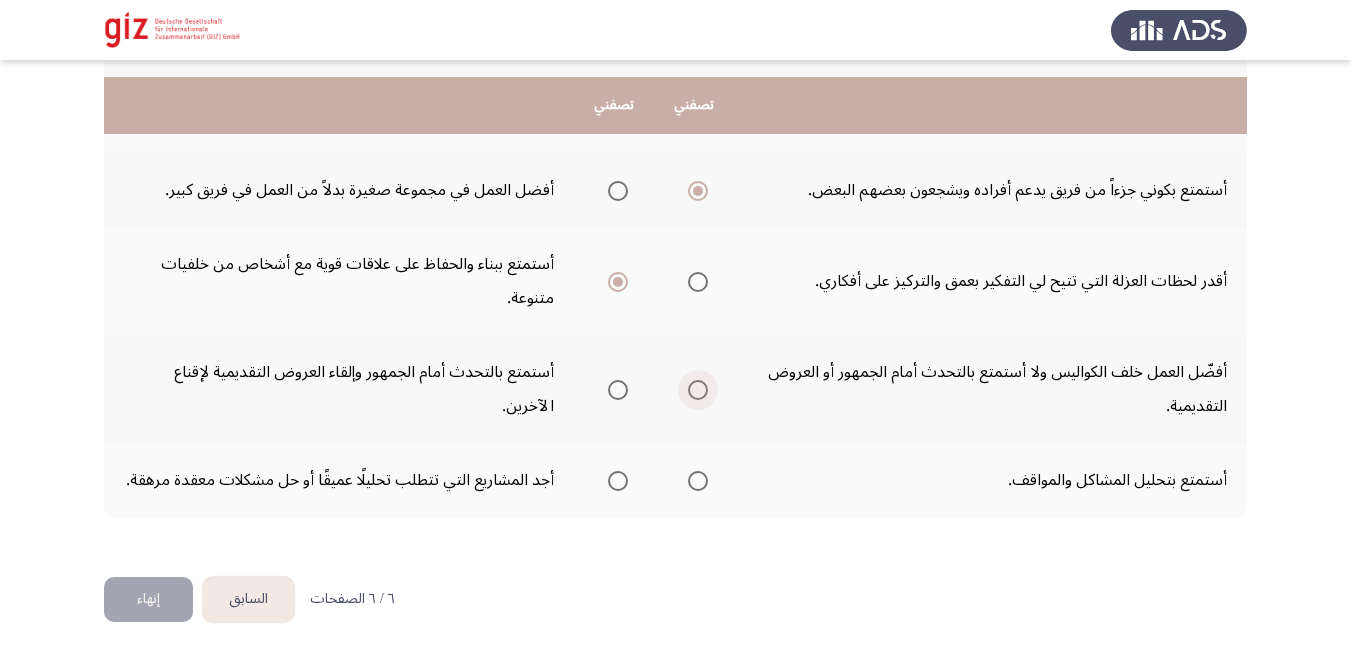 click at bounding box center (698, 390) 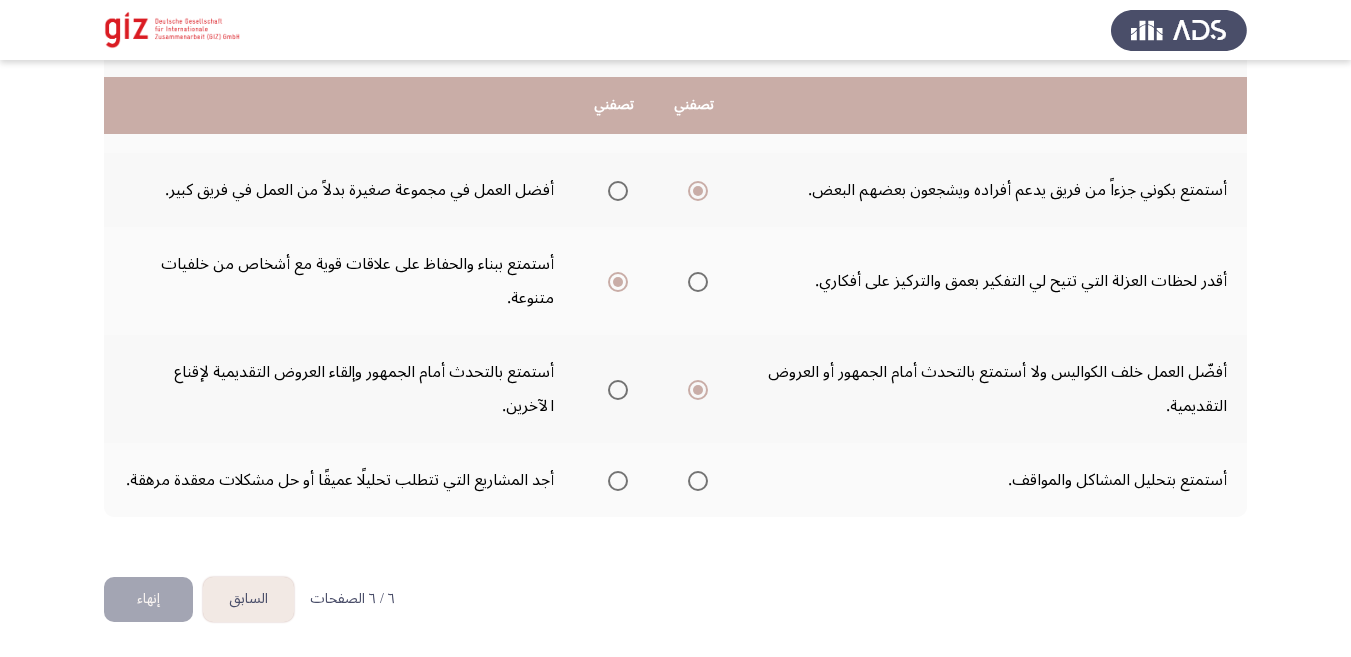 click at bounding box center [698, 481] 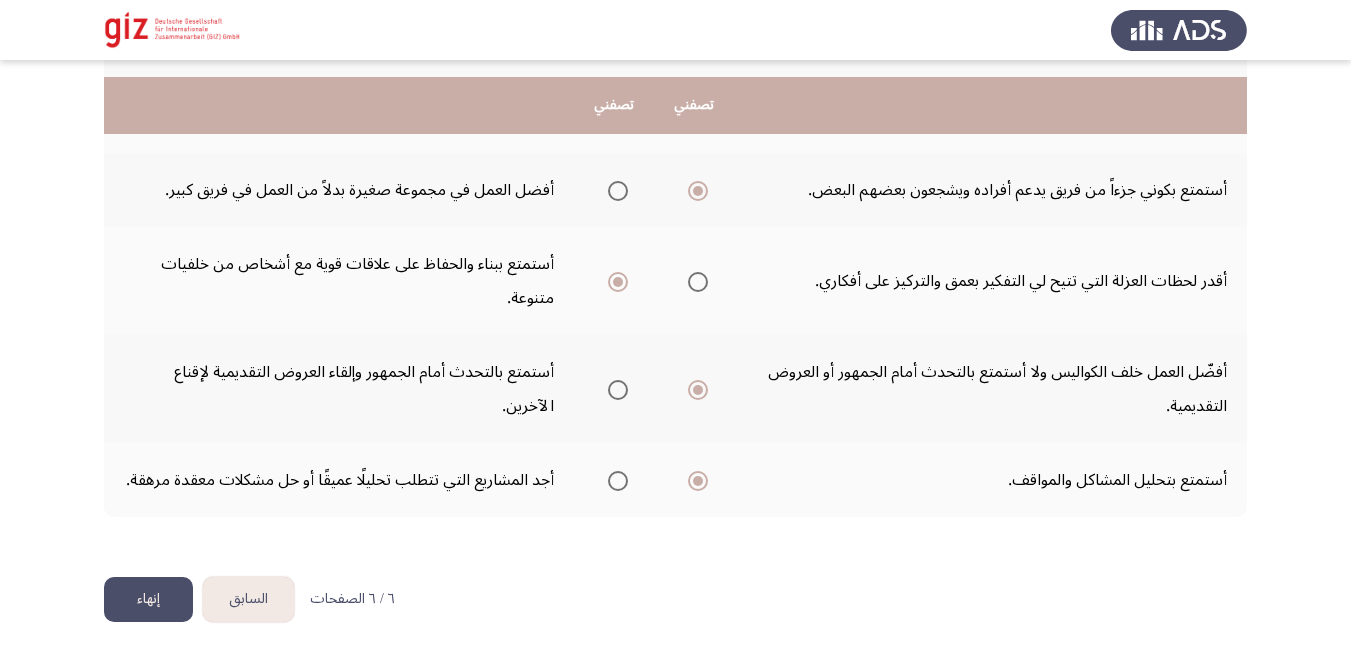 click on "إنهاء" 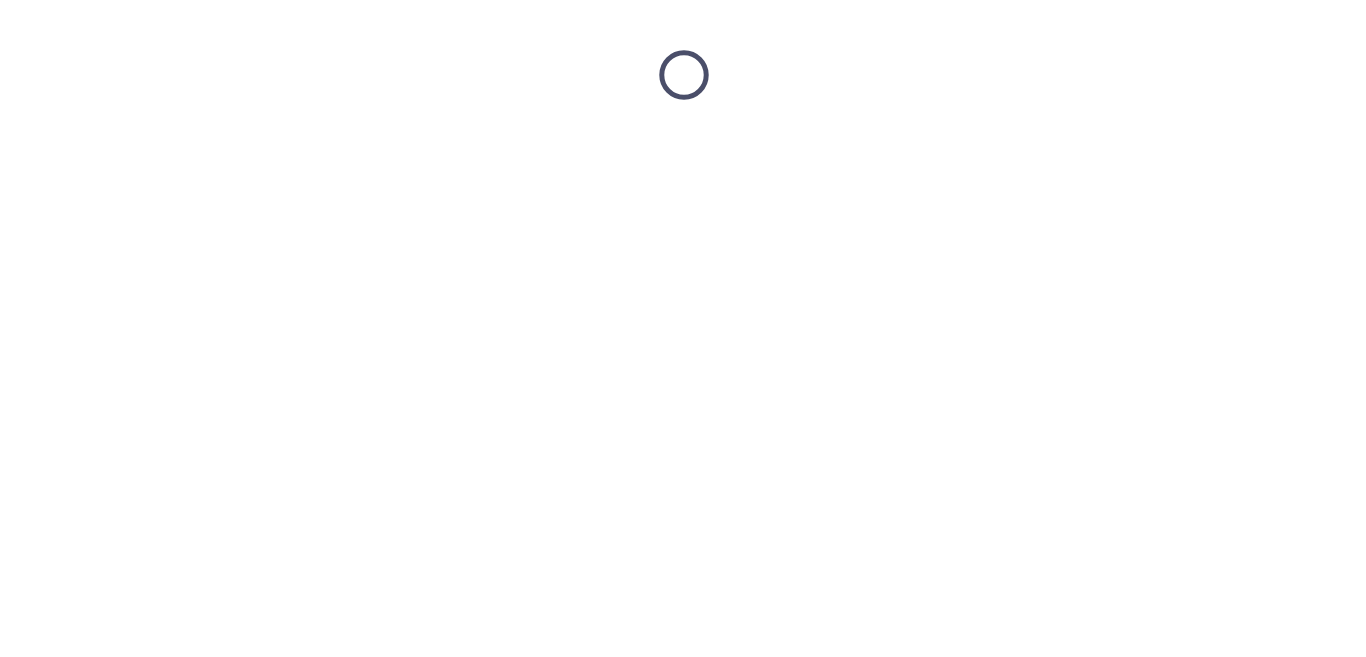 scroll, scrollTop: 0, scrollLeft: 0, axis: both 